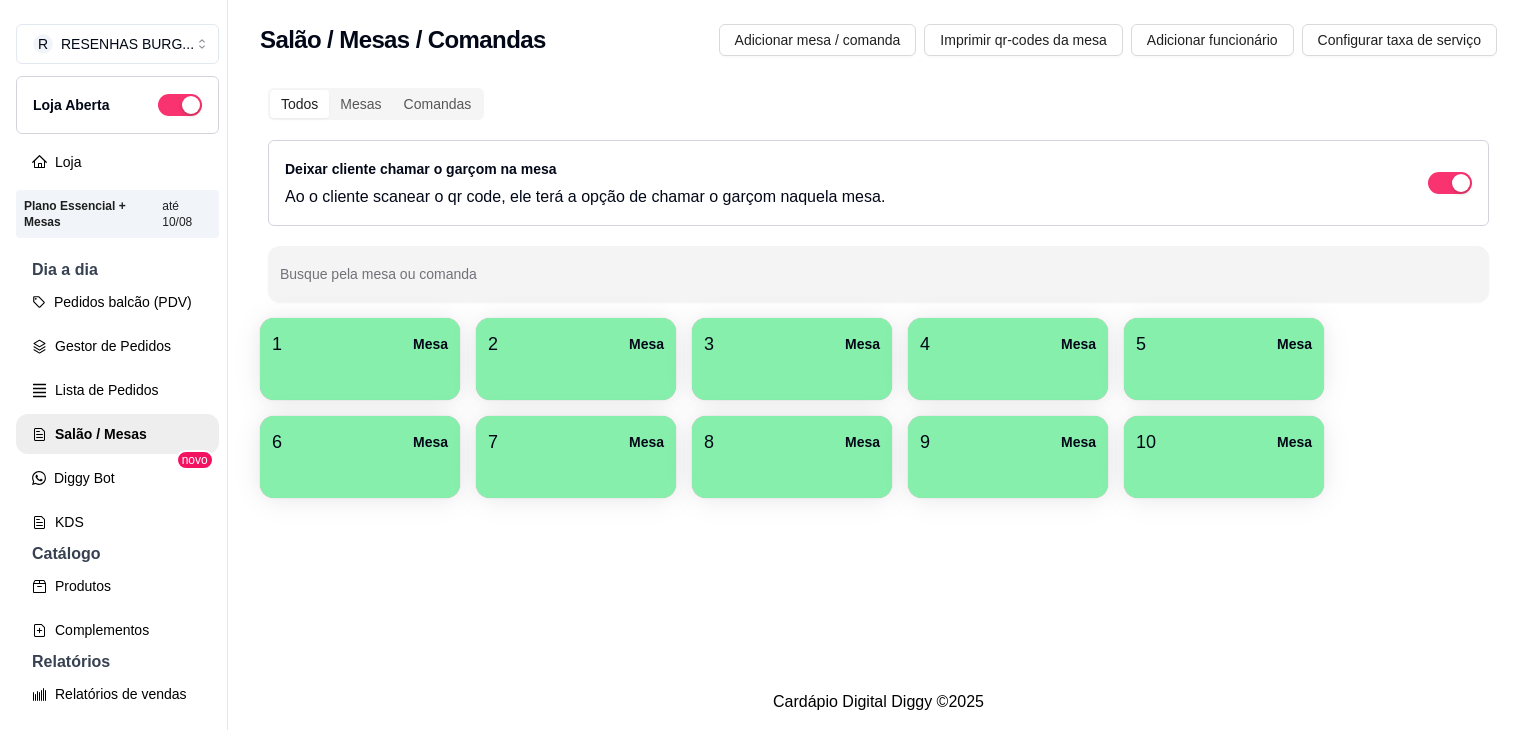 scroll, scrollTop: 0, scrollLeft: 0, axis: both 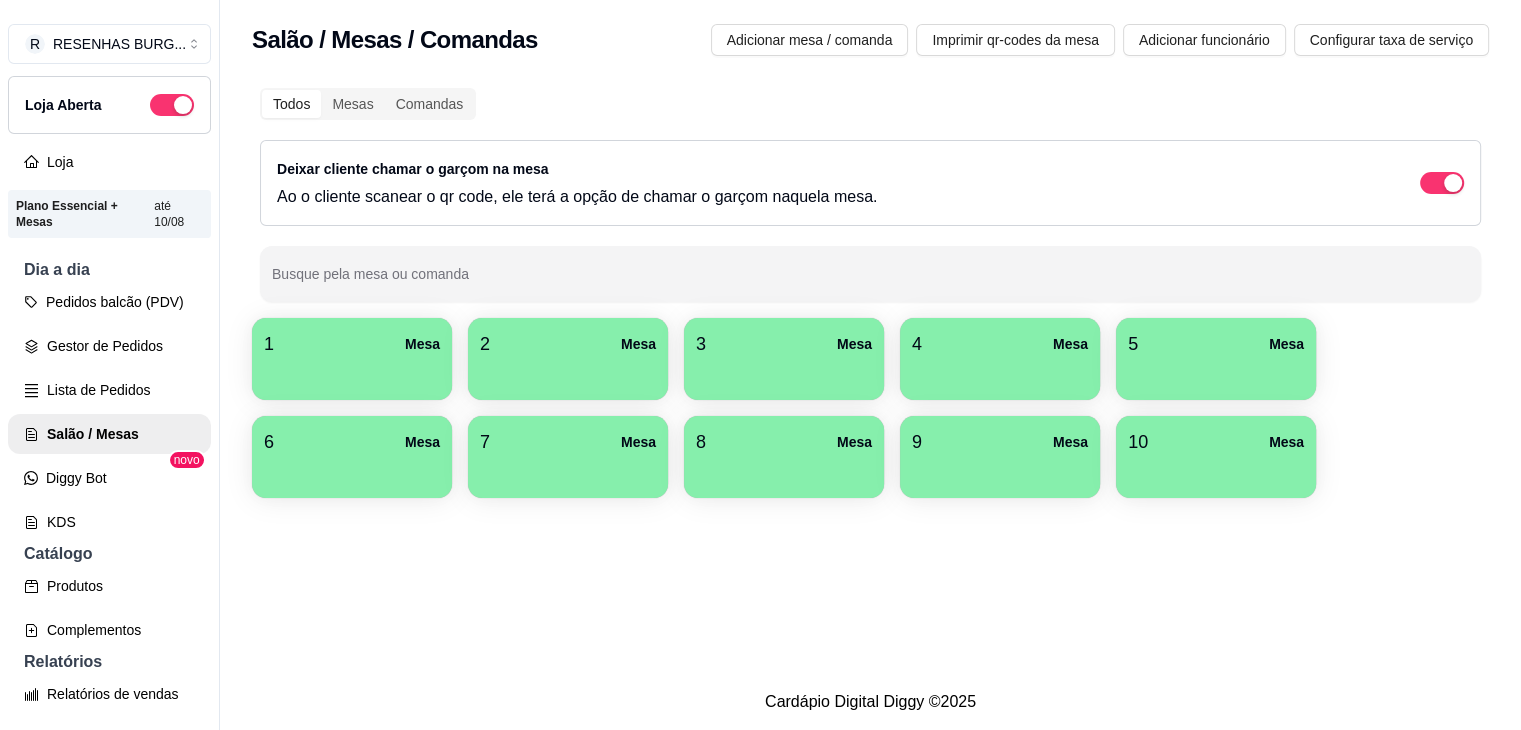 click on "1 Mesa" at bounding box center (352, 344) 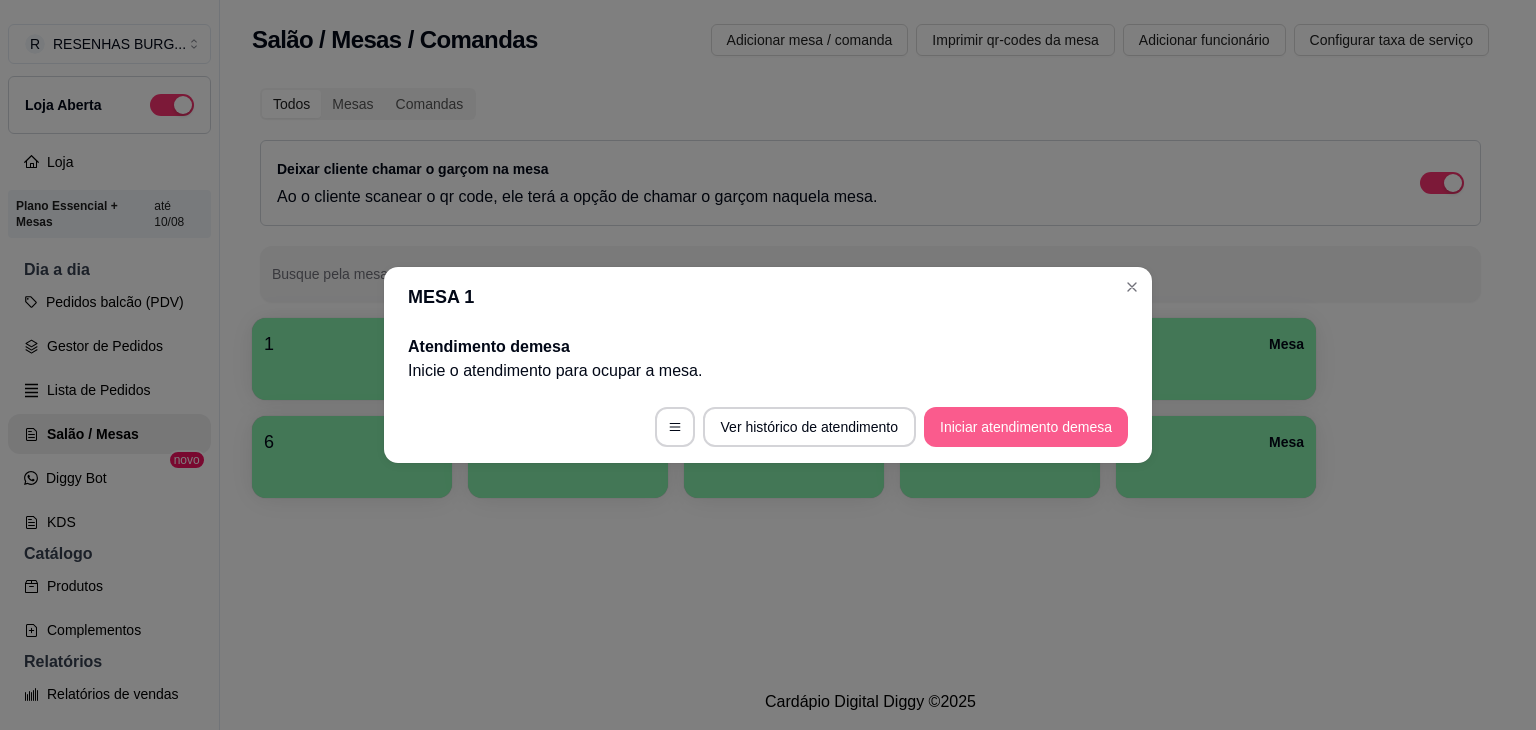 click on "Iniciar atendimento de  mesa" at bounding box center (1026, 427) 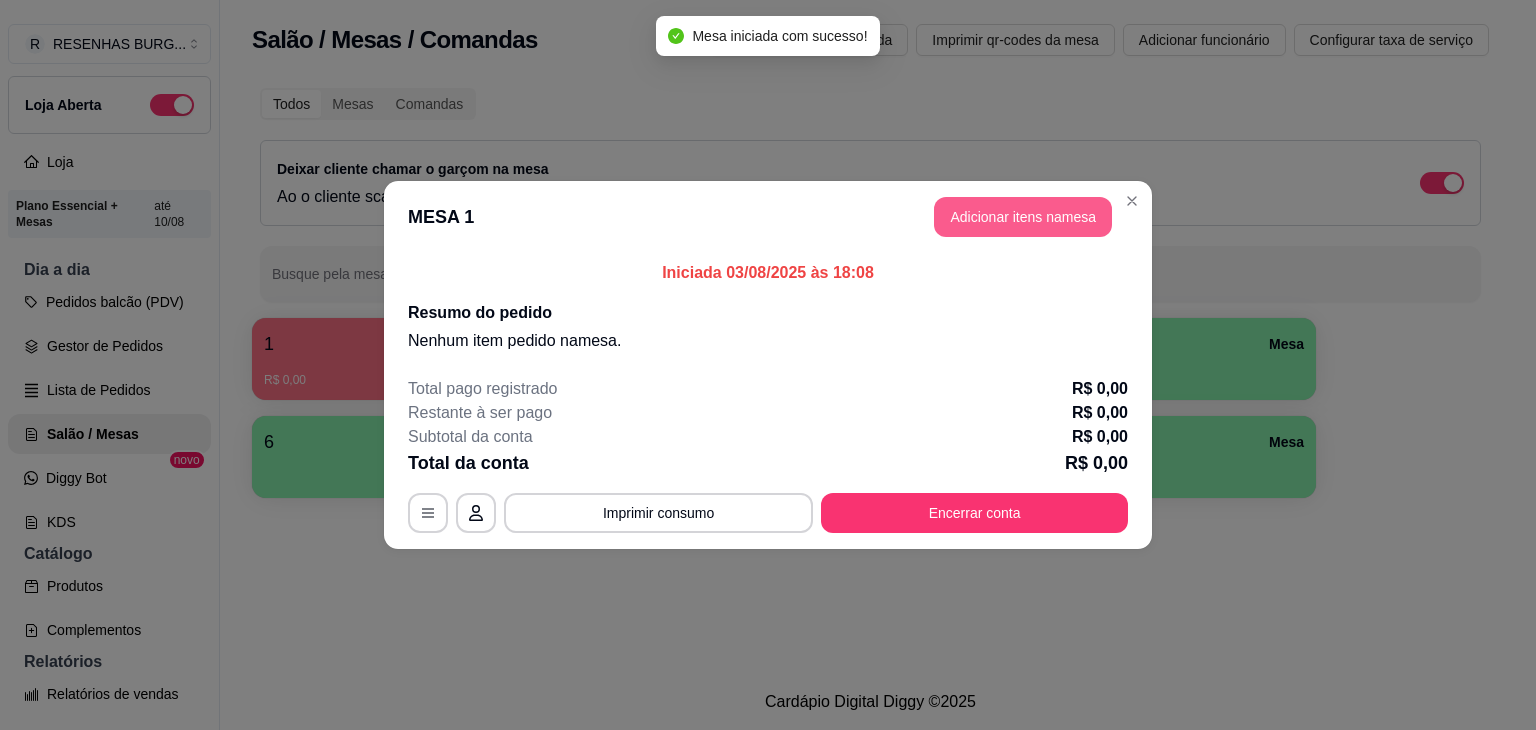 click on "Adicionar itens na  mesa" at bounding box center (1023, 217) 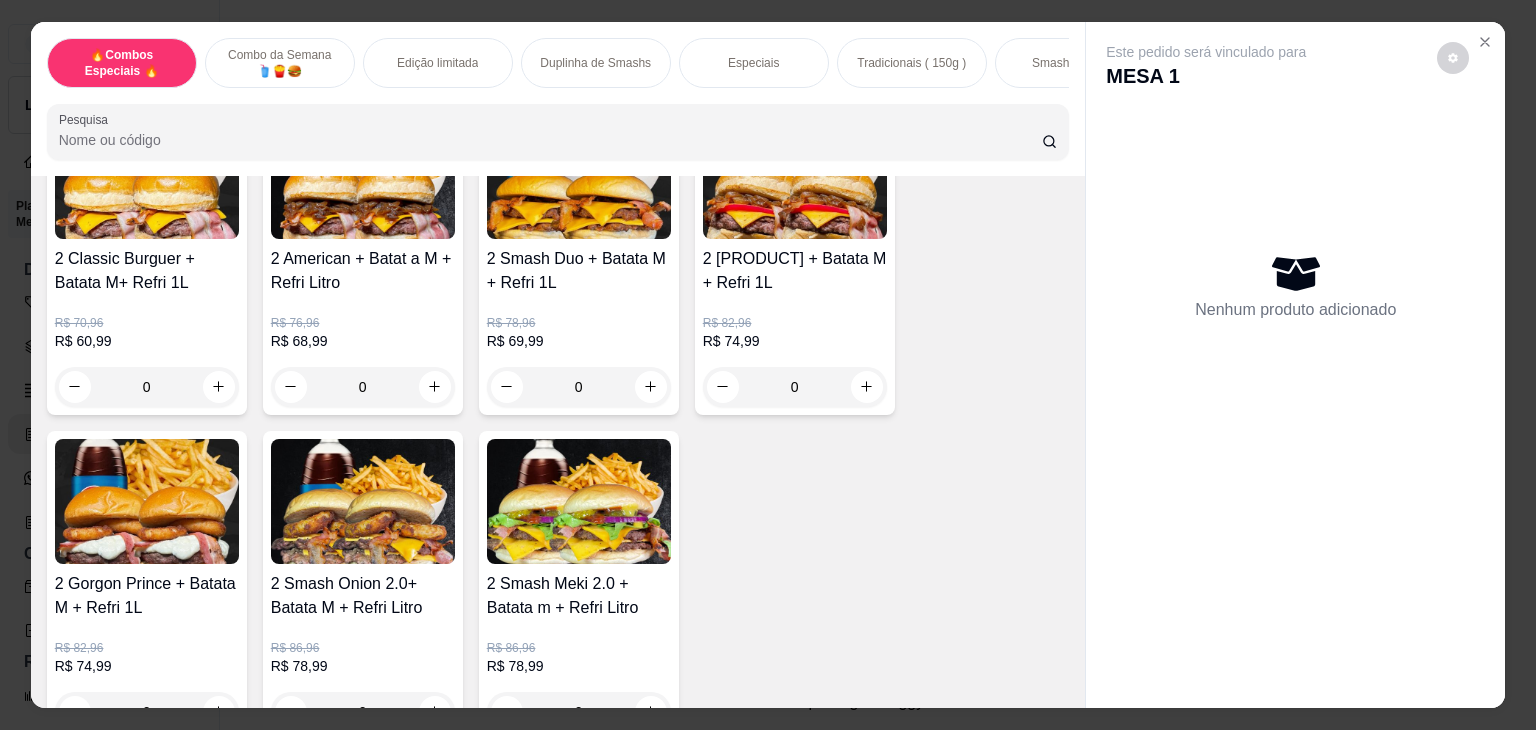 scroll, scrollTop: 300, scrollLeft: 0, axis: vertical 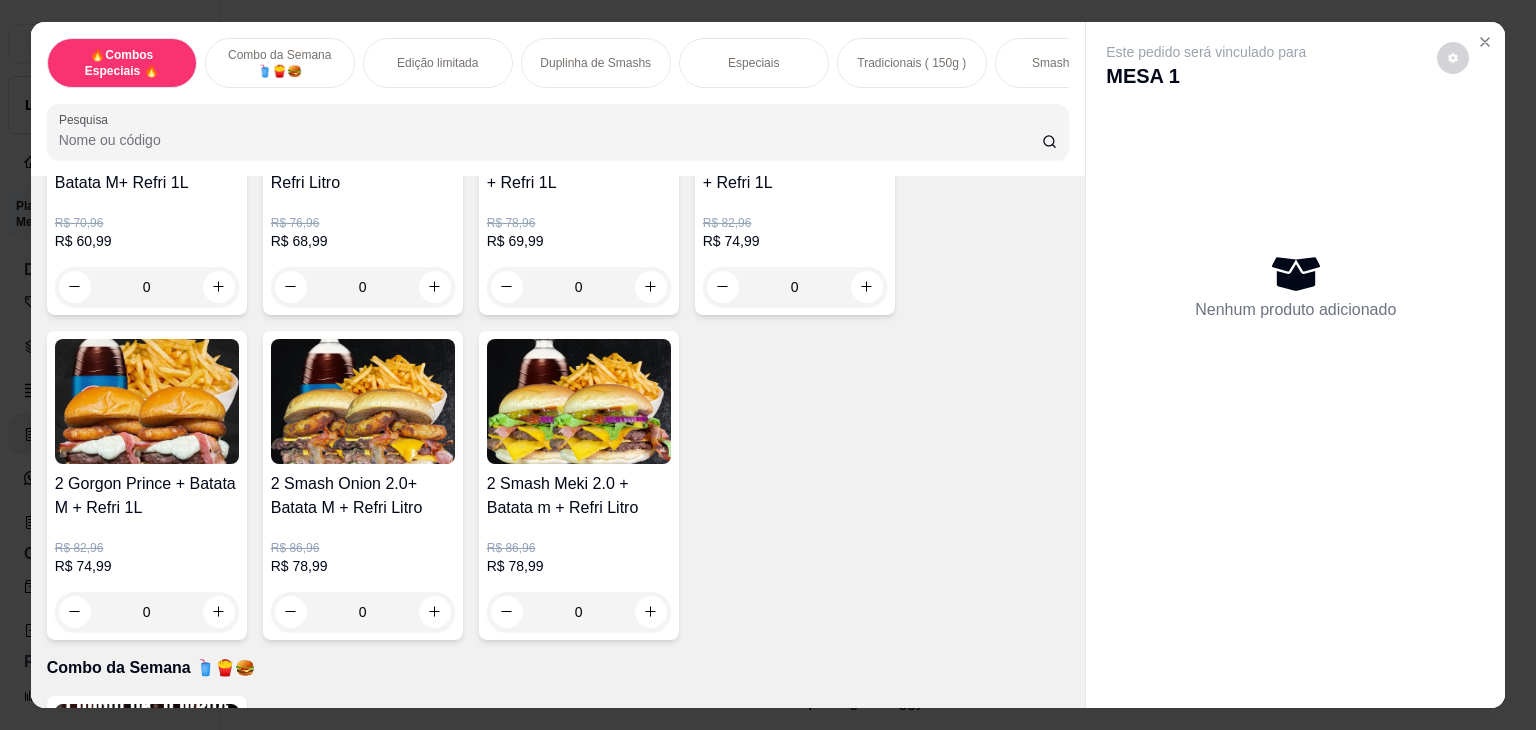 click at bounding box center (147, 401) 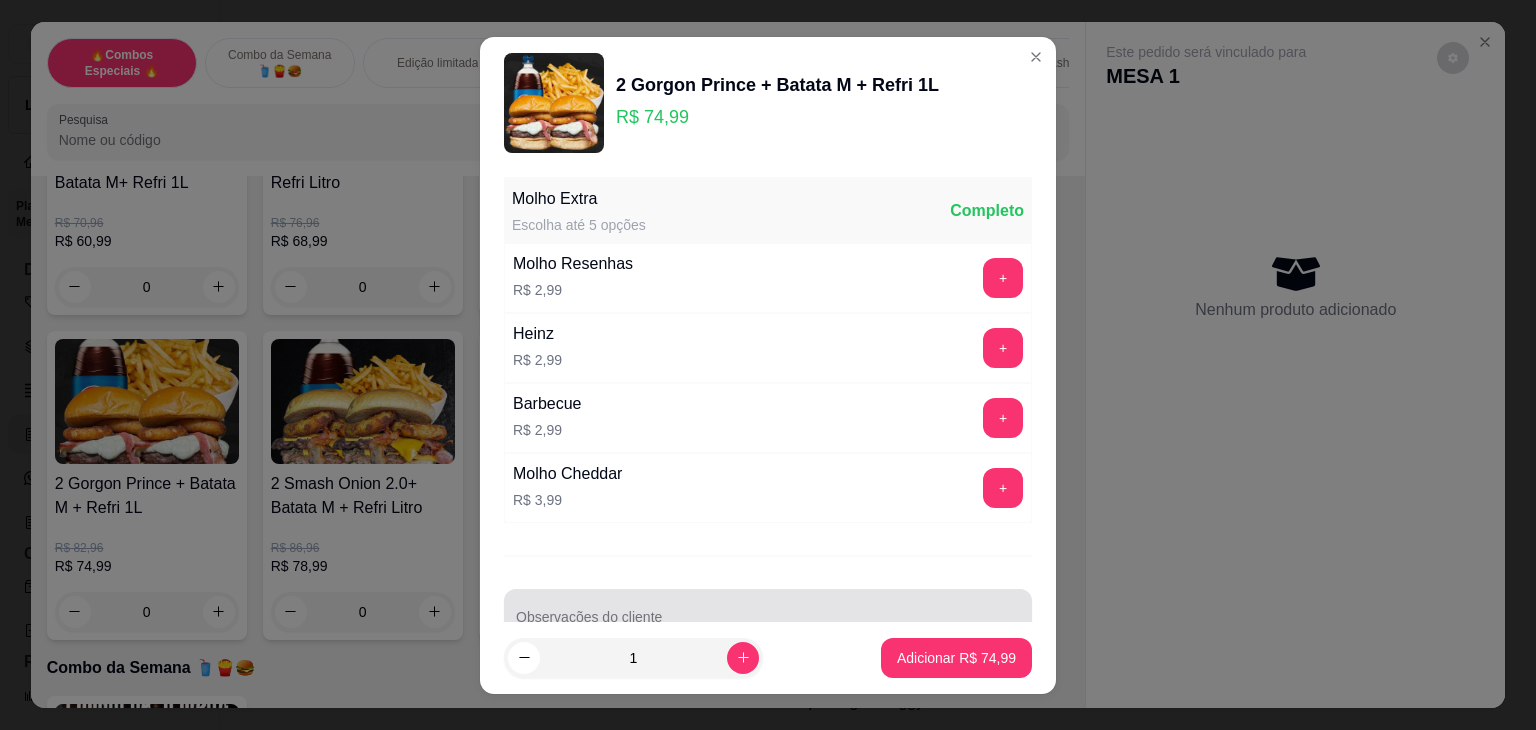 click on "Observações do cliente" at bounding box center (768, 617) 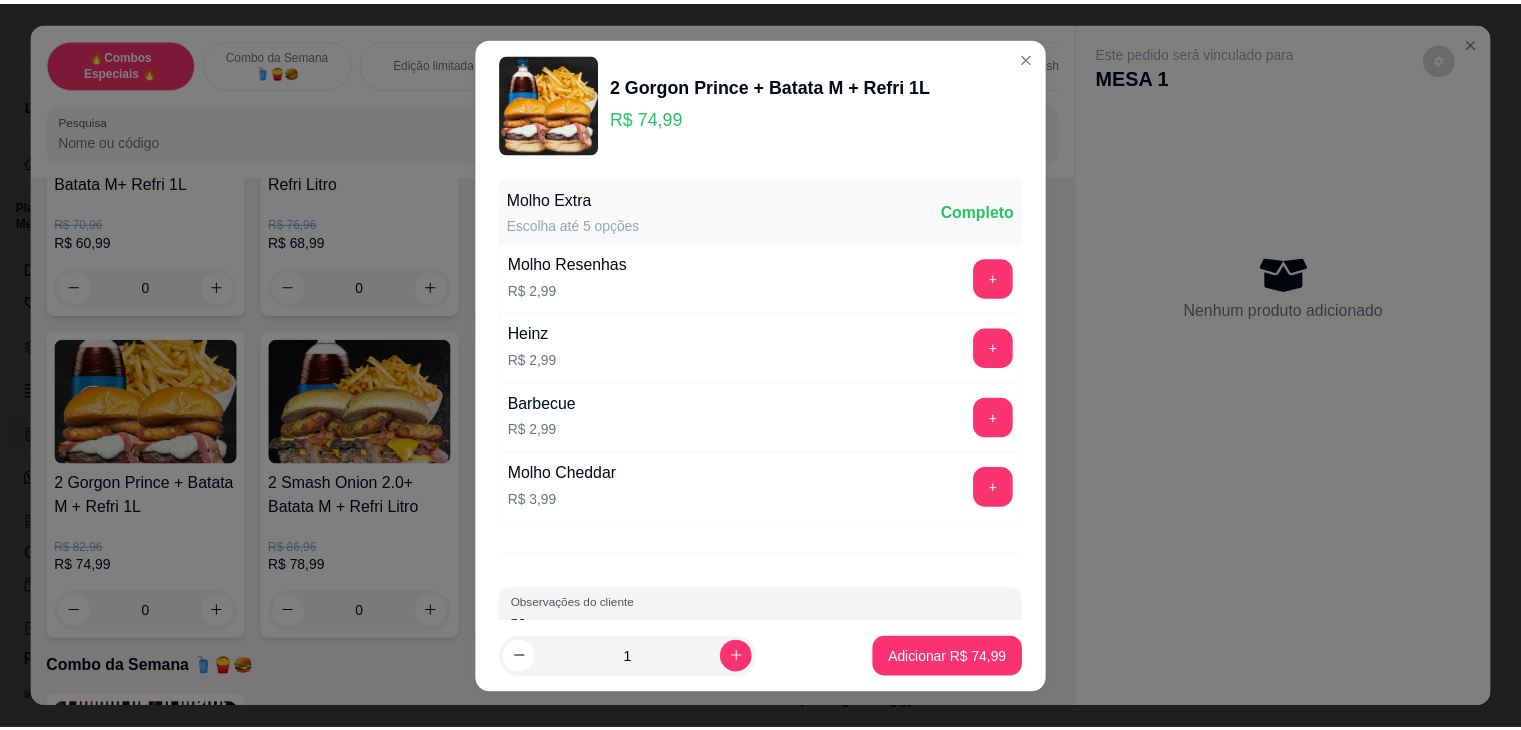 scroll, scrollTop: 11, scrollLeft: 0, axis: vertical 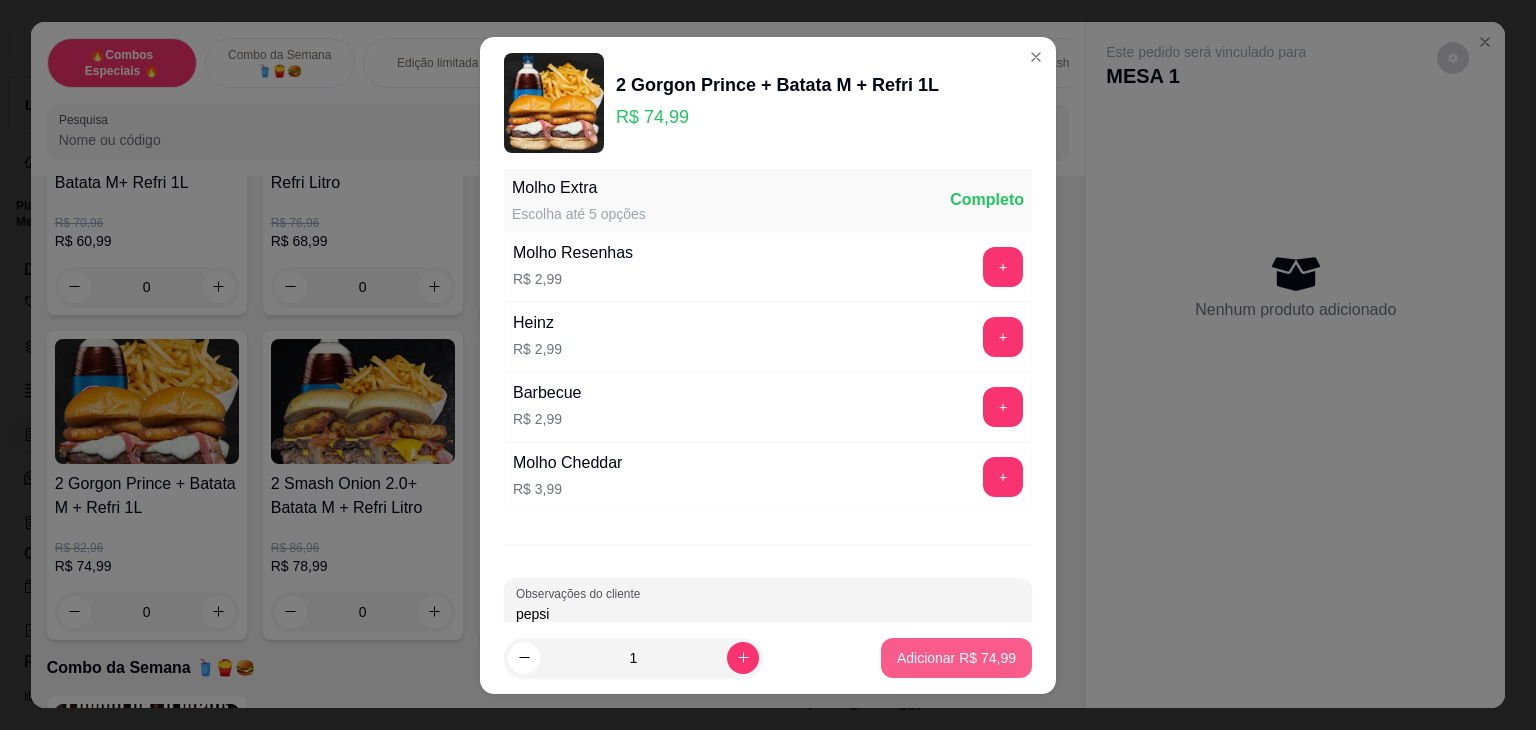 type on "pepsi" 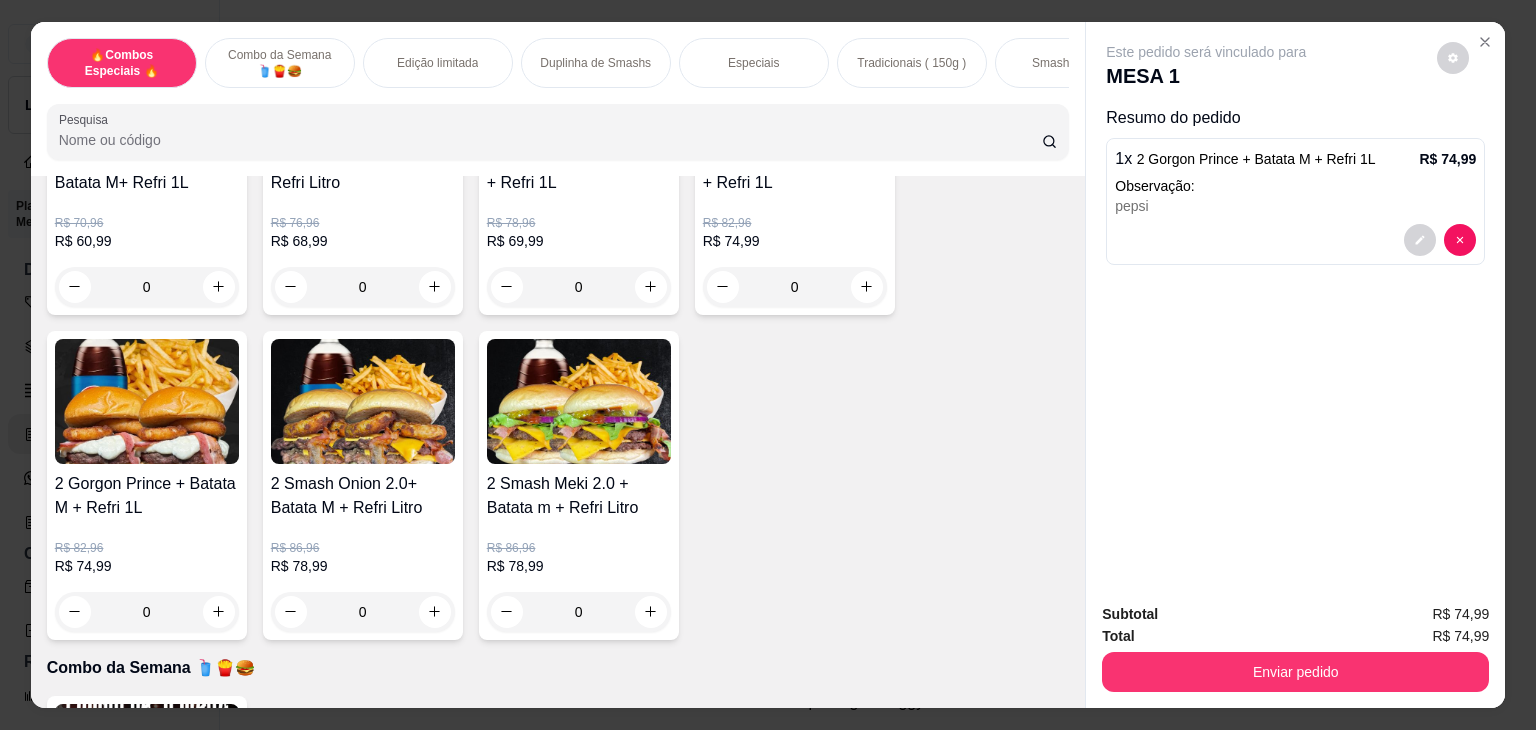 click on "Enviar pedido" at bounding box center [1295, 672] 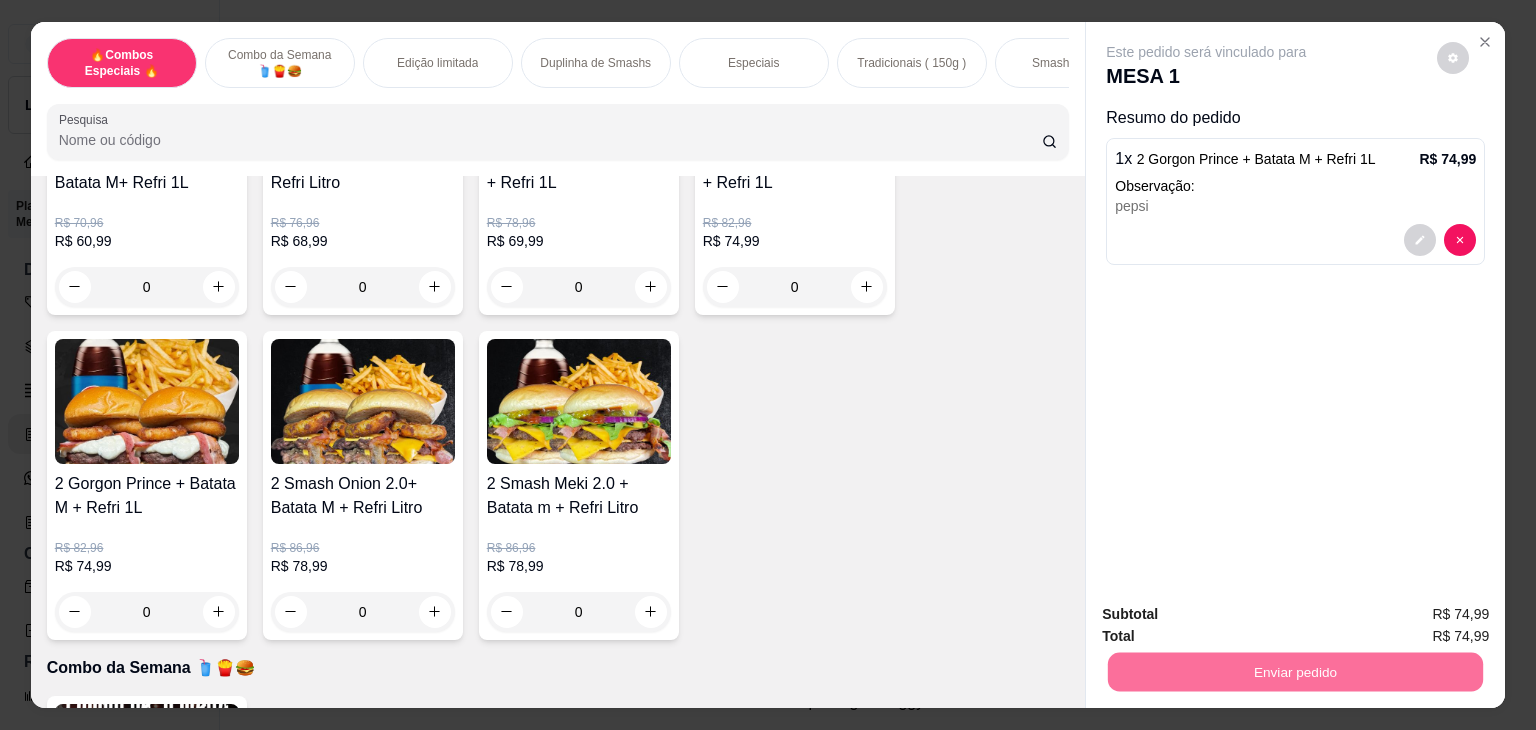 click on "Não registrar e enviar pedido" at bounding box center [1229, 615] 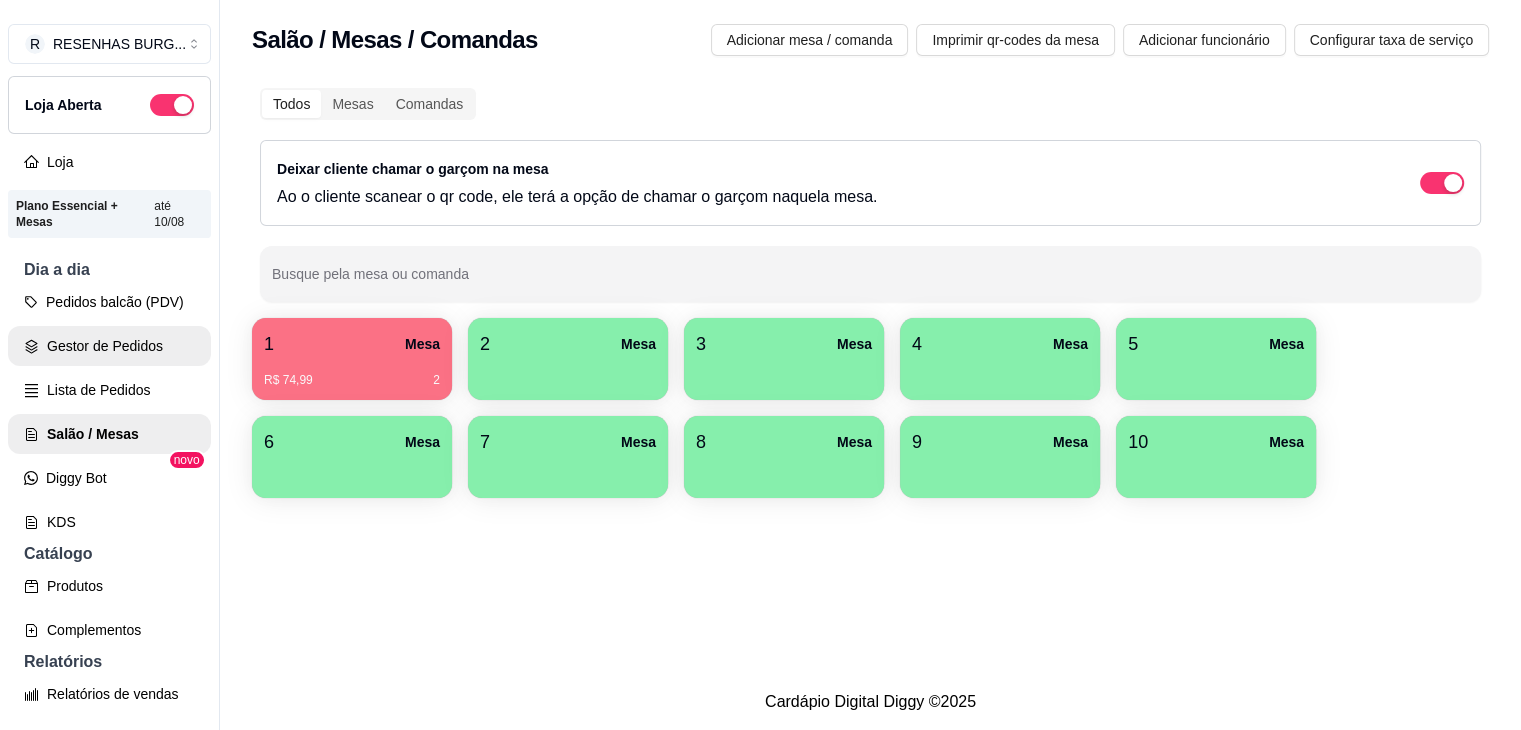 click on "Gestor de Pedidos" at bounding box center [109, 346] 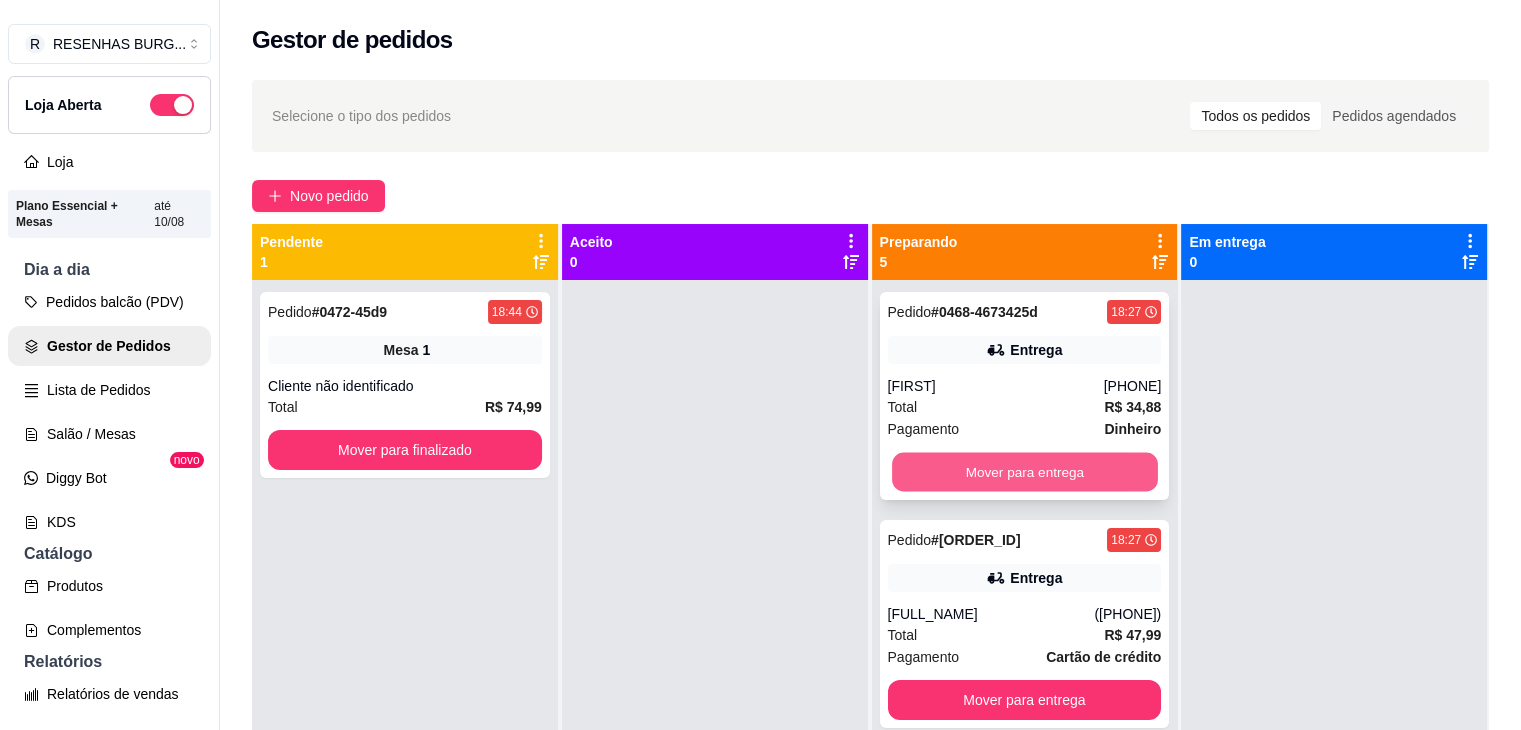 click on "Mover para entrega" at bounding box center [1025, 472] 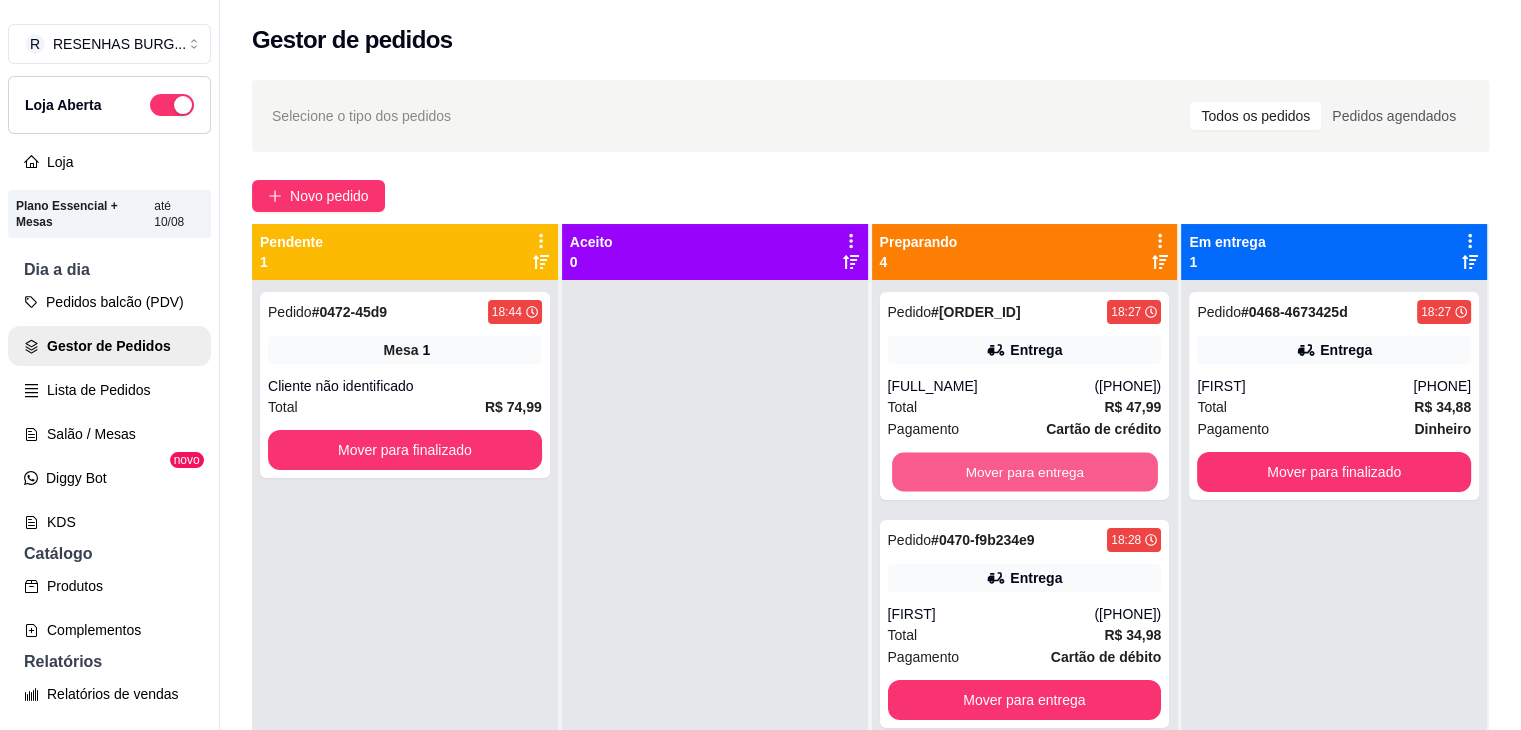 click on "Mover para entrega" at bounding box center (1025, 472) 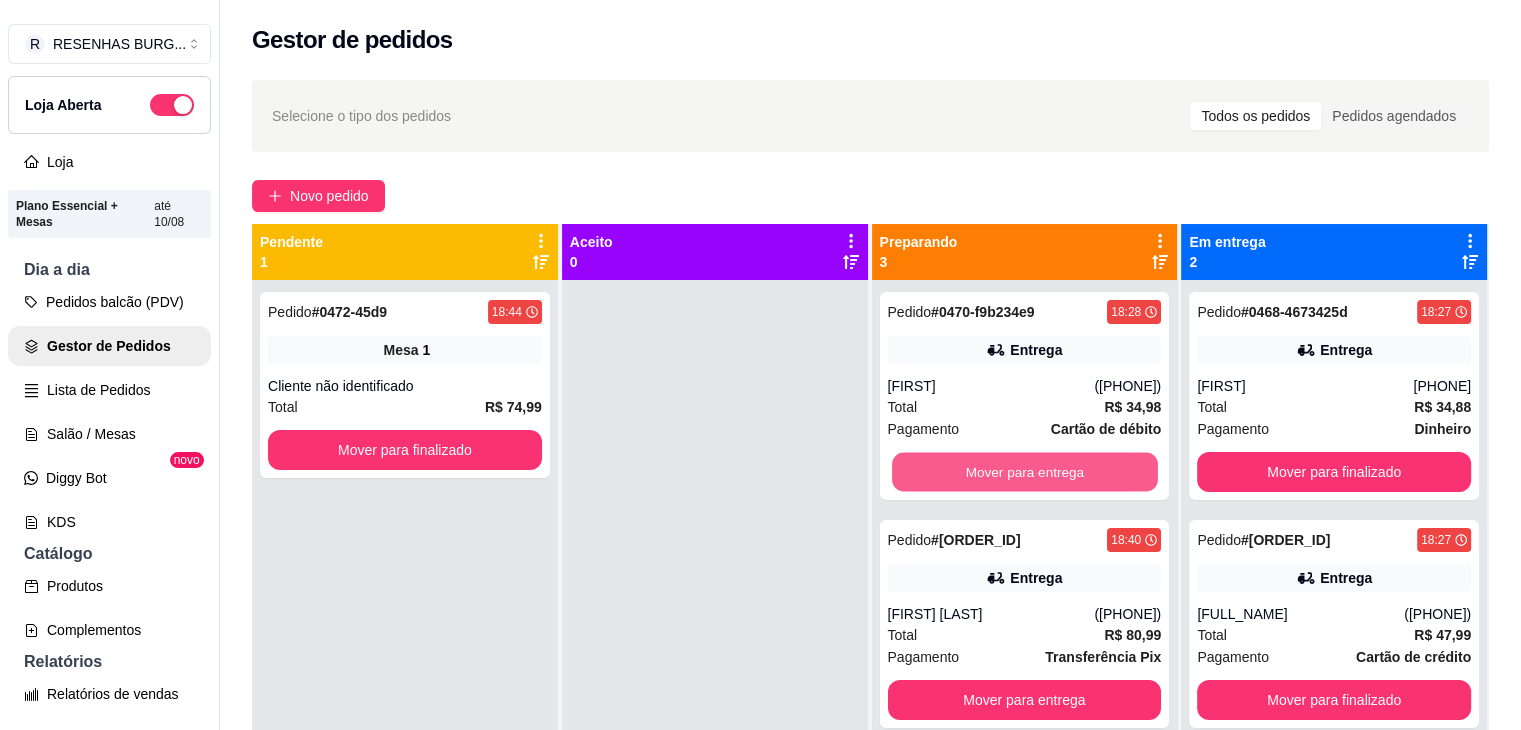 click on "Mover para entrega" at bounding box center [1025, 472] 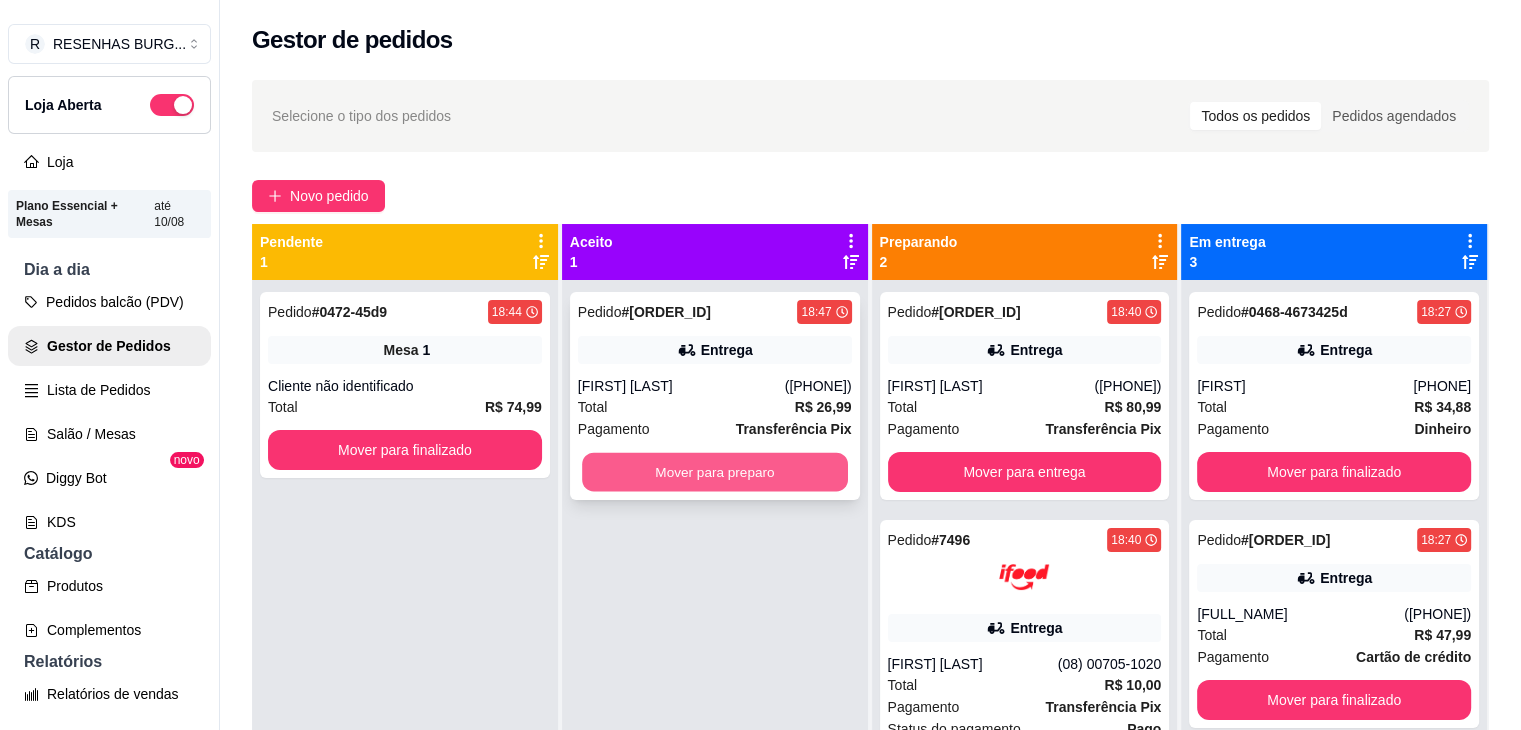 click on "Mover para preparo" at bounding box center [715, 472] 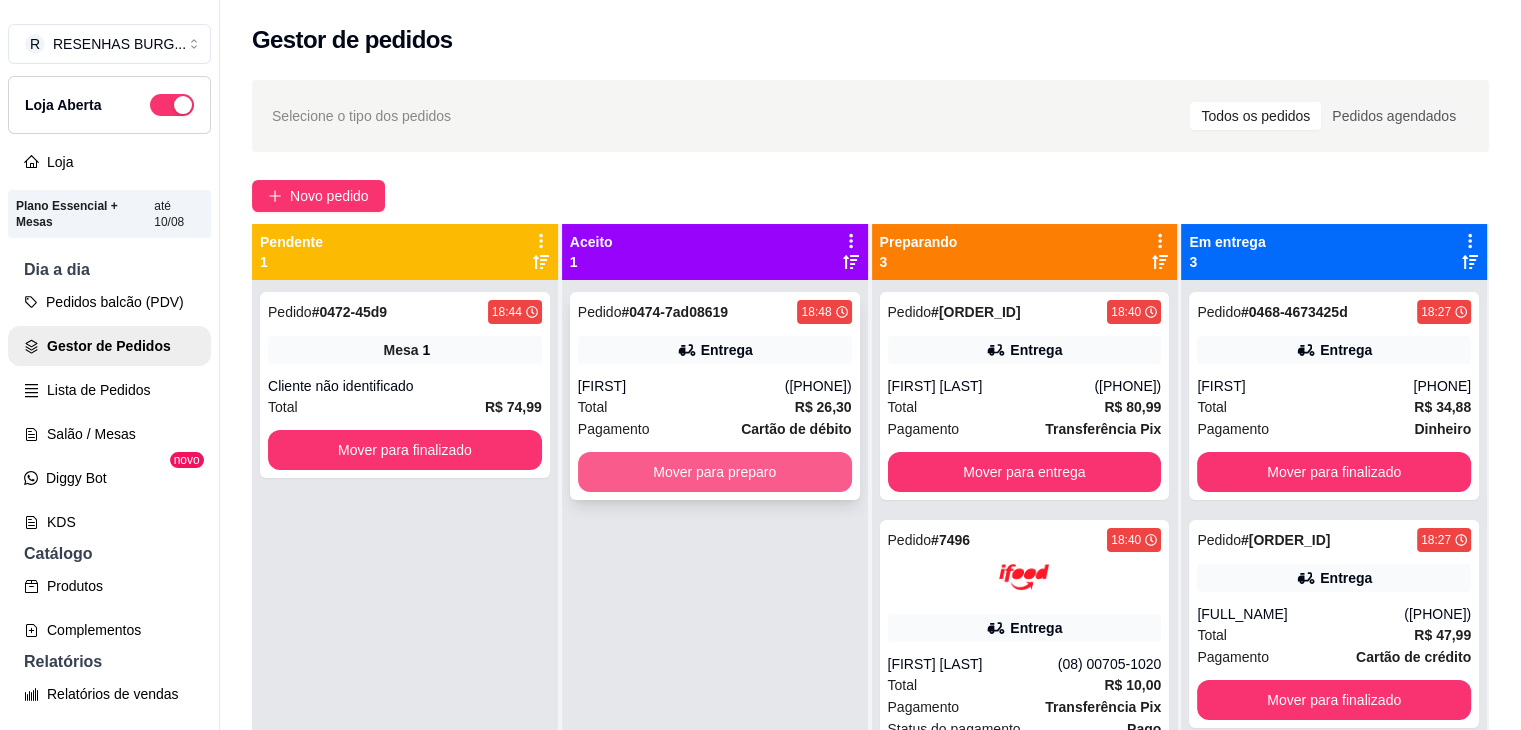 click on "Mover para preparo" at bounding box center (715, 472) 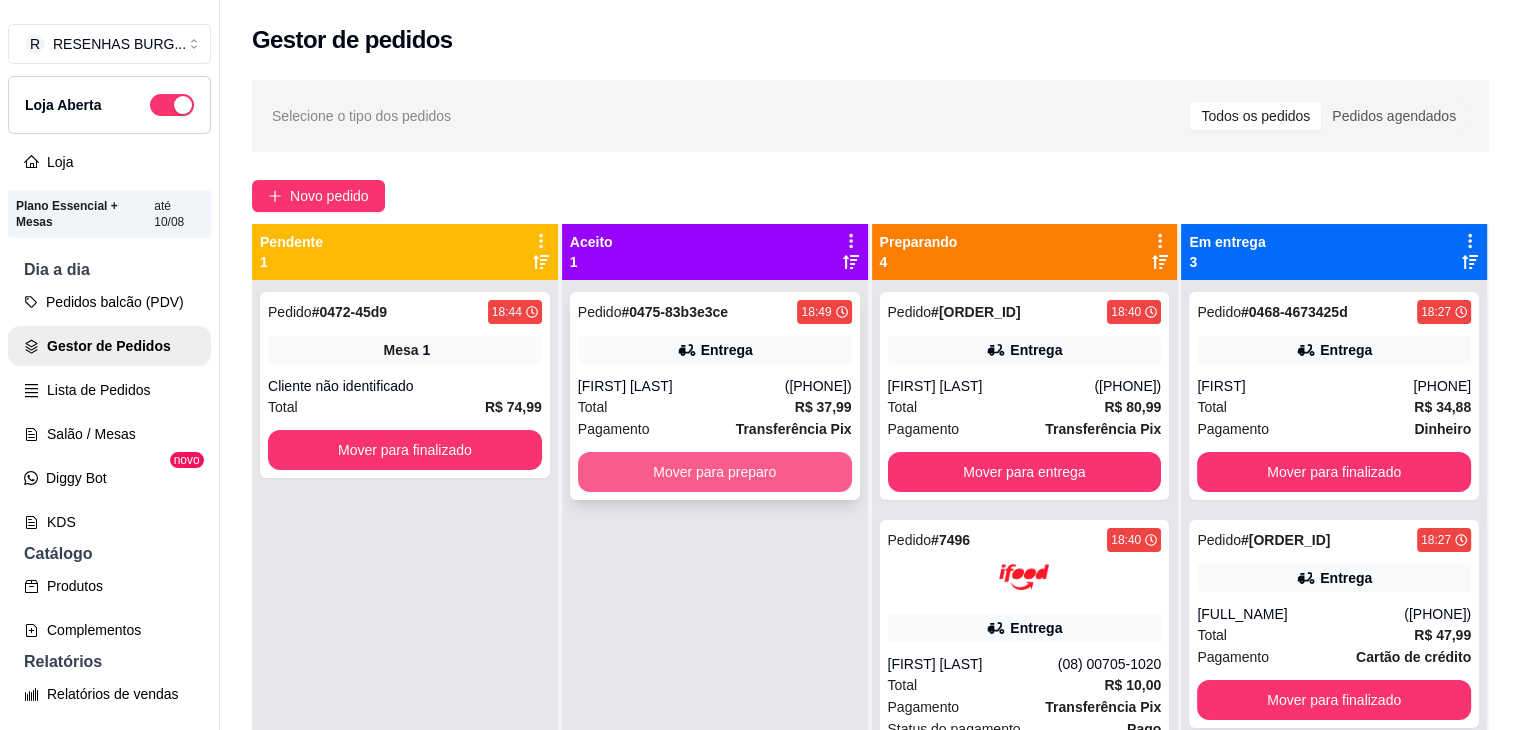 click on "Mover para preparo" at bounding box center (715, 472) 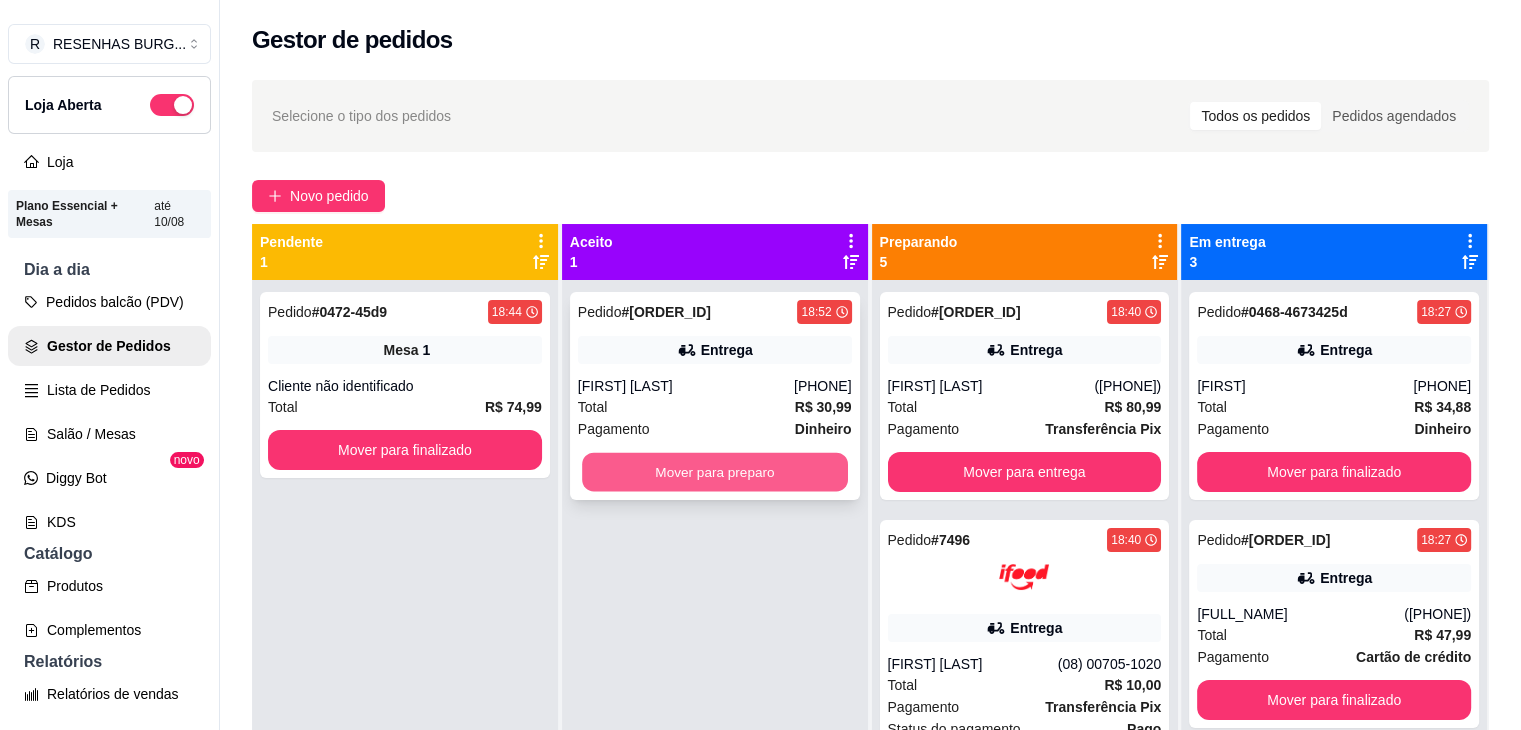 click on "Mover para preparo" at bounding box center [715, 472] 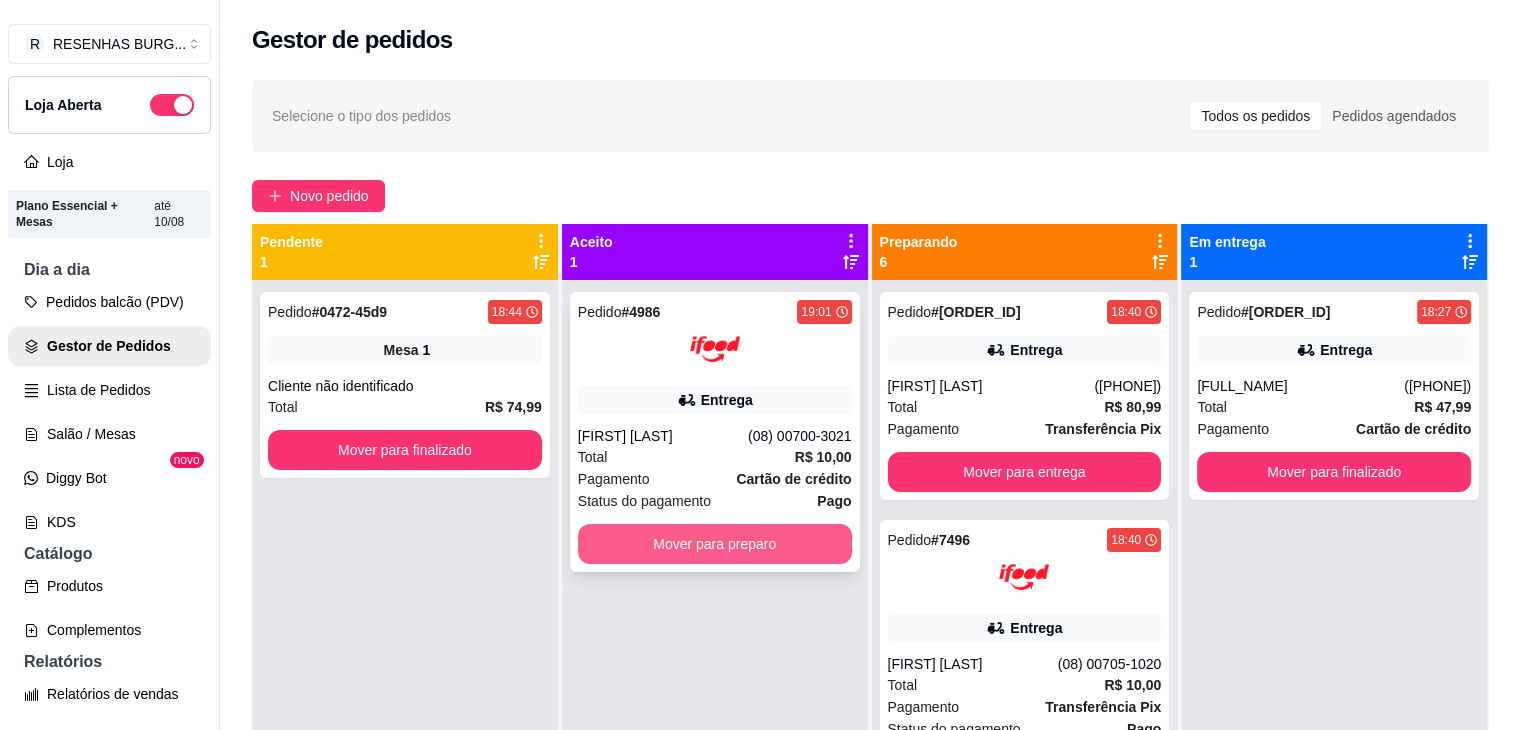 click on "Mover para preparo" at bounding box center [715, 544] 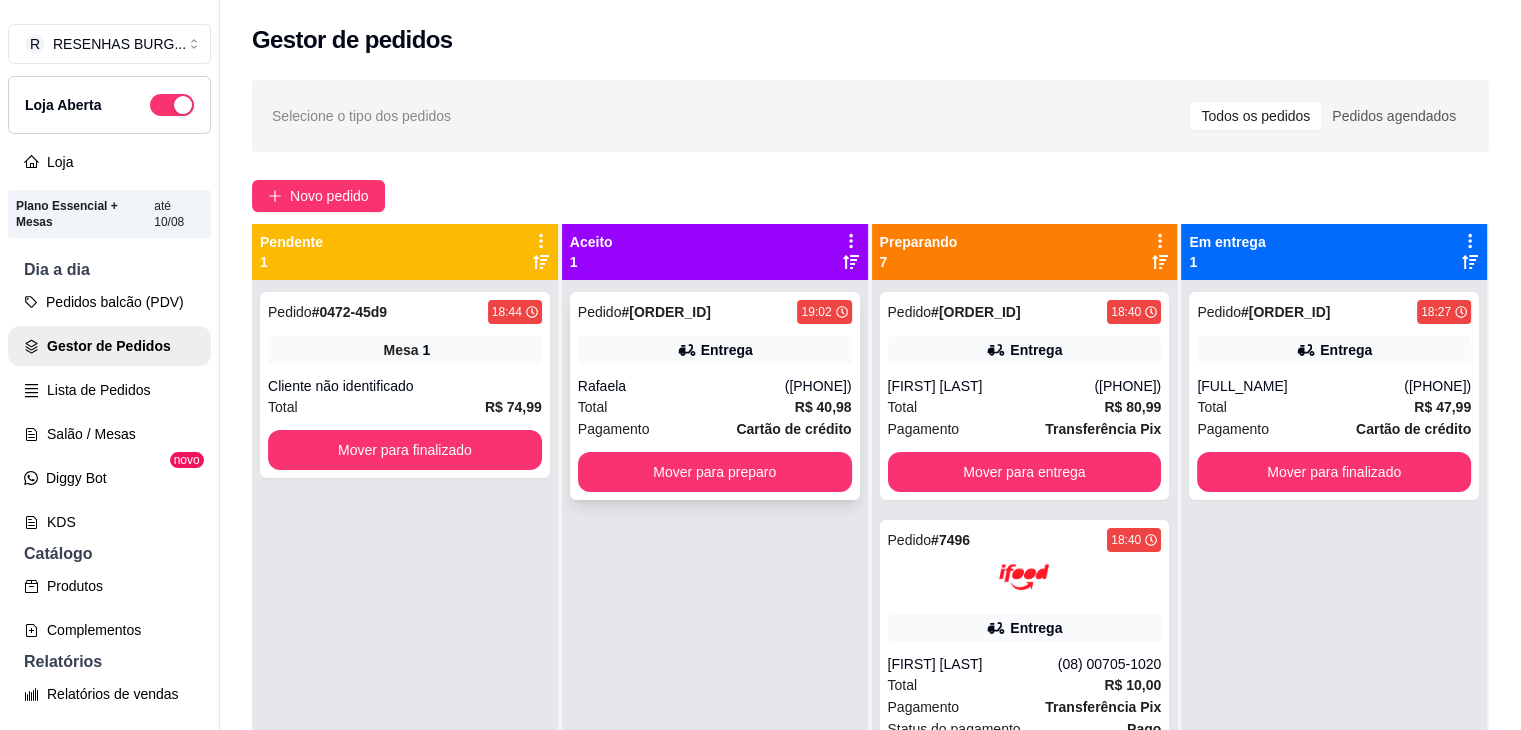 click on "Mover para preparo" at bounding box center (715, 472) 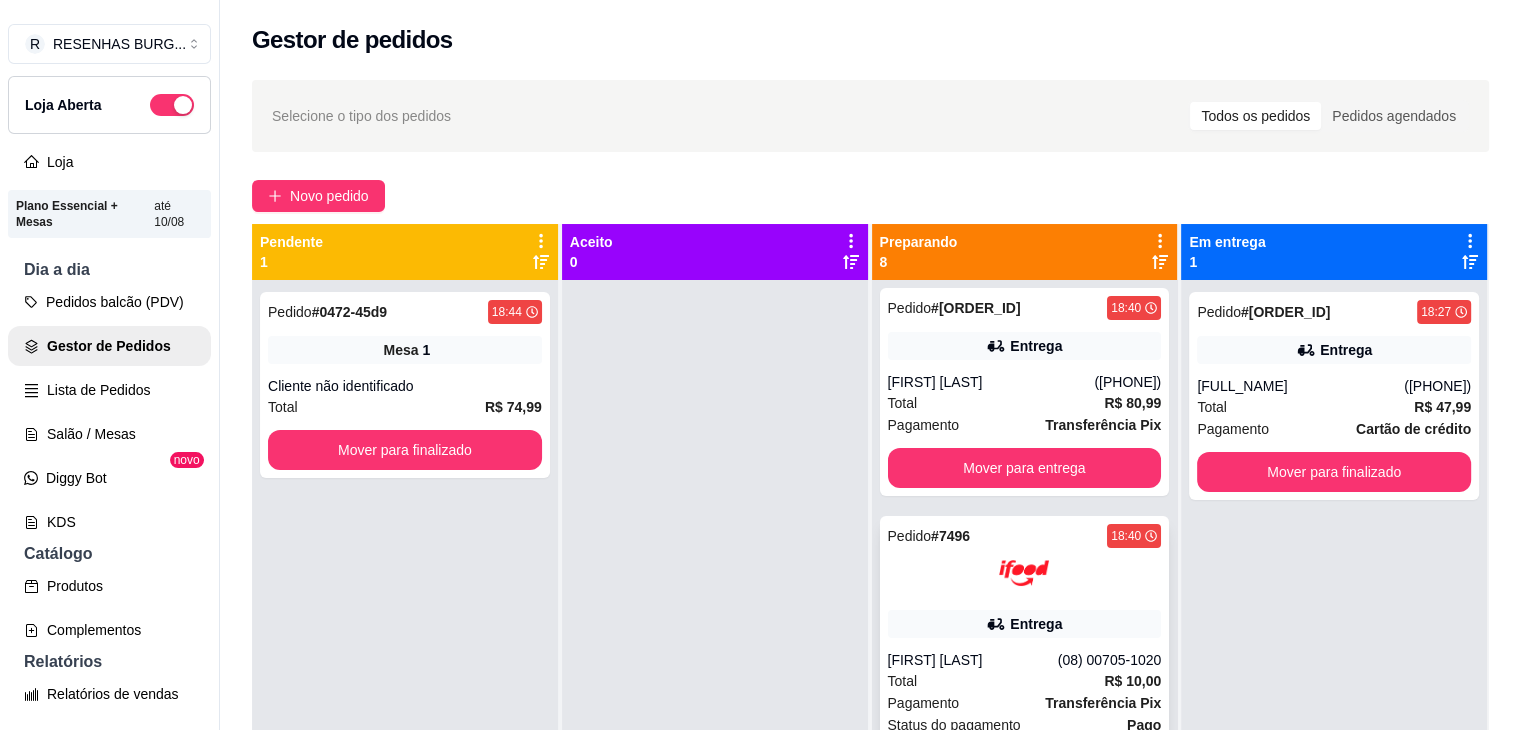 scroll, scrollTop: 0, scrollLeft: 0, axis: both 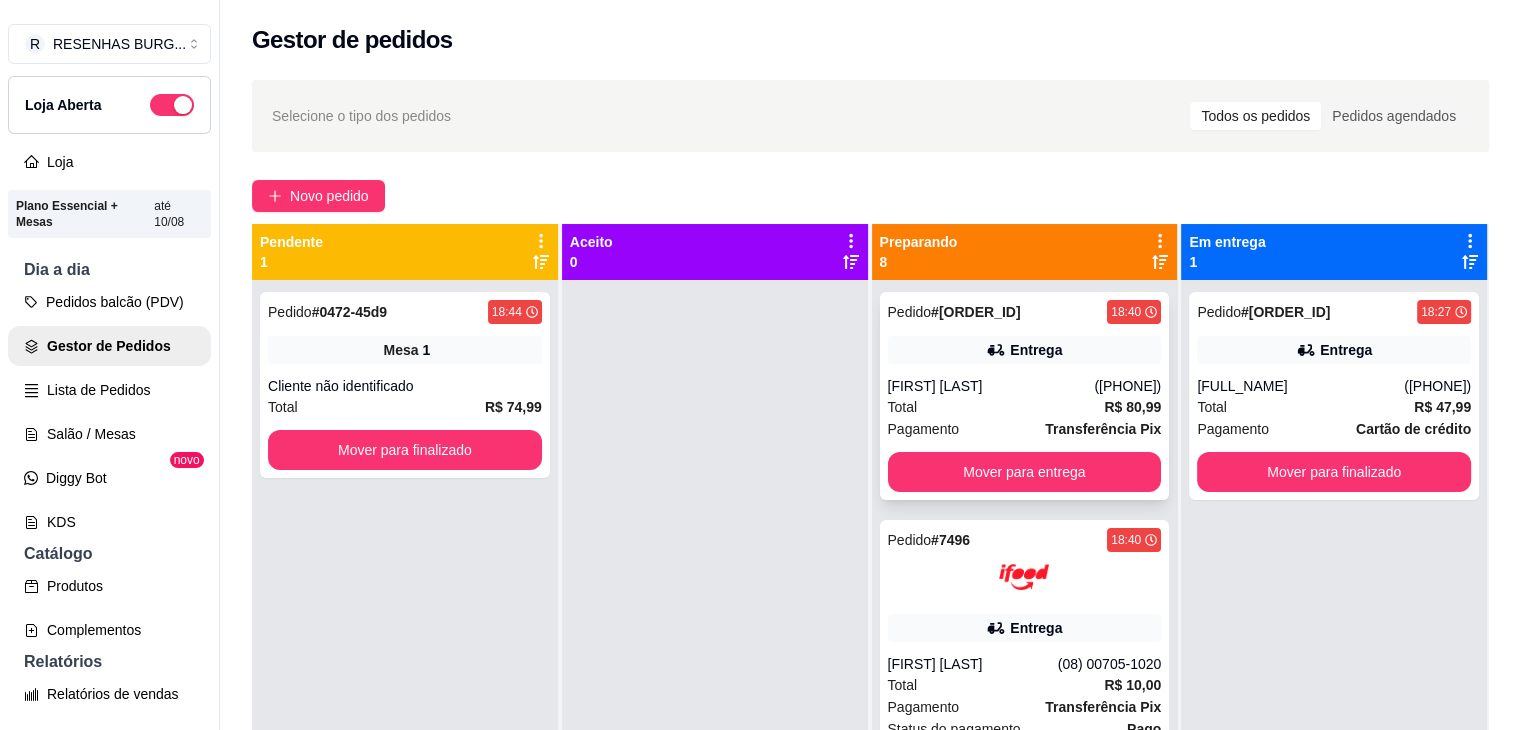 click on "[FIRST] [LAST]" at bounding box center (991, 386) 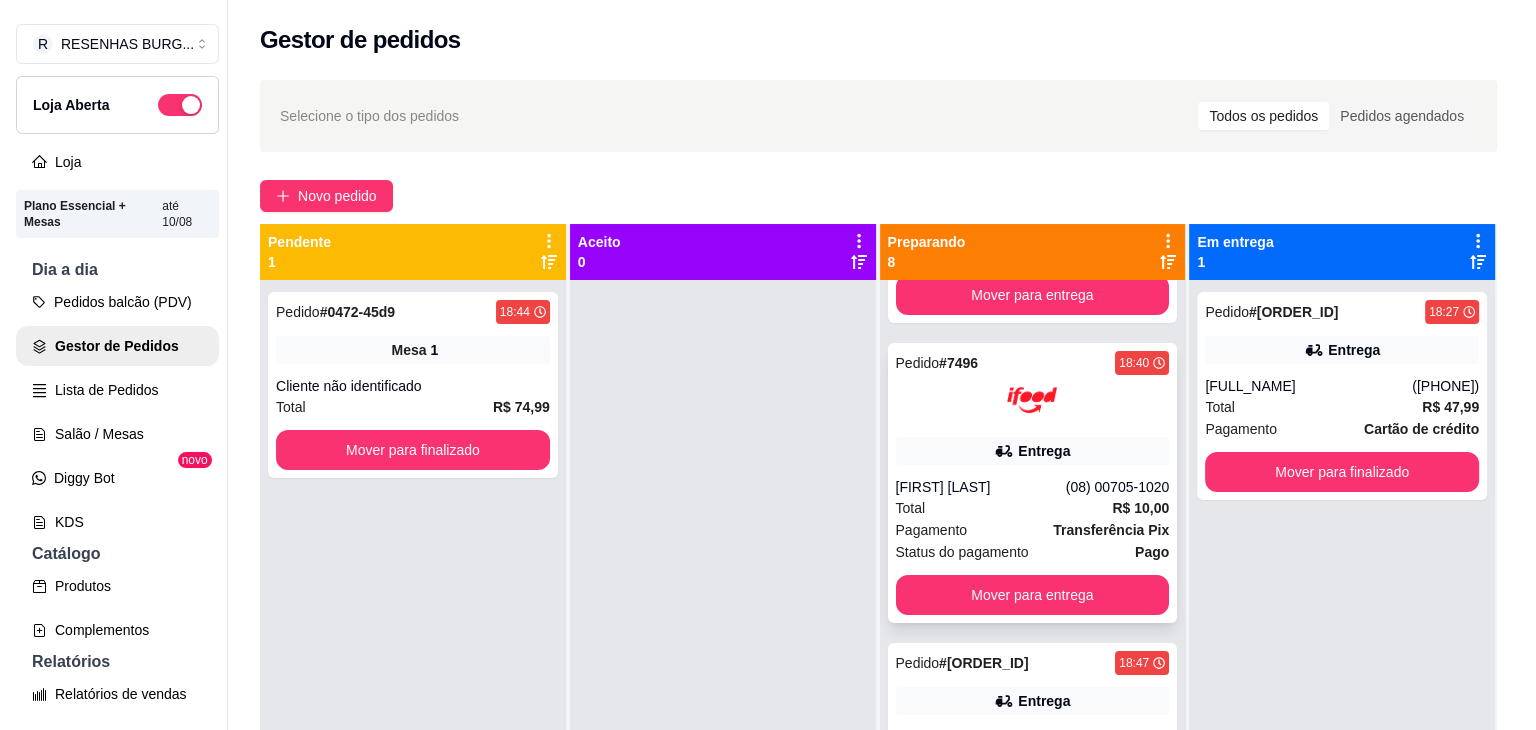 scroll, scrollTop: 300, scrollLeft: 0, axis: vertical 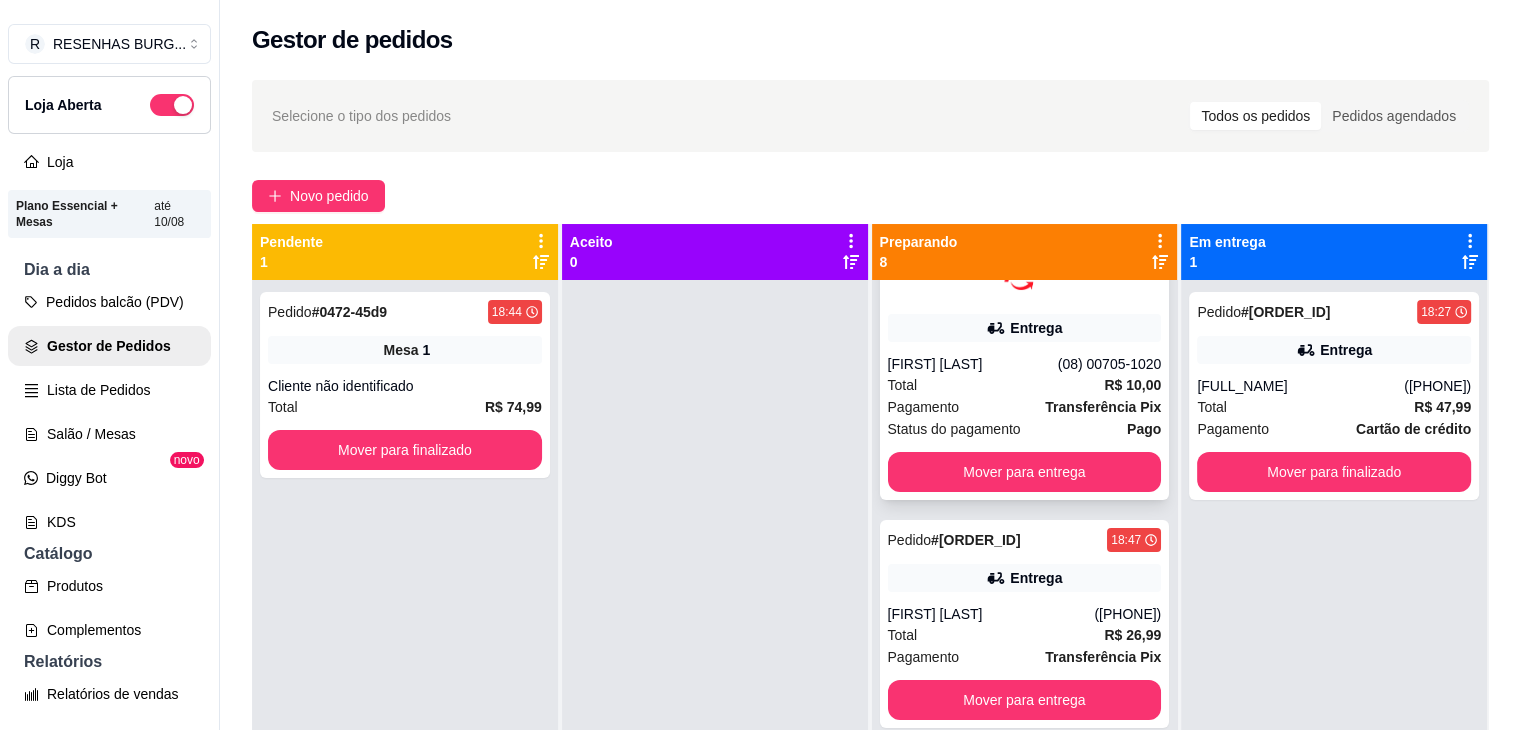 click on "Total R$ 10,00" at bounding box center (1025, 385) 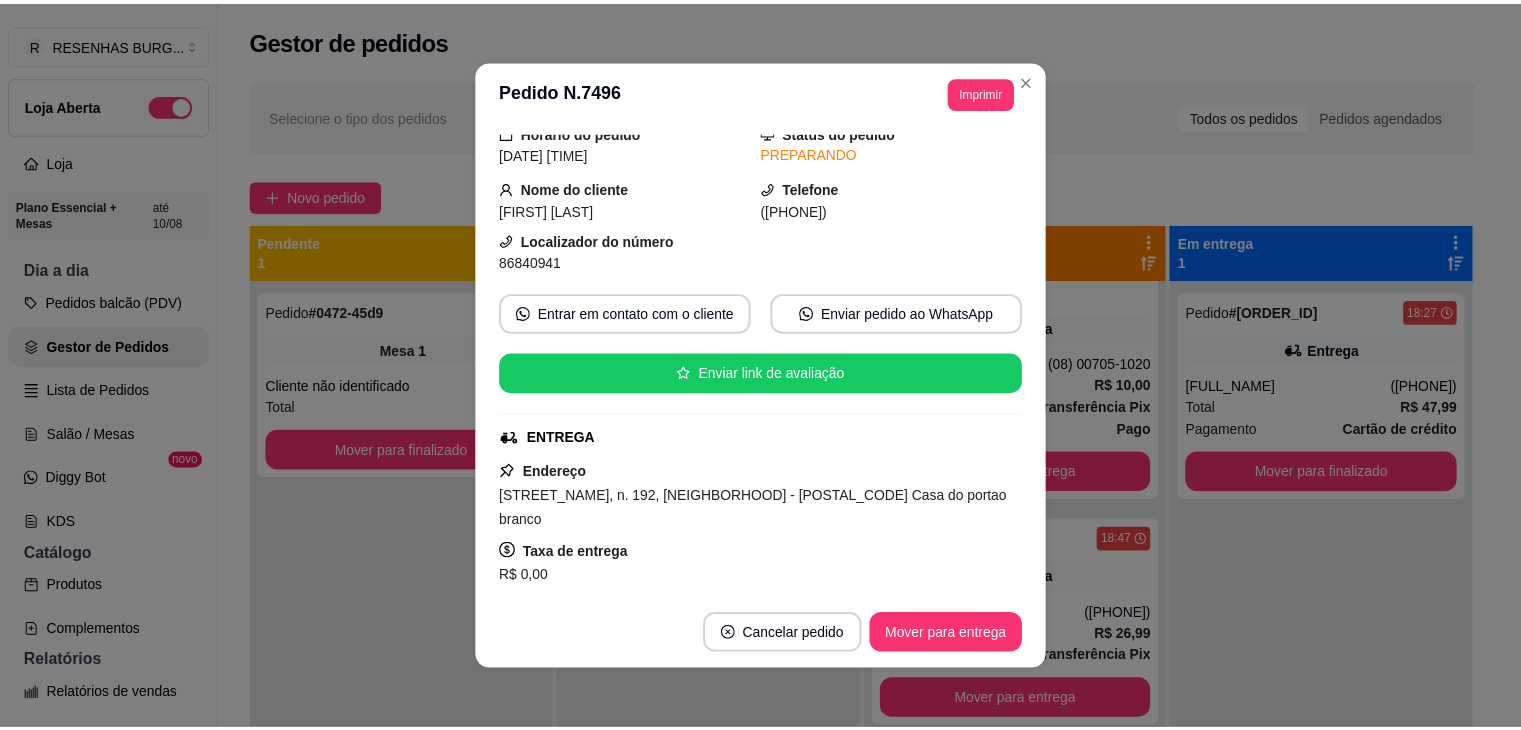 scroll, scrollTop: 100, scrollLeft: 0, axis: vertical 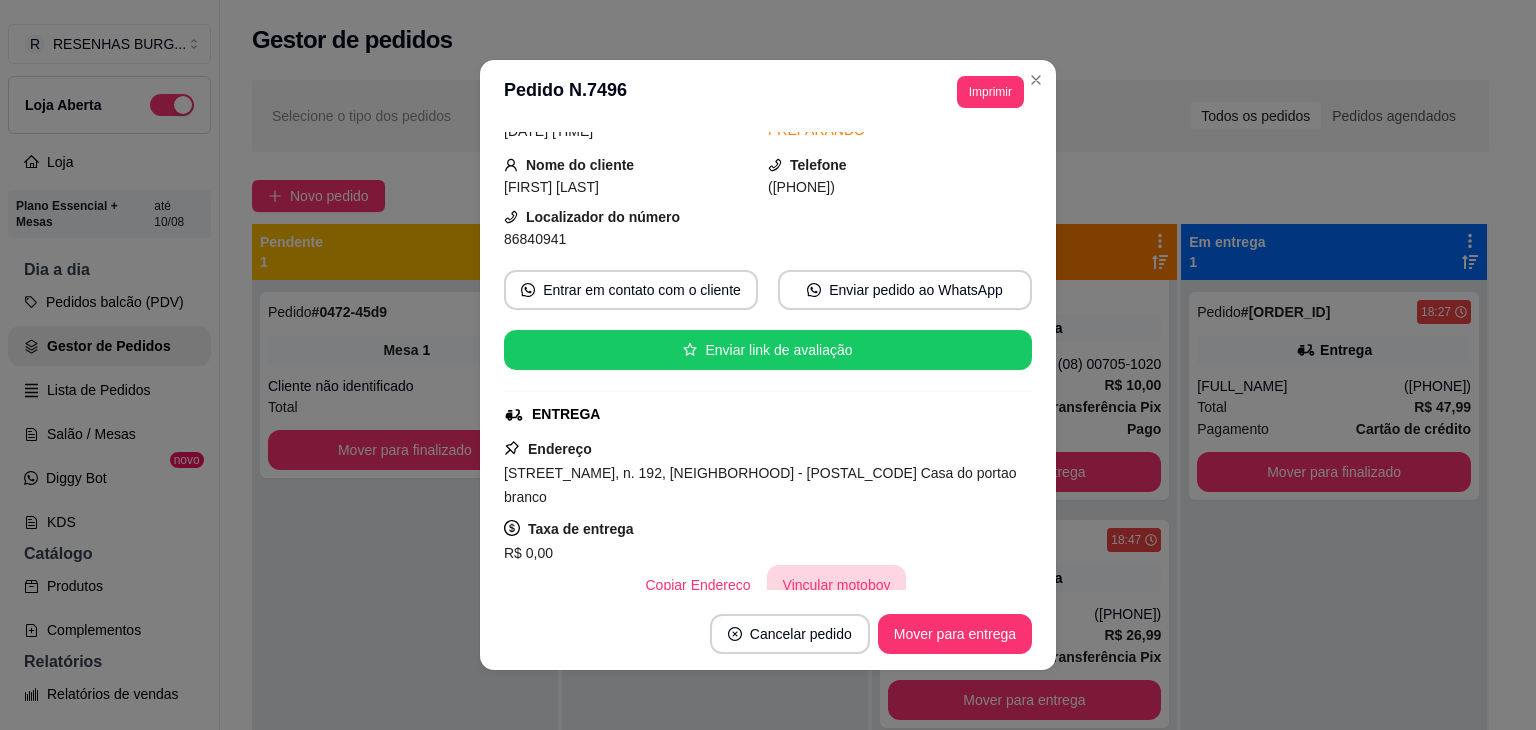 click on "Vincular motoboy" at bounding box center (837, 585) 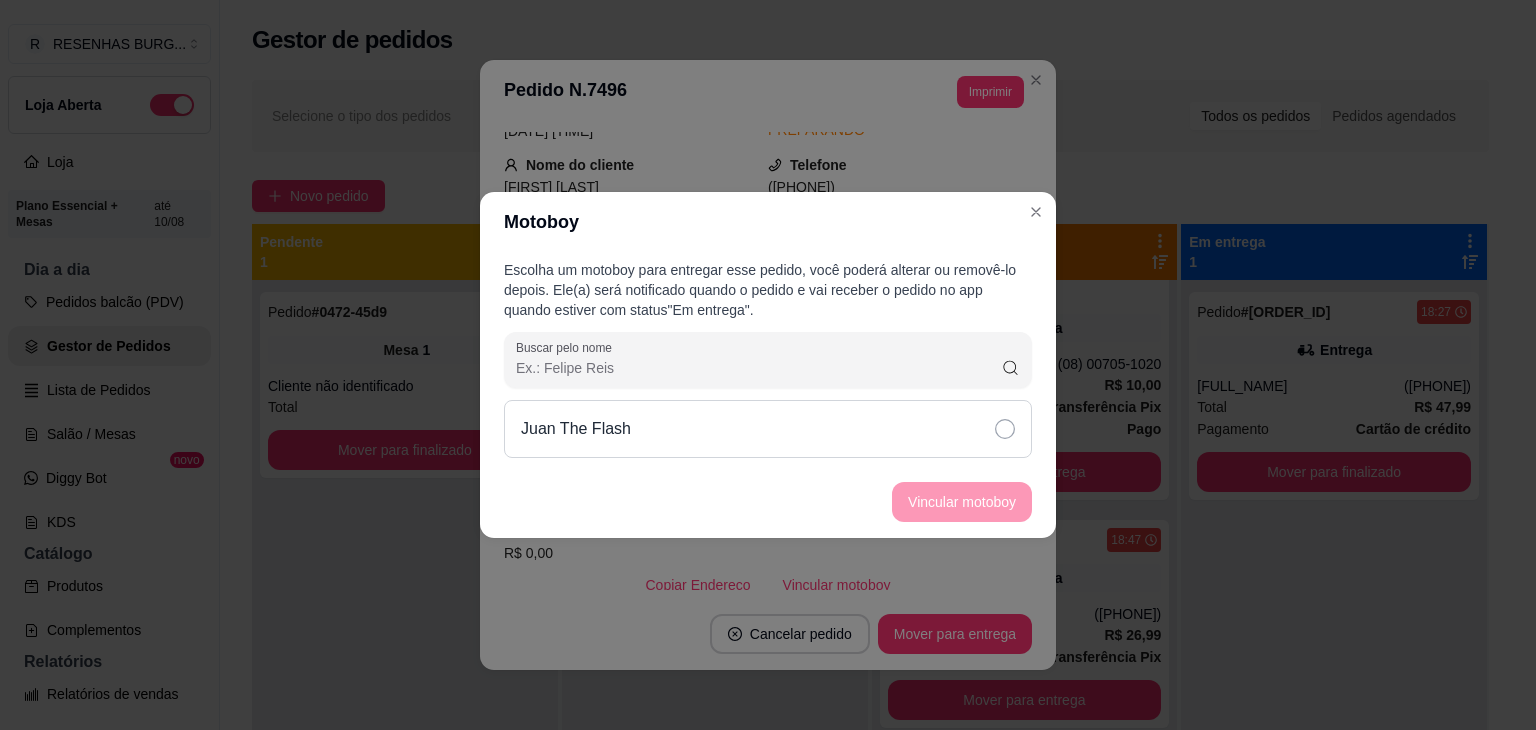 click on "Juan The Flash" at bounding box center (768, 429) 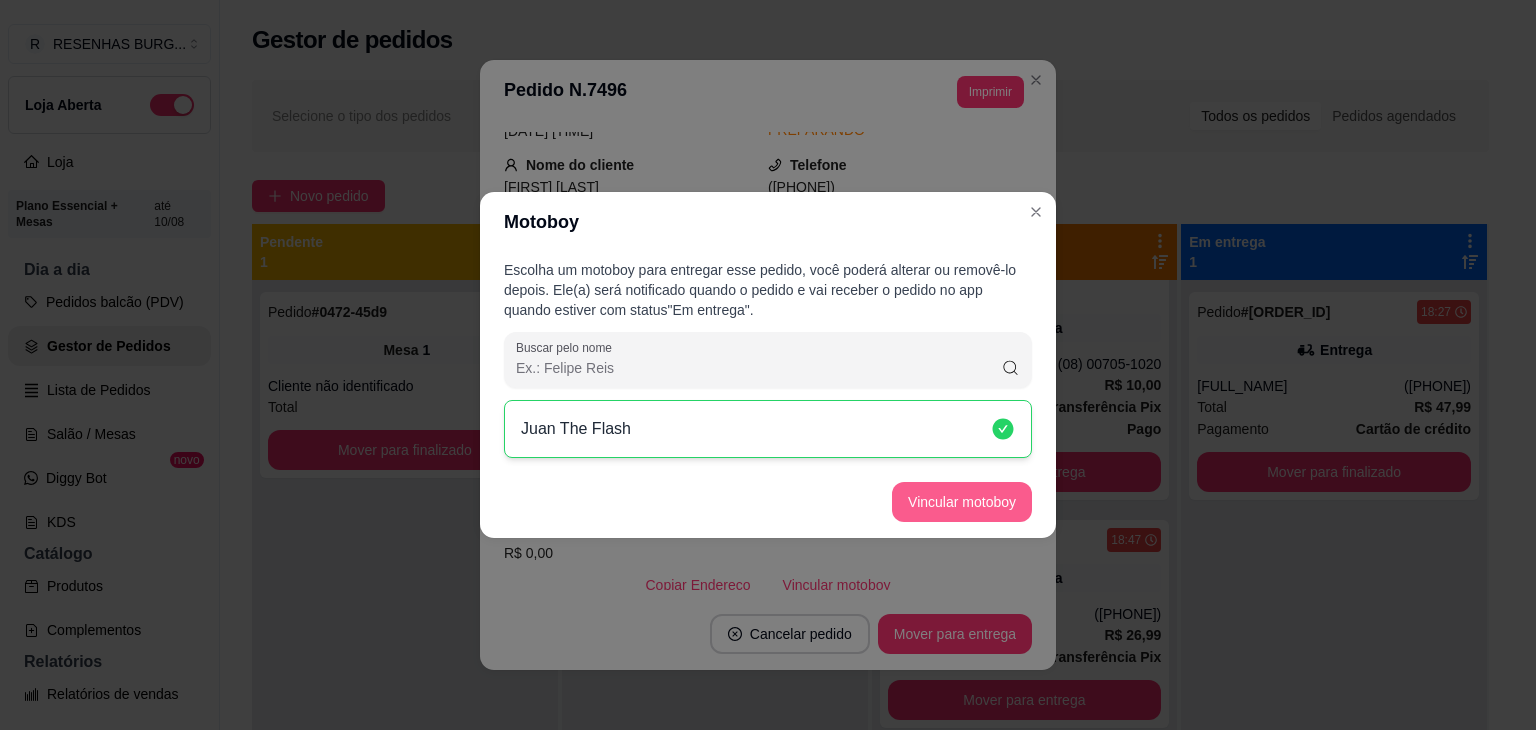 click on "Vincular motoboy" at bounding box center (962, 502) 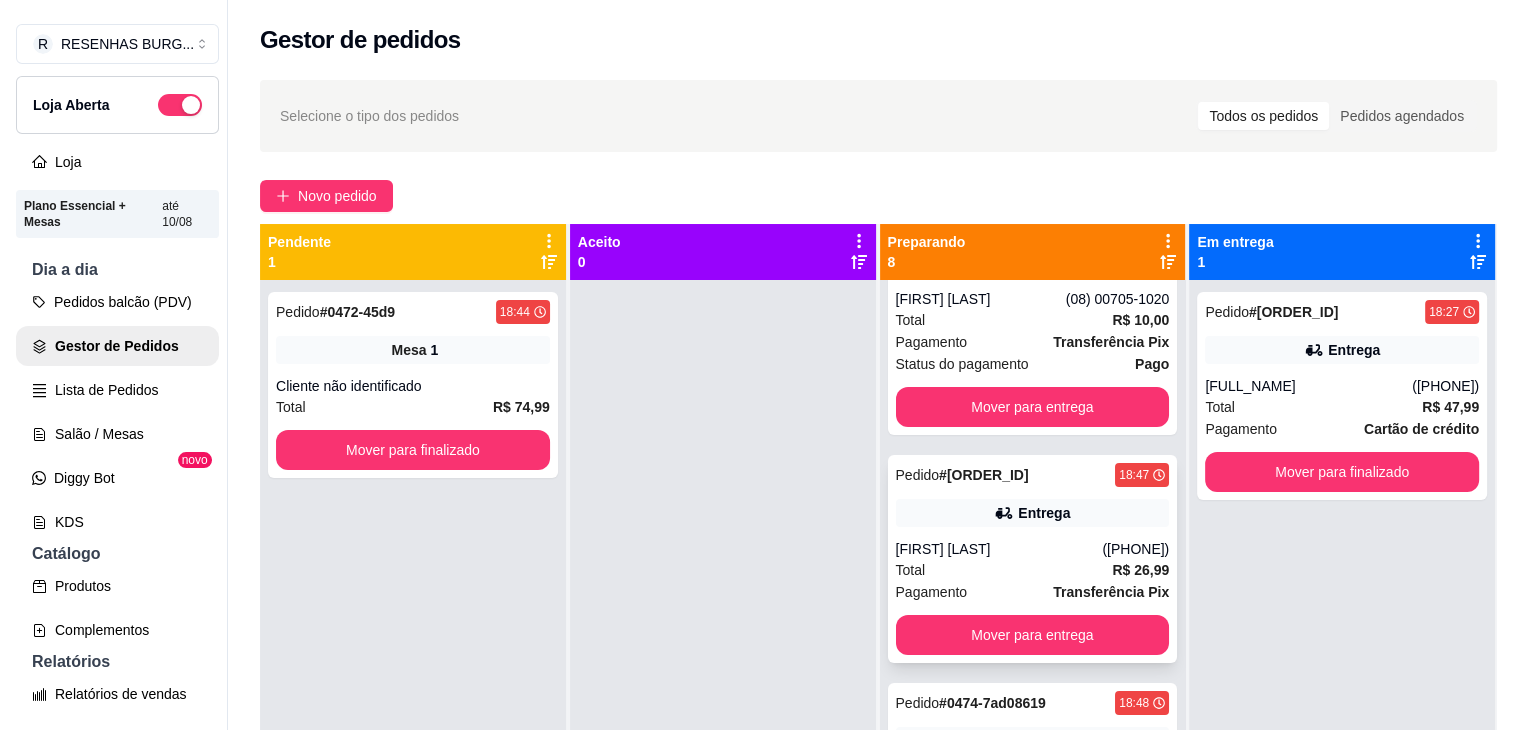 scroll, scrollTop: 400, scrollLeft: 0, axis: vertical 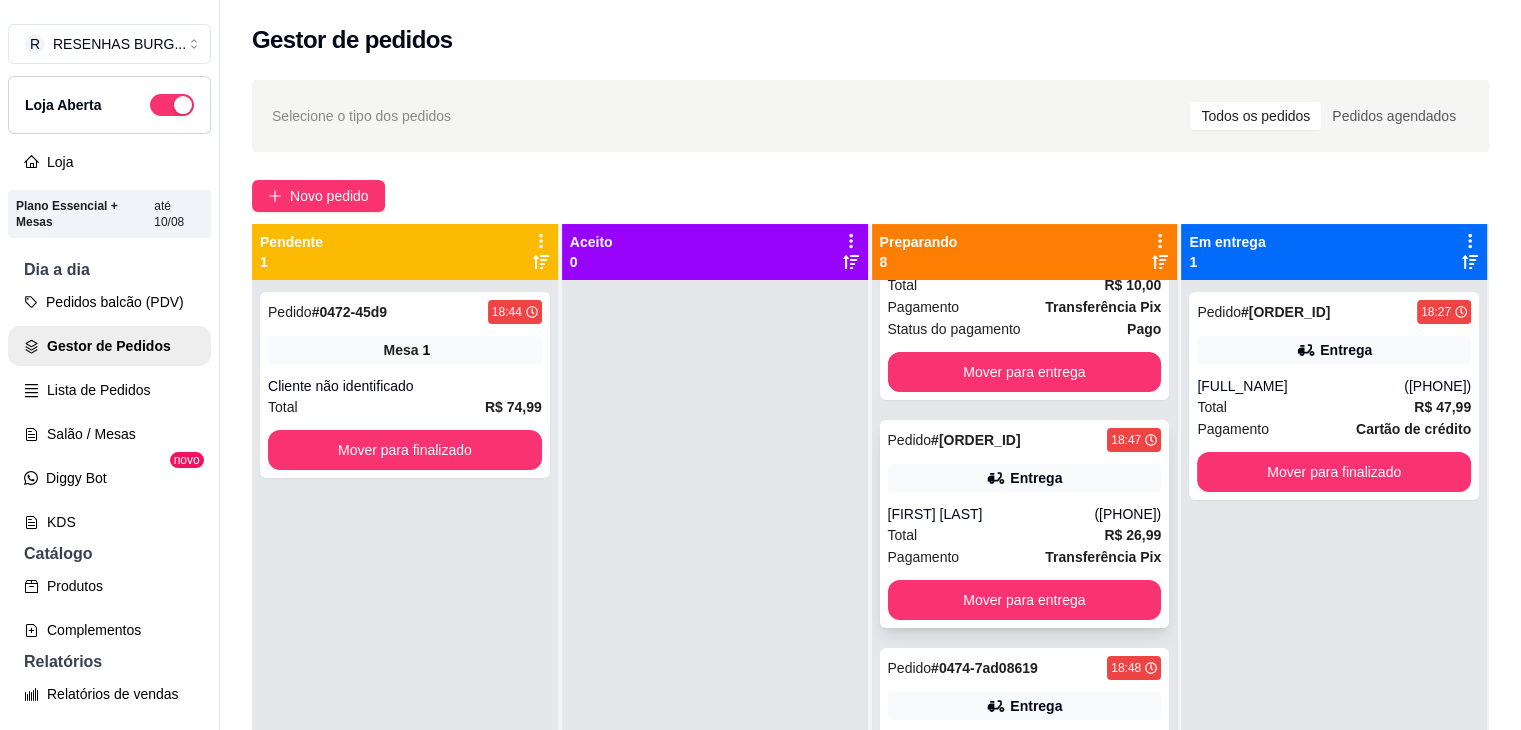 click on "[FIRST] [LAST]" at bounding box center [991, 514] 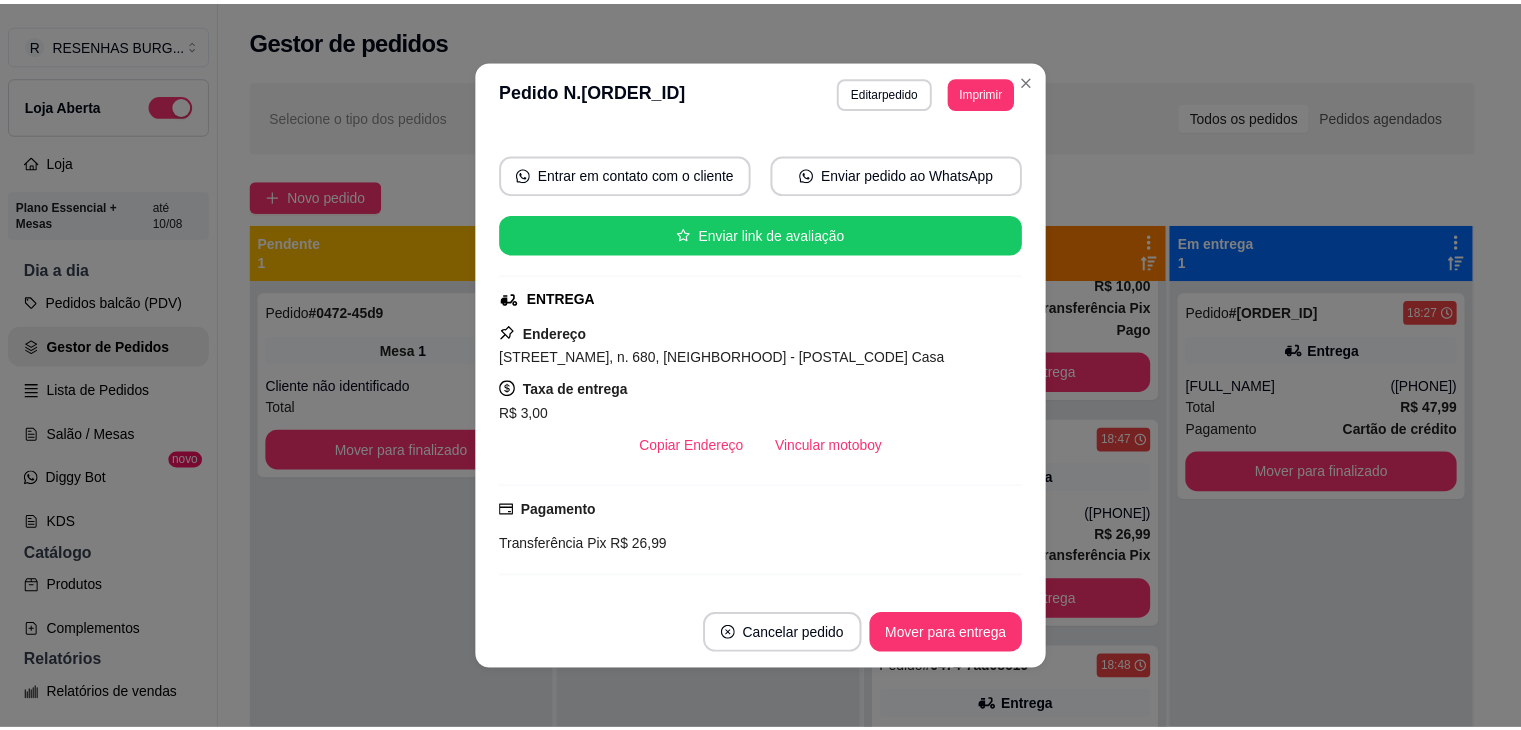 scroll, scrollTop: 200, scrollLeft: 0, axis: vertical 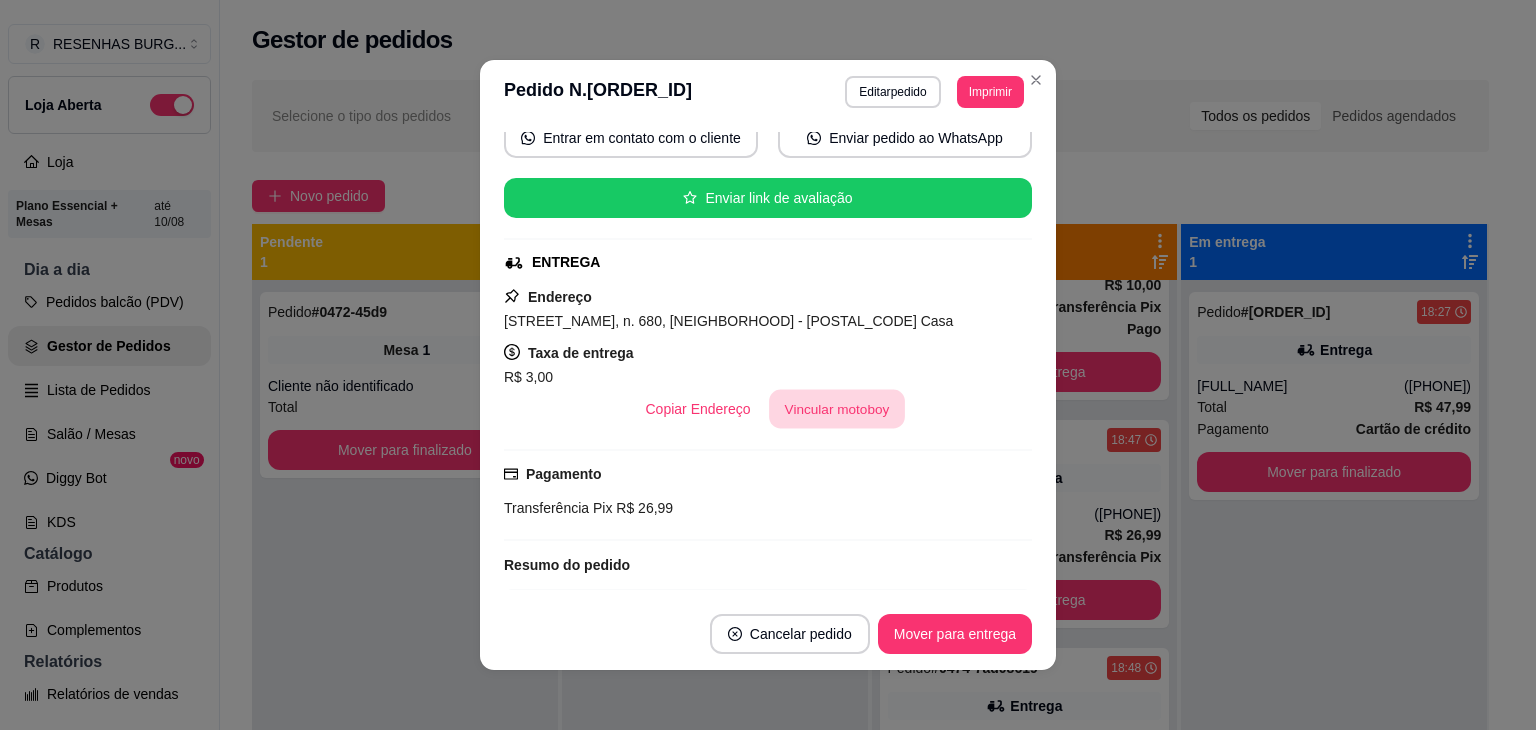 click on "Vincular motoboy" at bounding box center [837, 409] 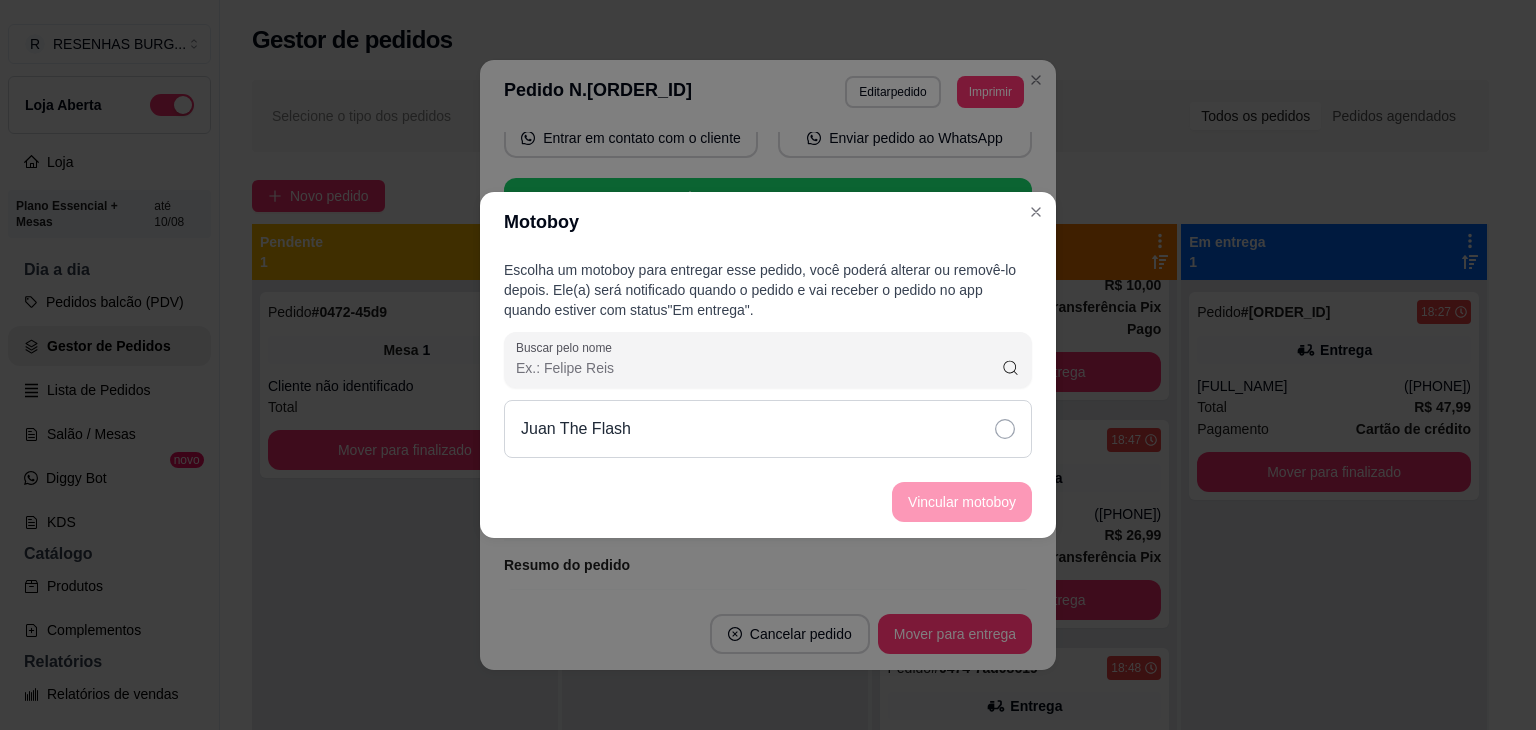 click on "Juan The Flash" at bounding box center (768, 429) 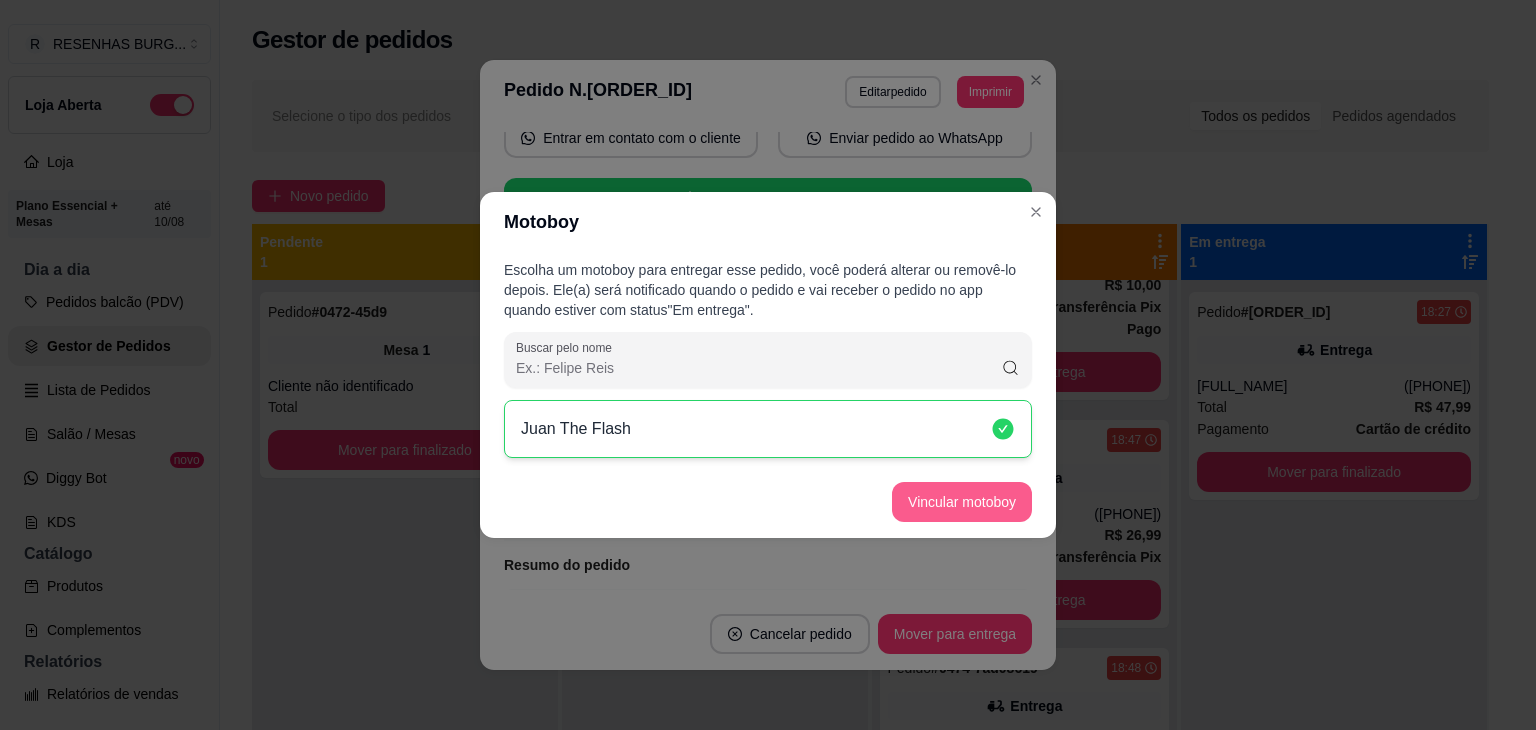 click on "Vincular motoboy" at bounding box center [962, 502] 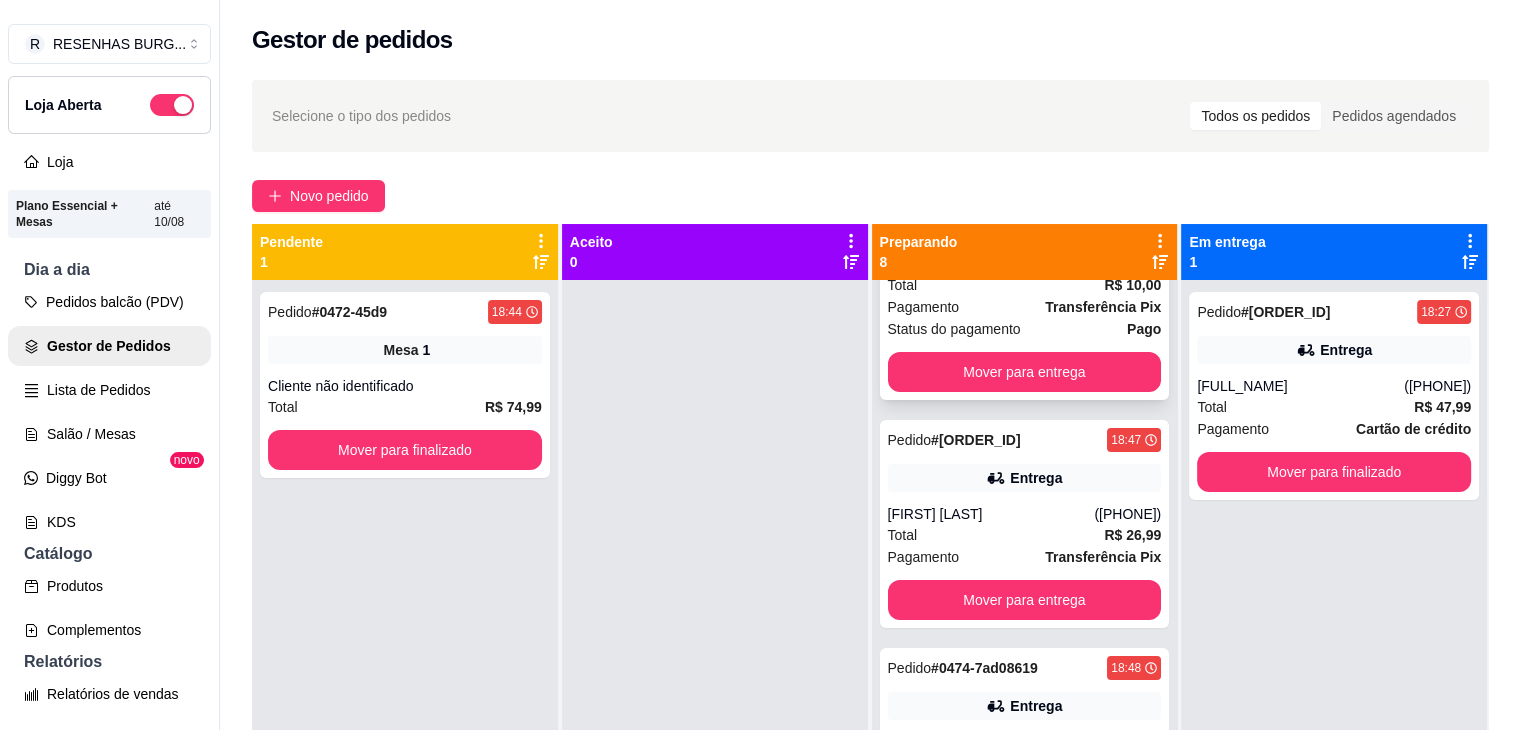 scroll, scrollTop: 0, scrollLeft: 0, axis: both 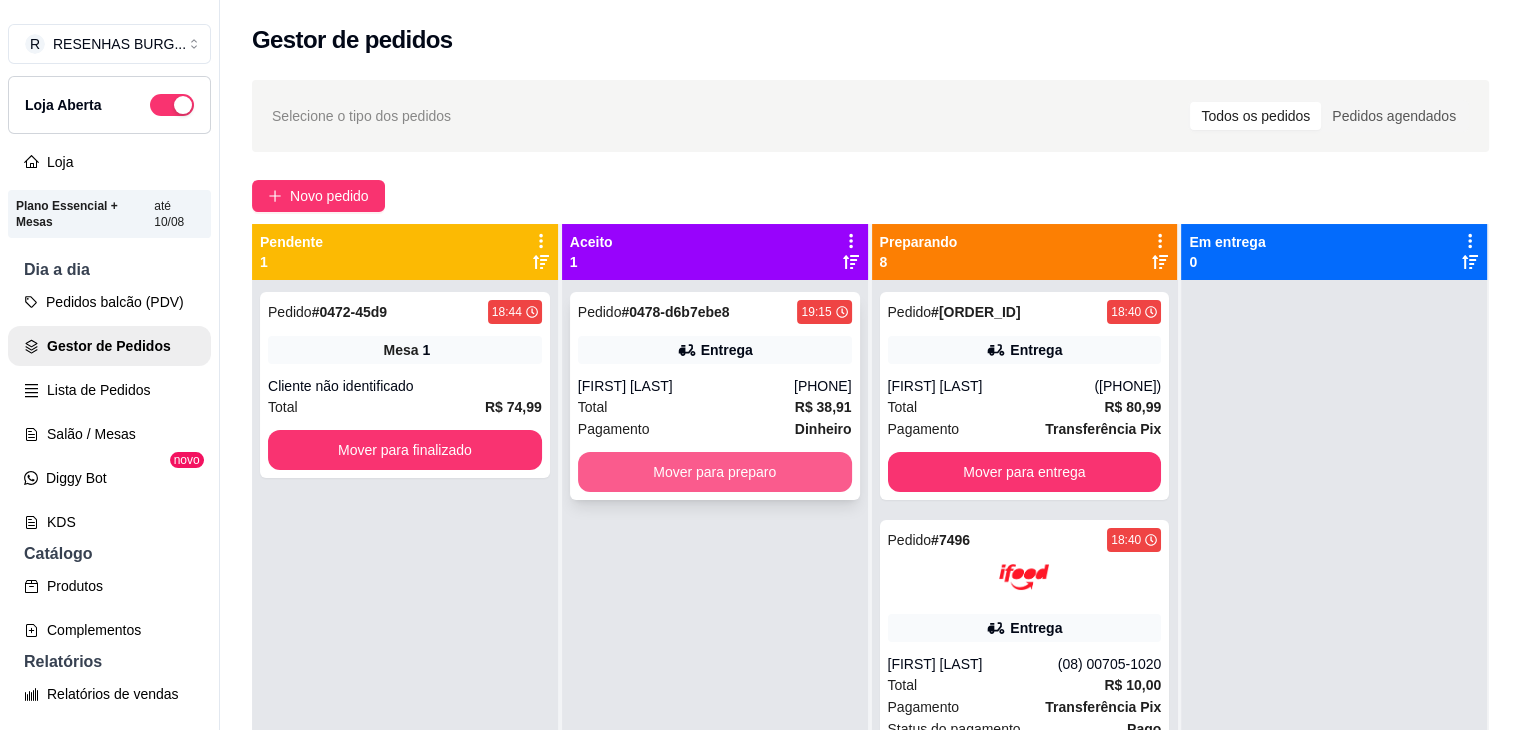 click on "Mover para preparo" at bounding box center (715, 472) 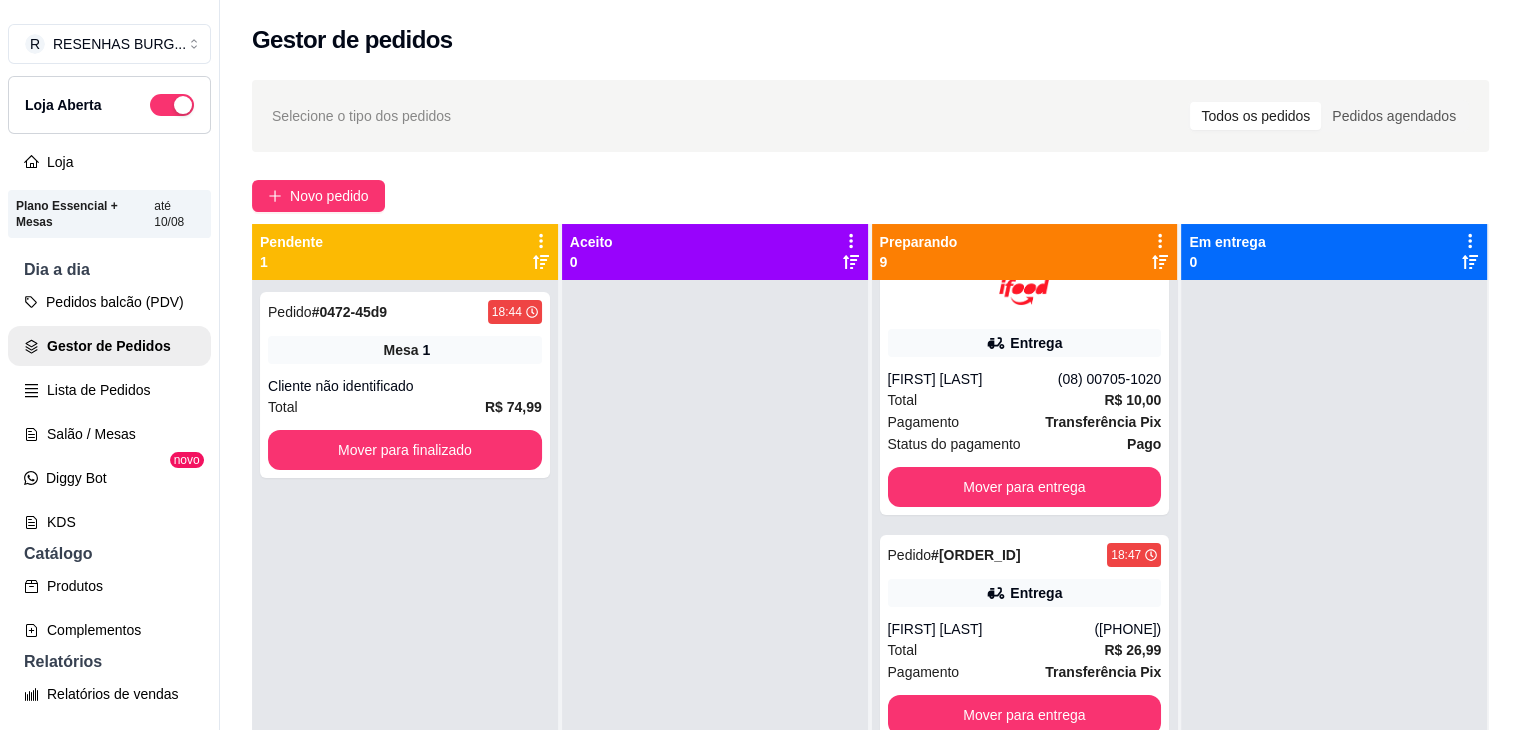 scroll, scrollTop: 300, scrollLeft: 0, axis: vertical 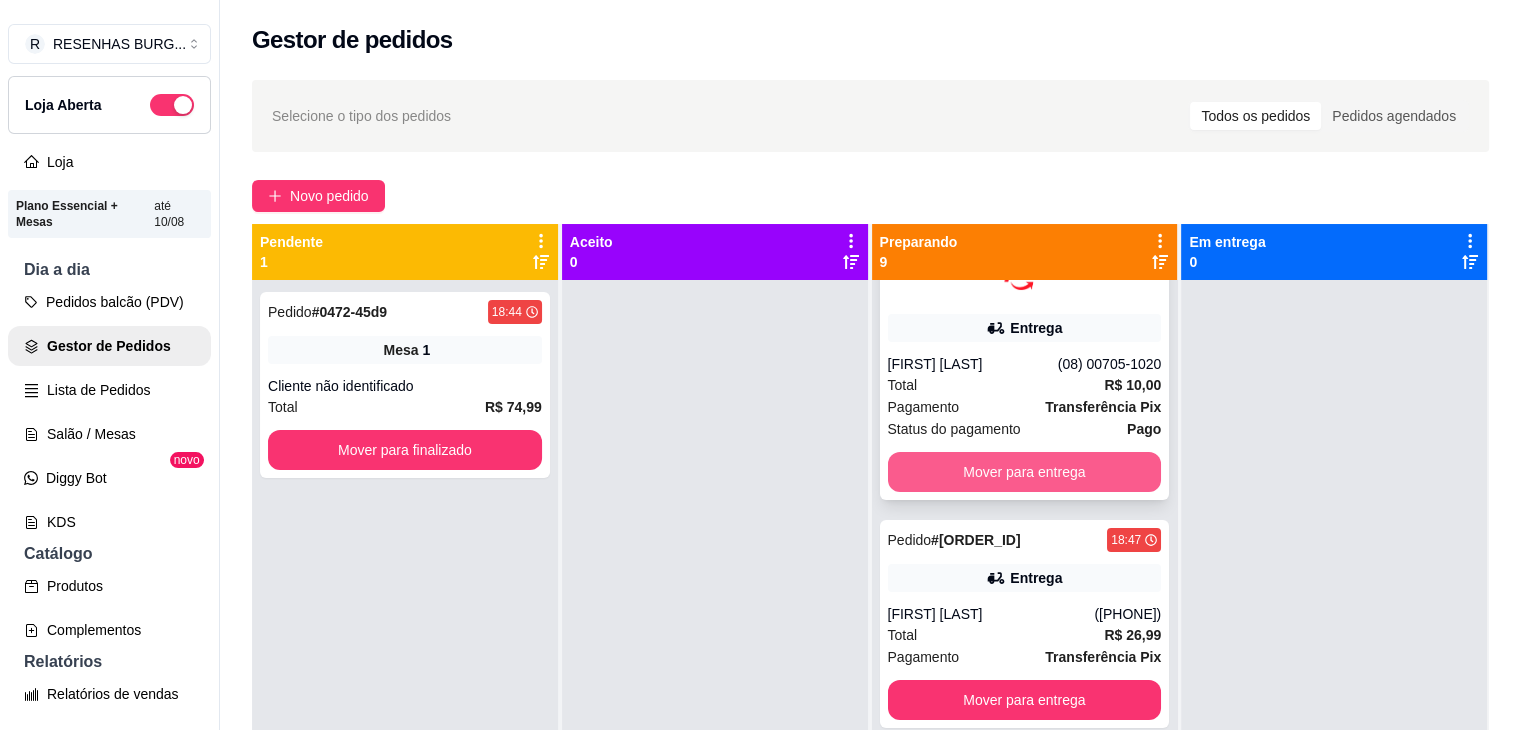 click on "Mover para entrega" at bounding box center [1025, 472] 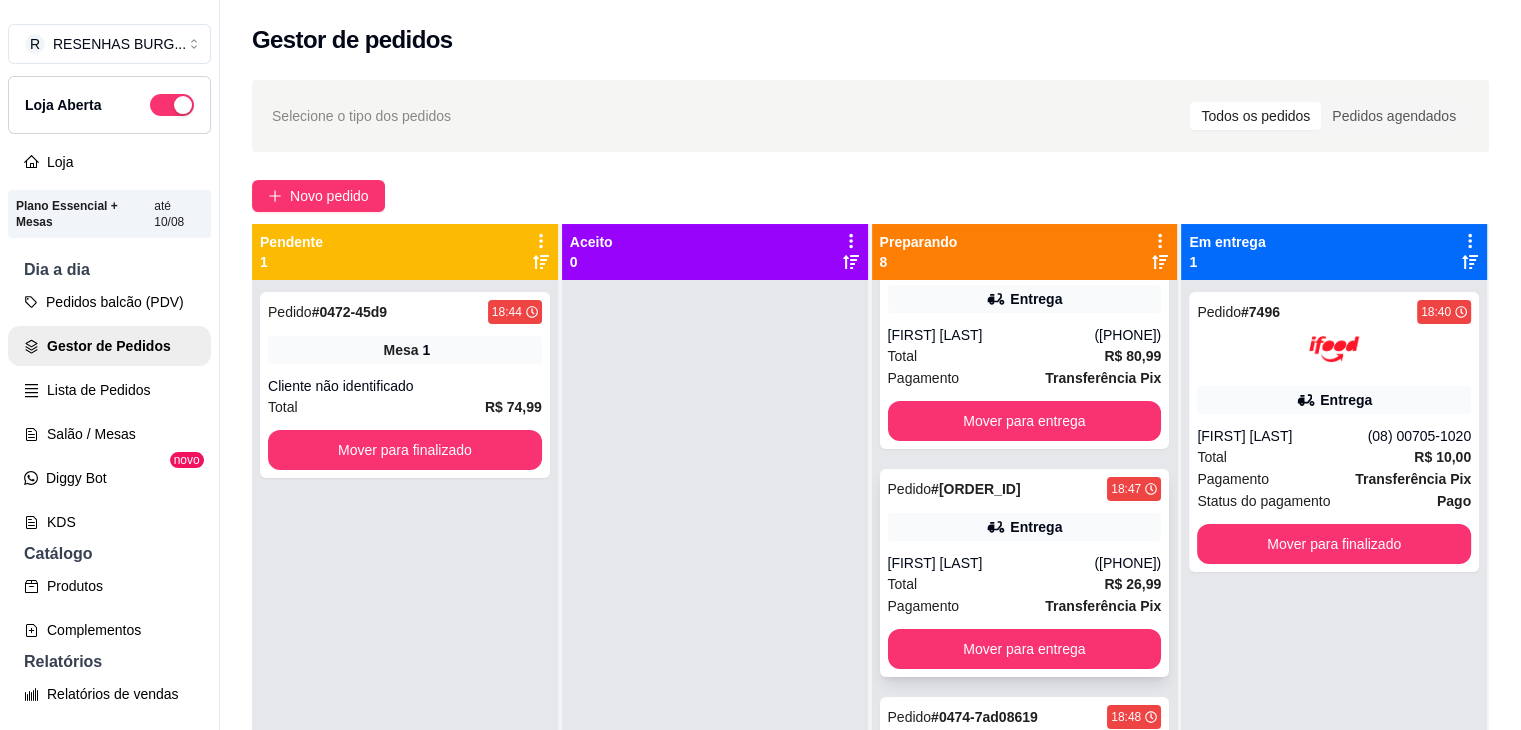 scroll, scrollTop: 100, scrollLeft: 0, axis: vertical 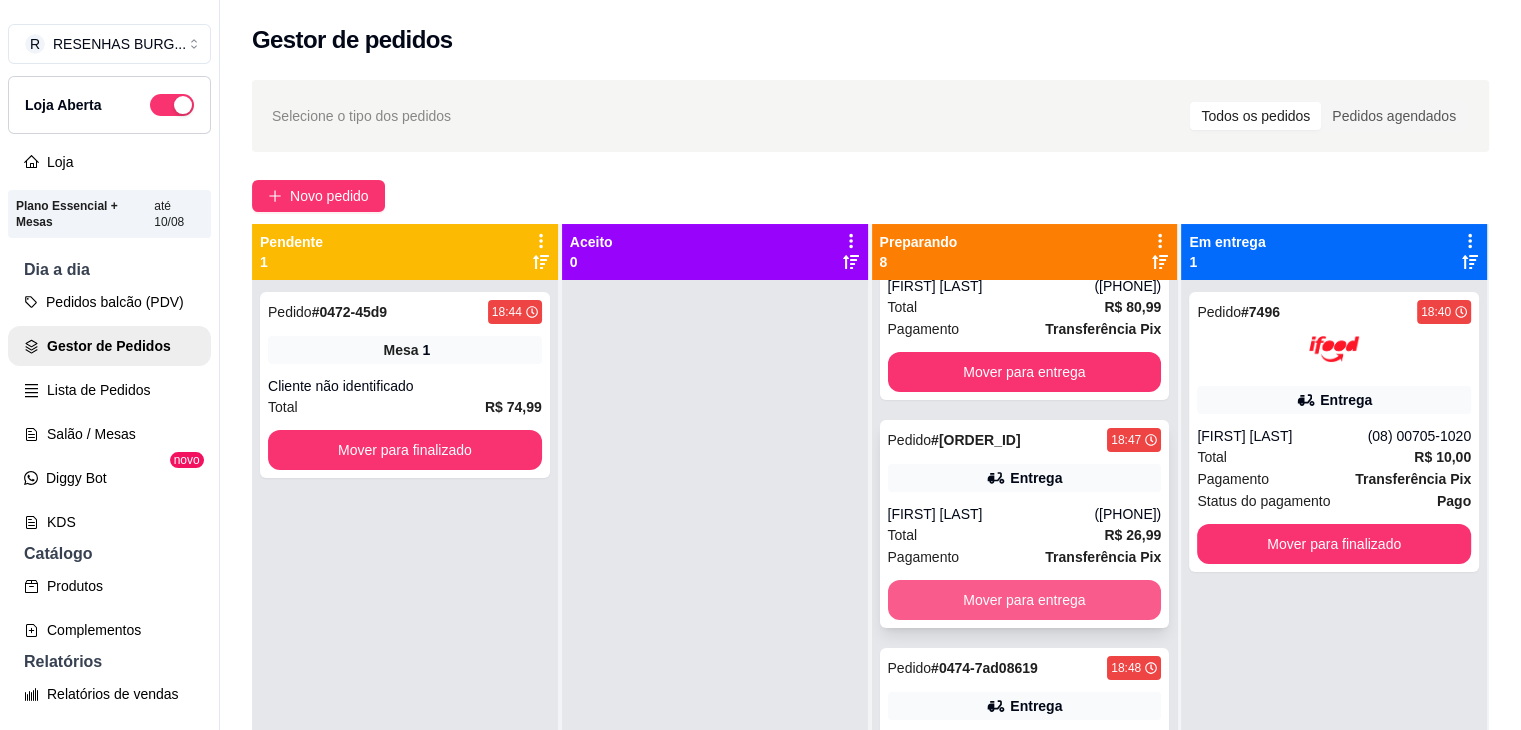 click on "Mover para entrega" at bounding box center [1025, 600] 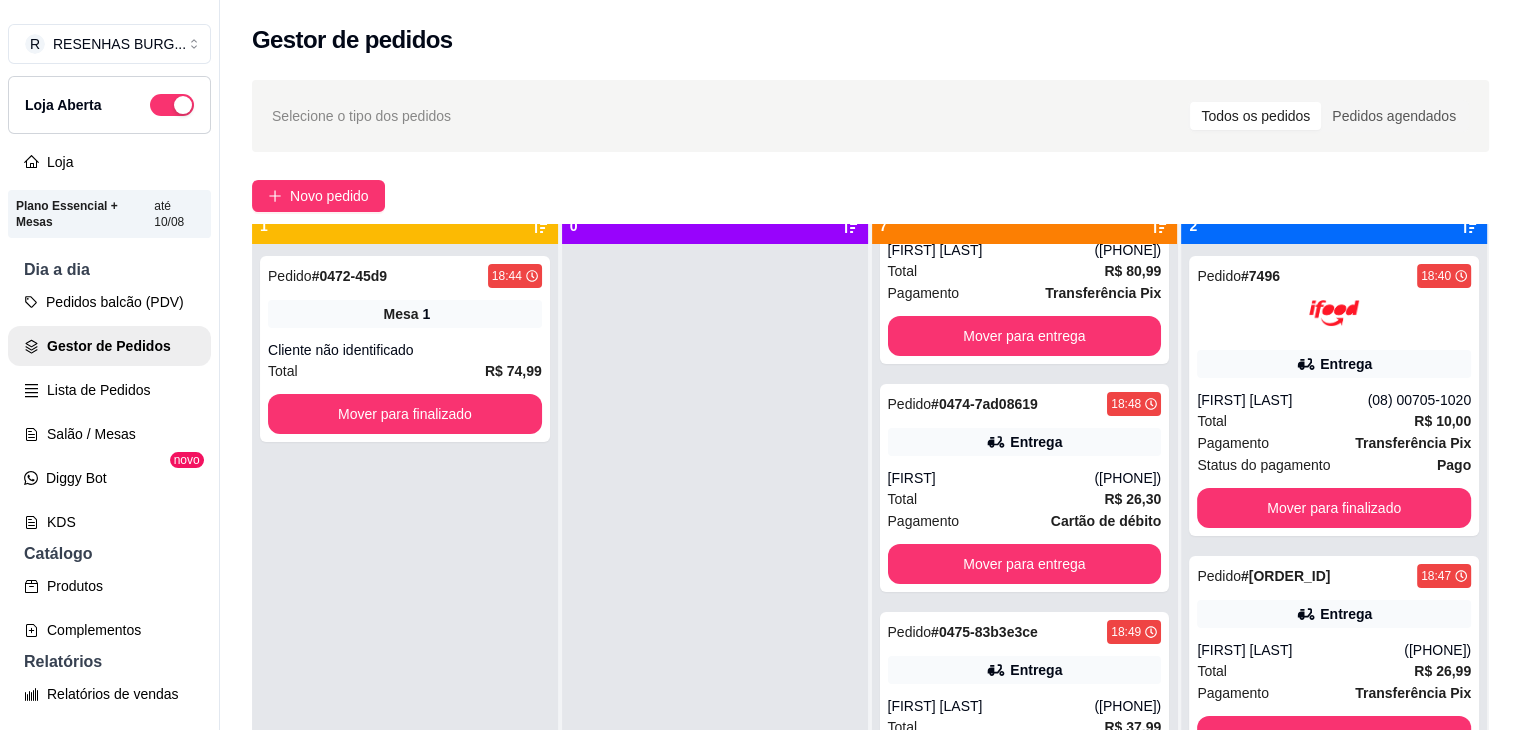 scroll, scrollTop: 56, scrollLeft: 0, axis: vertical 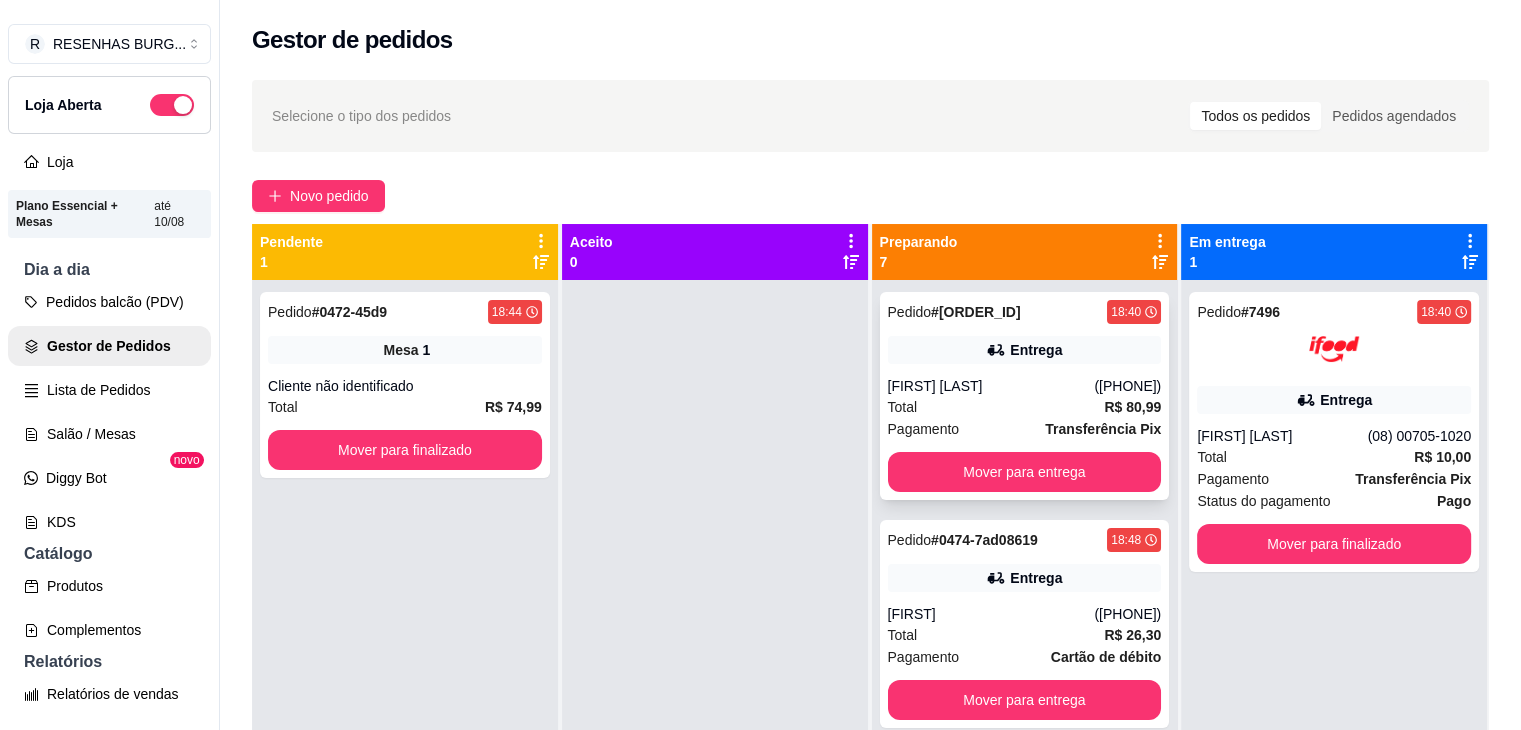 click on "[FIRST] [LAST]" at bounding box center [991, 386] 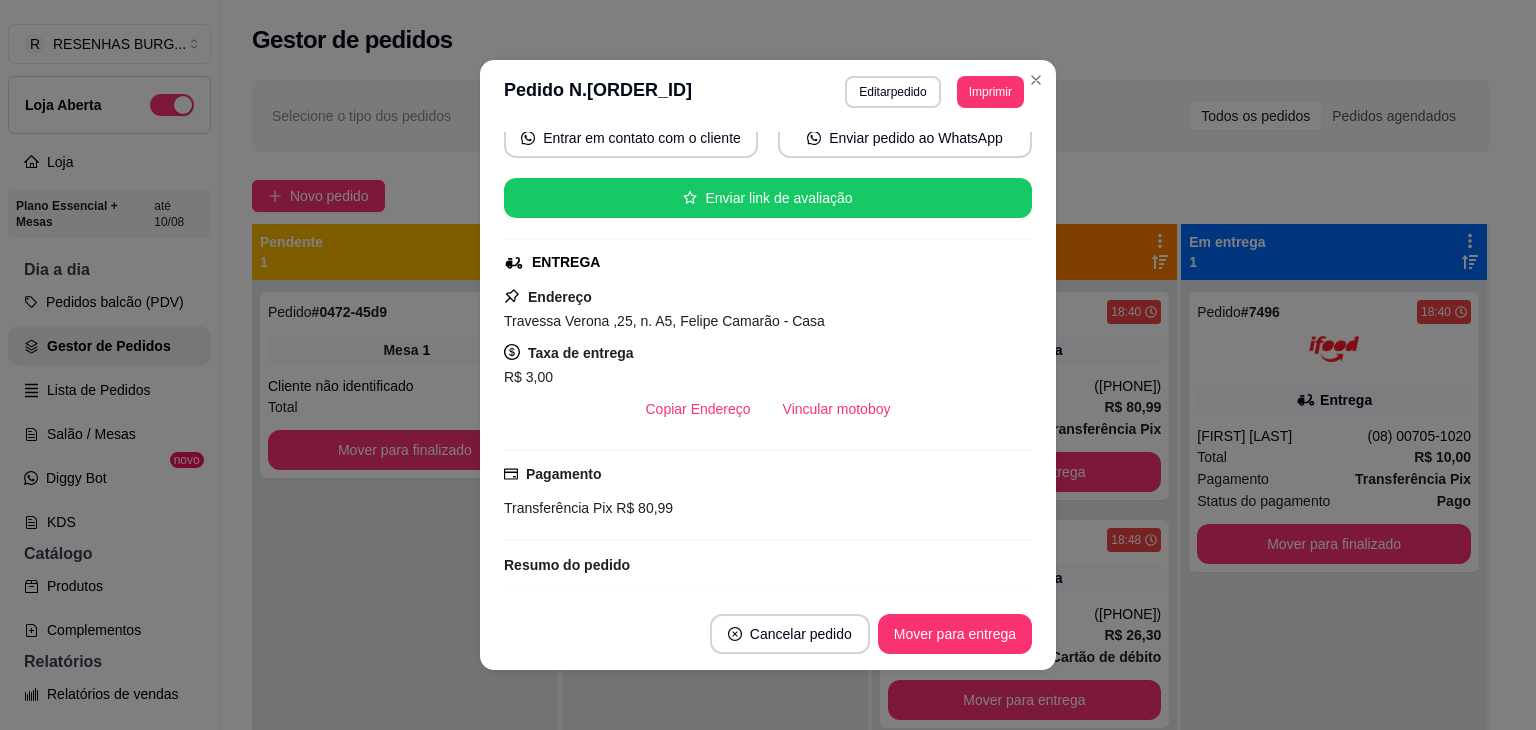 scroll, scrollTop: 100, scrollLeft: 0, axis: vertical 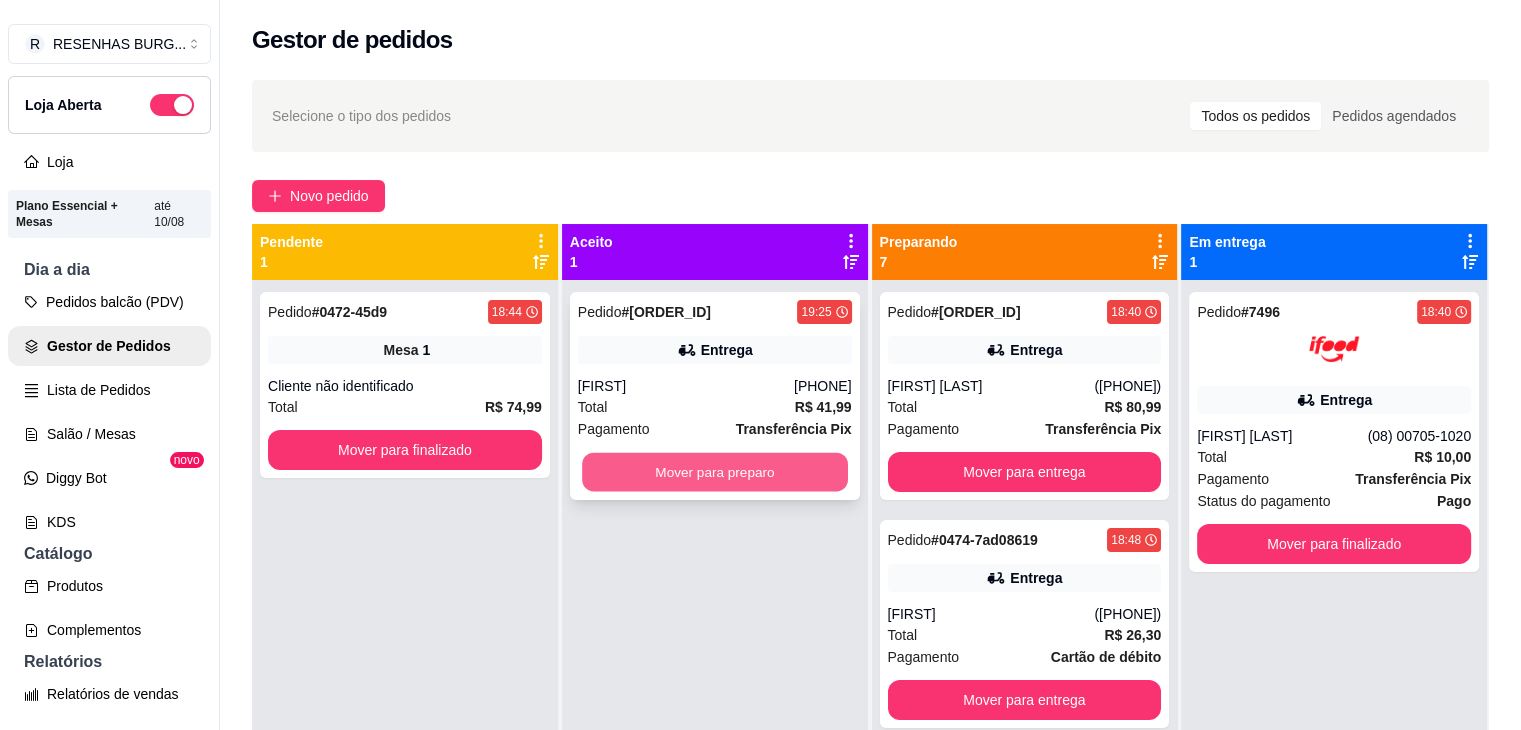 click on "Mover para preparo" at bounding box center [715, 472] 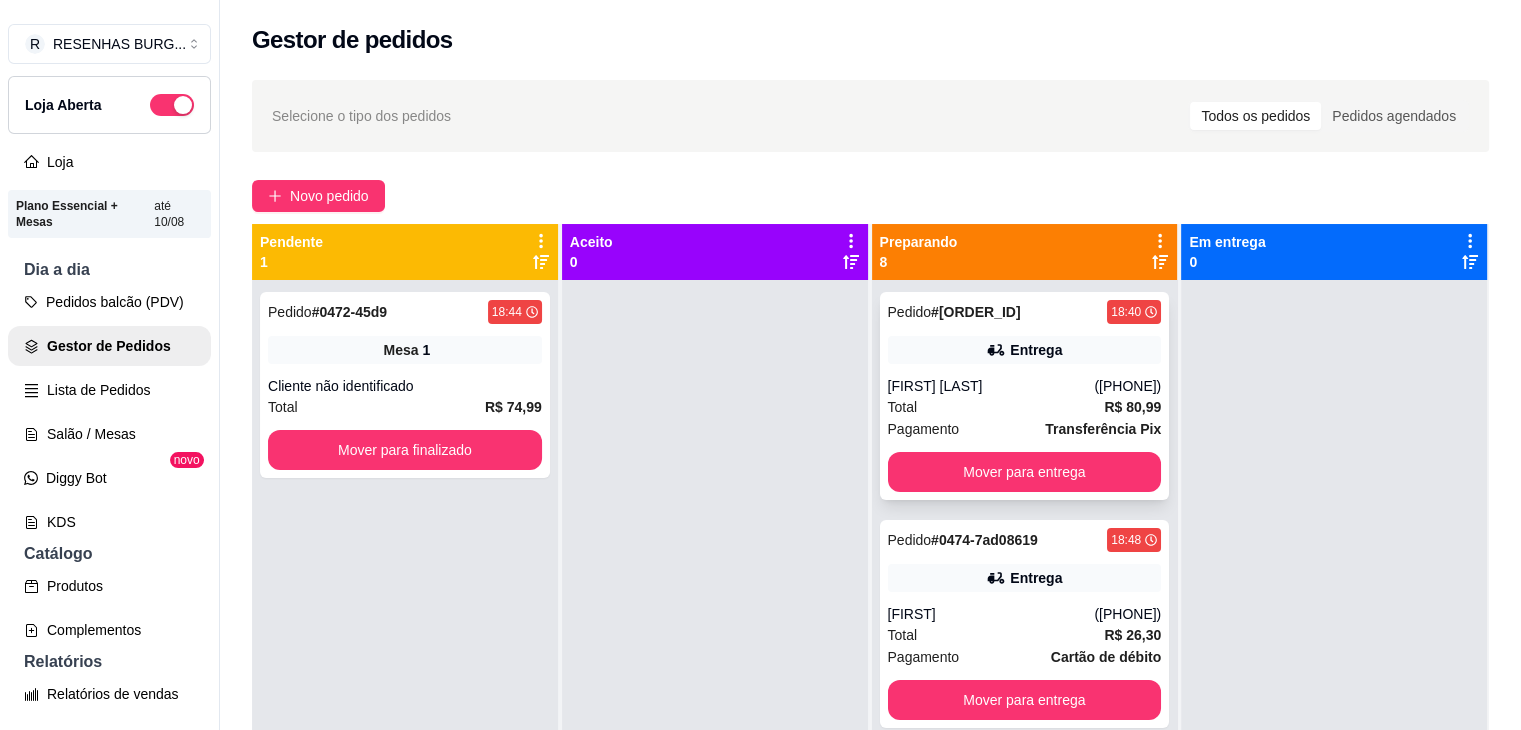 click on "Entrega" at bounding box center [1025, 350] 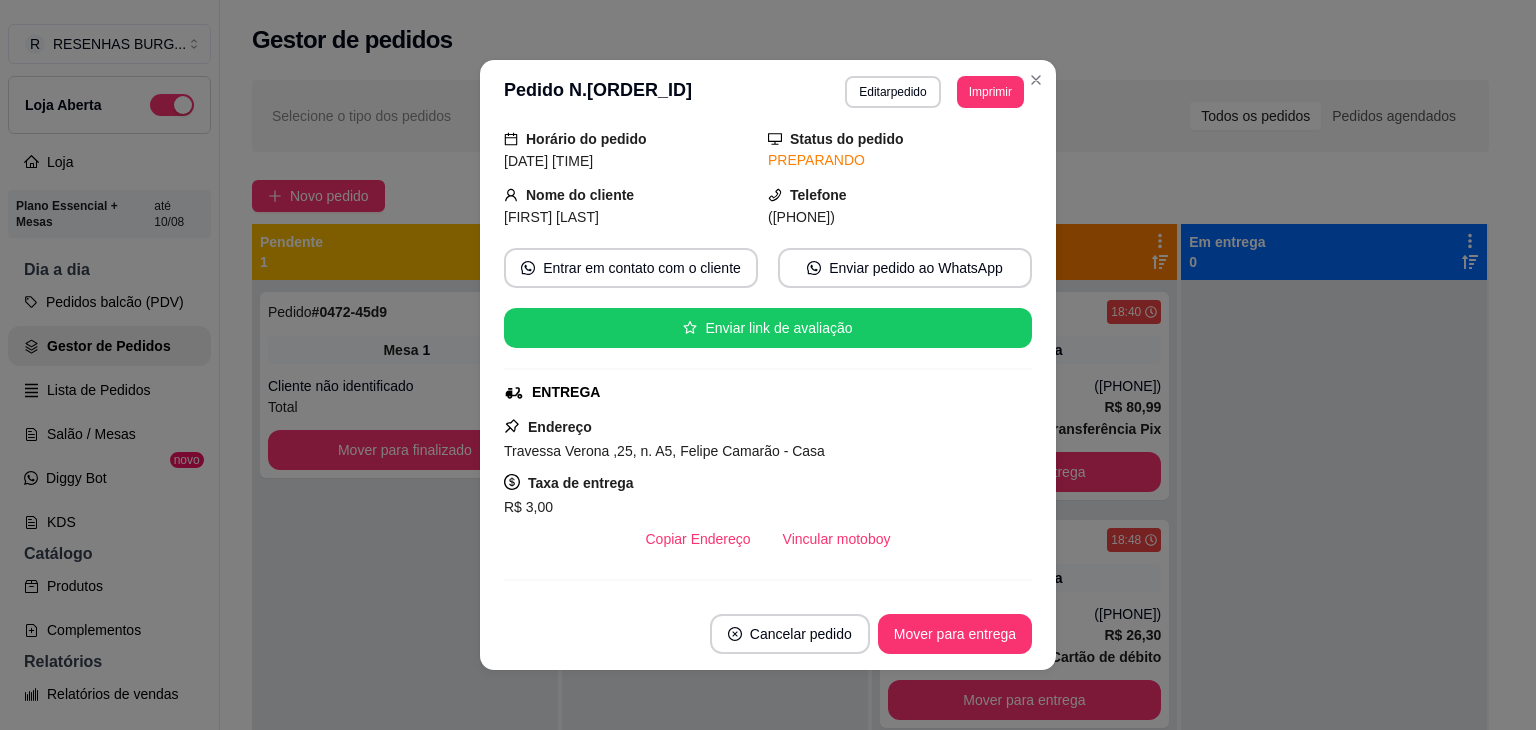 scroll, scrollTop: 100, scrollLeft: 0, axis: vertical 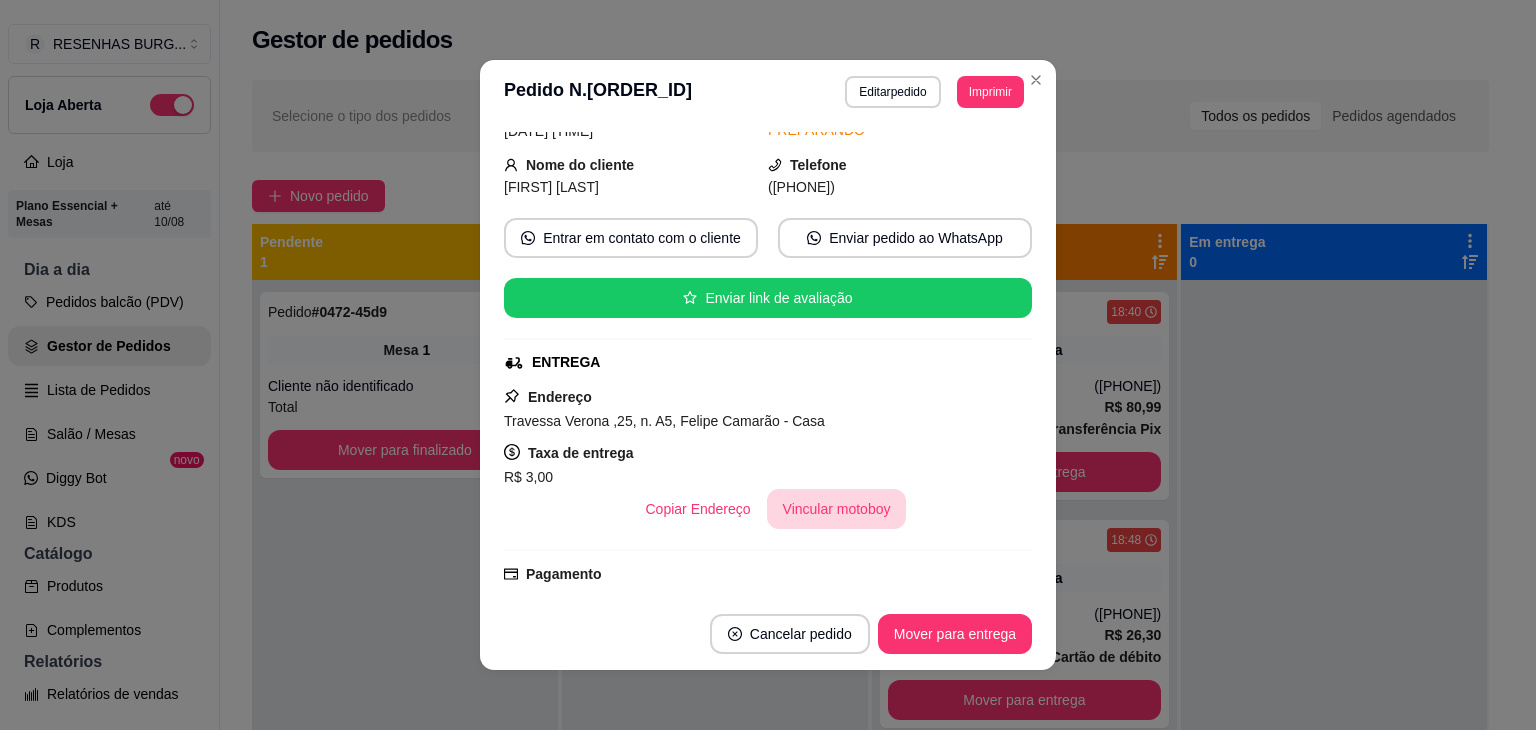 click on "Vincular motoboy" at bounding box center [837, 509] 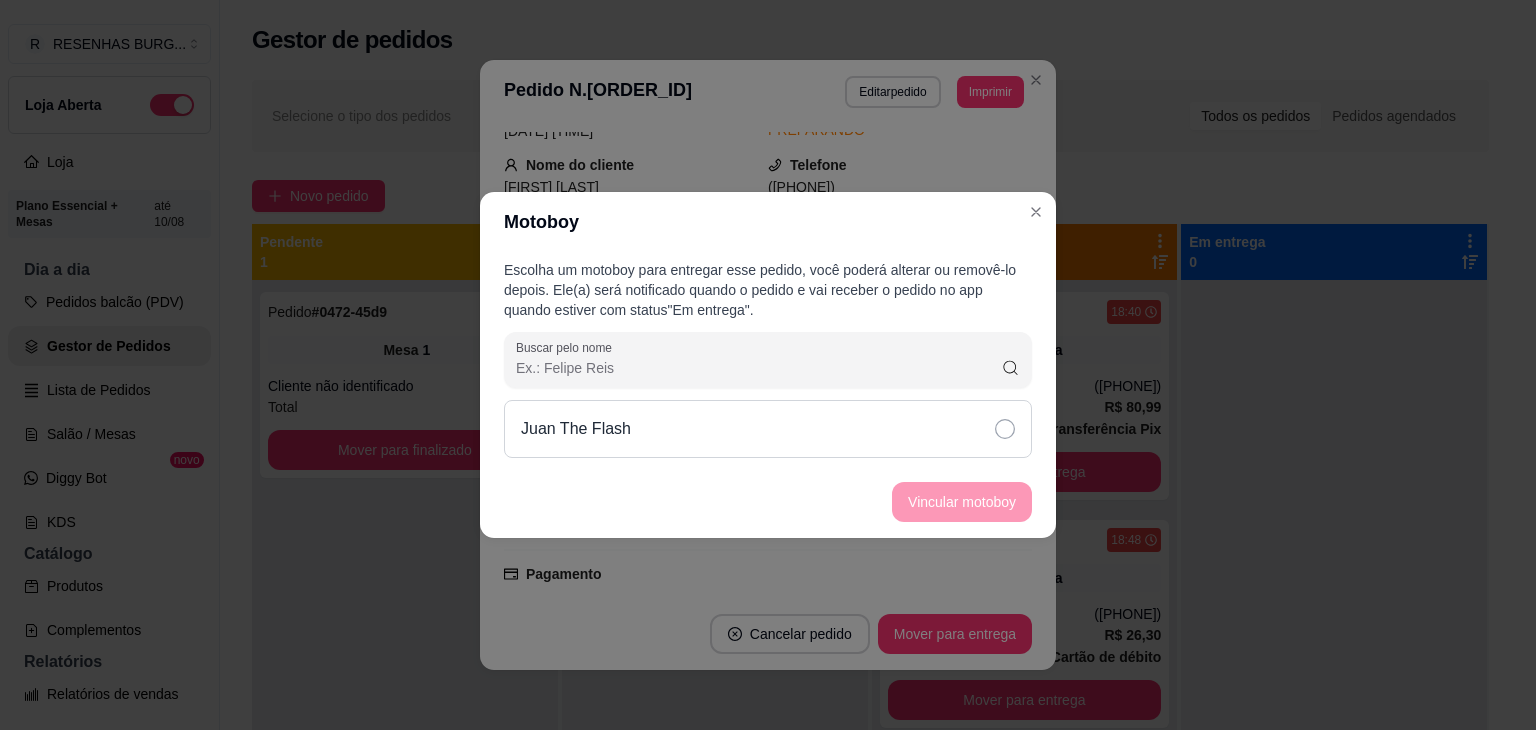 click on "Juan The Flash" at bounding box center (768, 429) 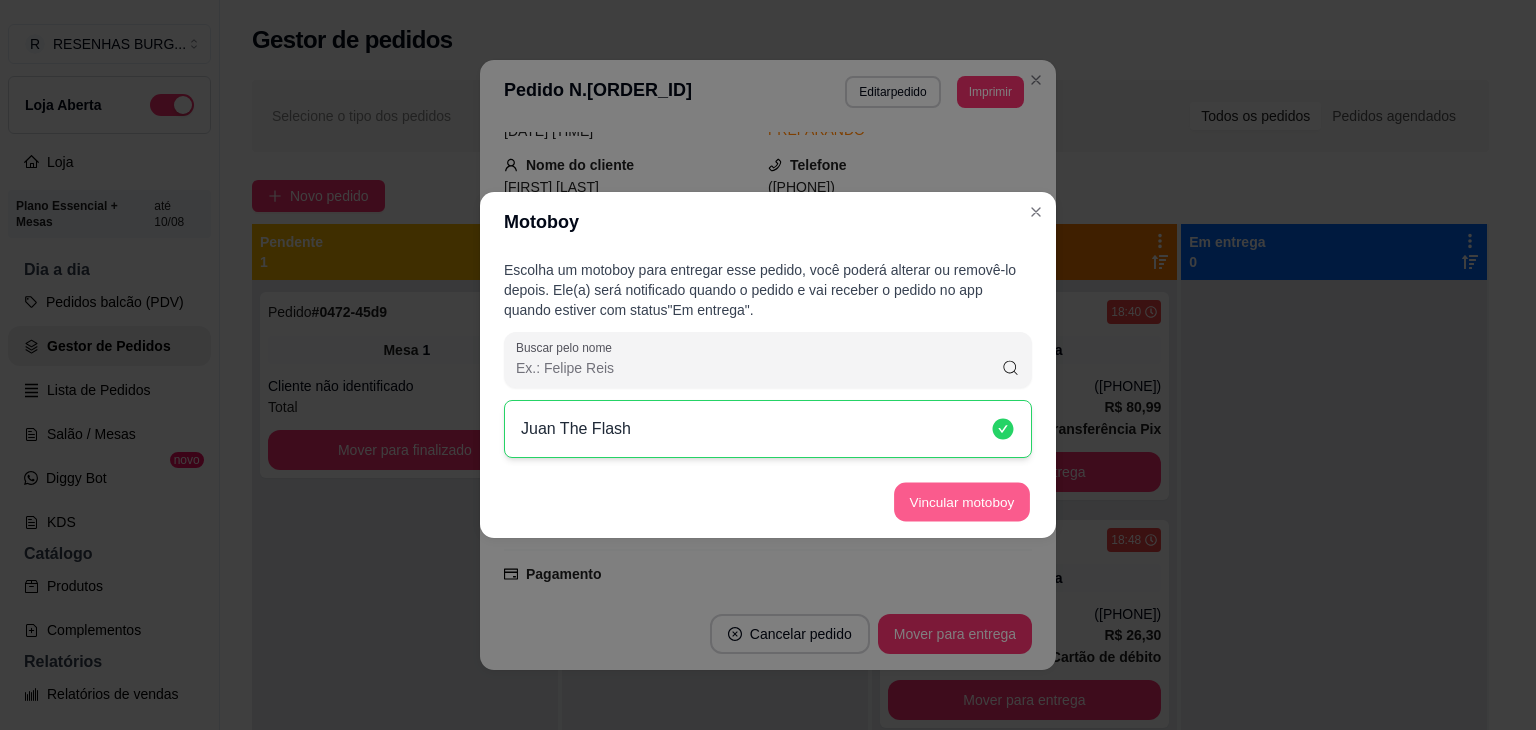 click on "Vincular motoboy" at bounding box center [962, 502] 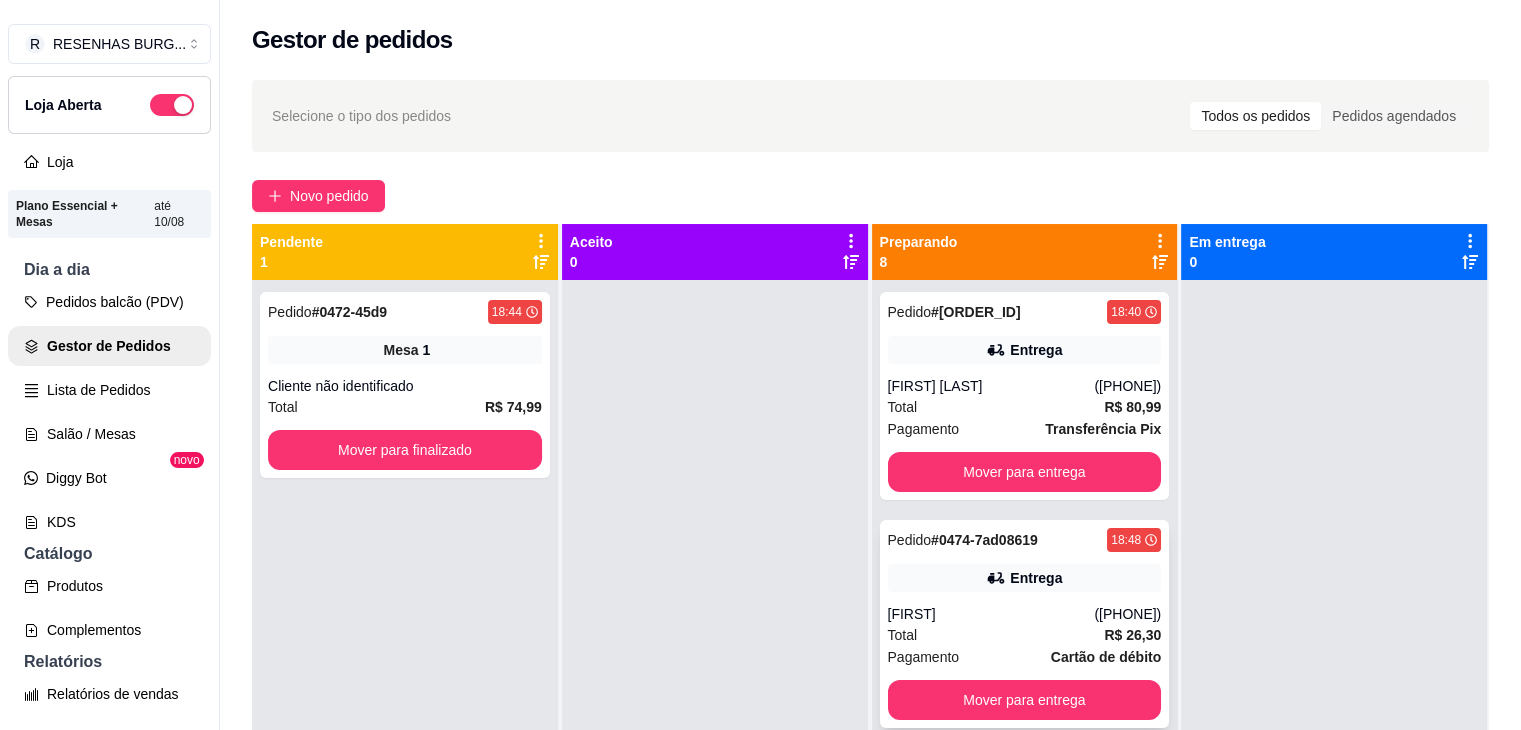 click on "Pedido  # 0474-7ad08619 18:48 Entrega [FIRST] ([PHONE]) Total R$ 26,30 Pagamento Cartão de débito Mover para entrega" at bounding box center (1025, 624) 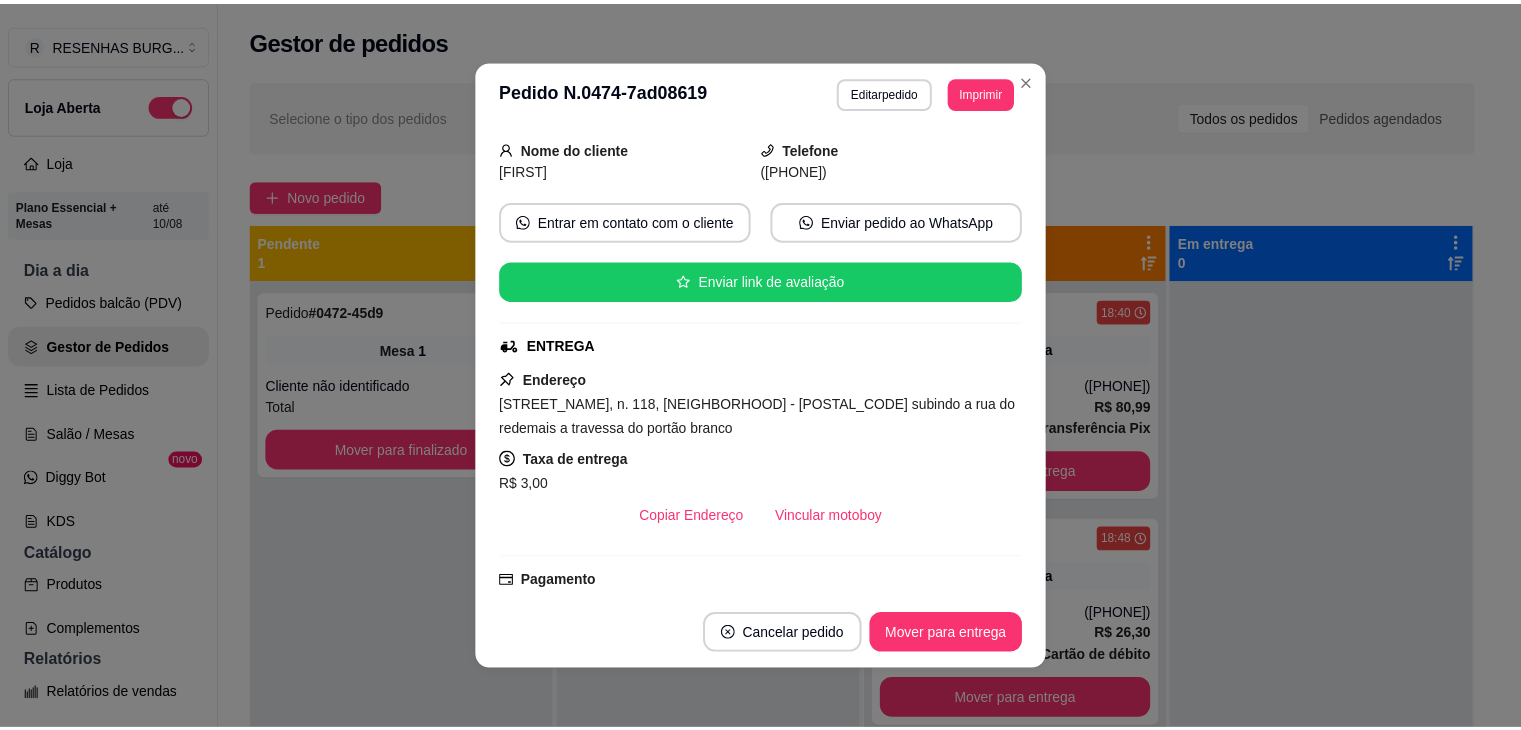 scroll, scrollTop: 200, scrollLeft: 0, axis: vertical 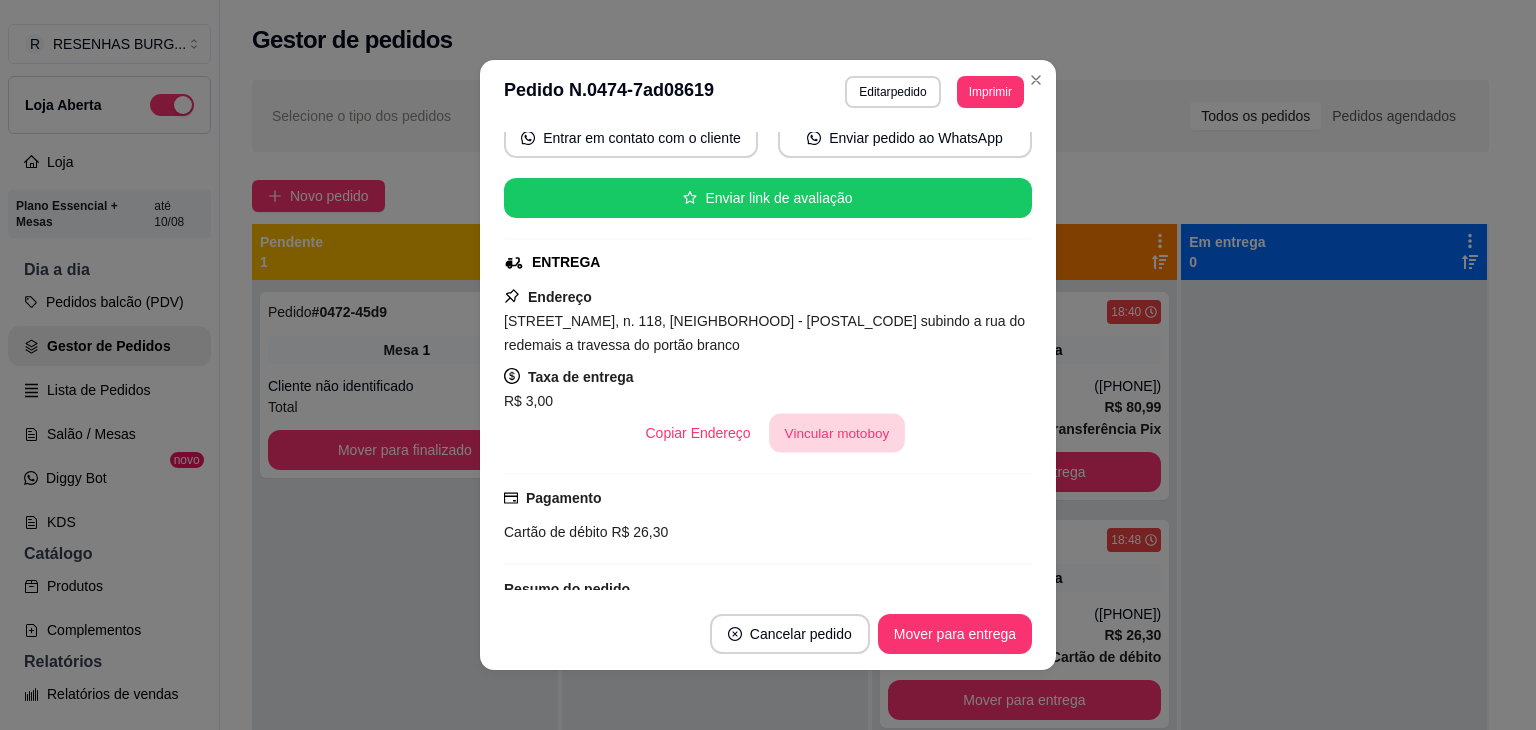 click on "Vincular motoboy" at bounding box center (837, 433) 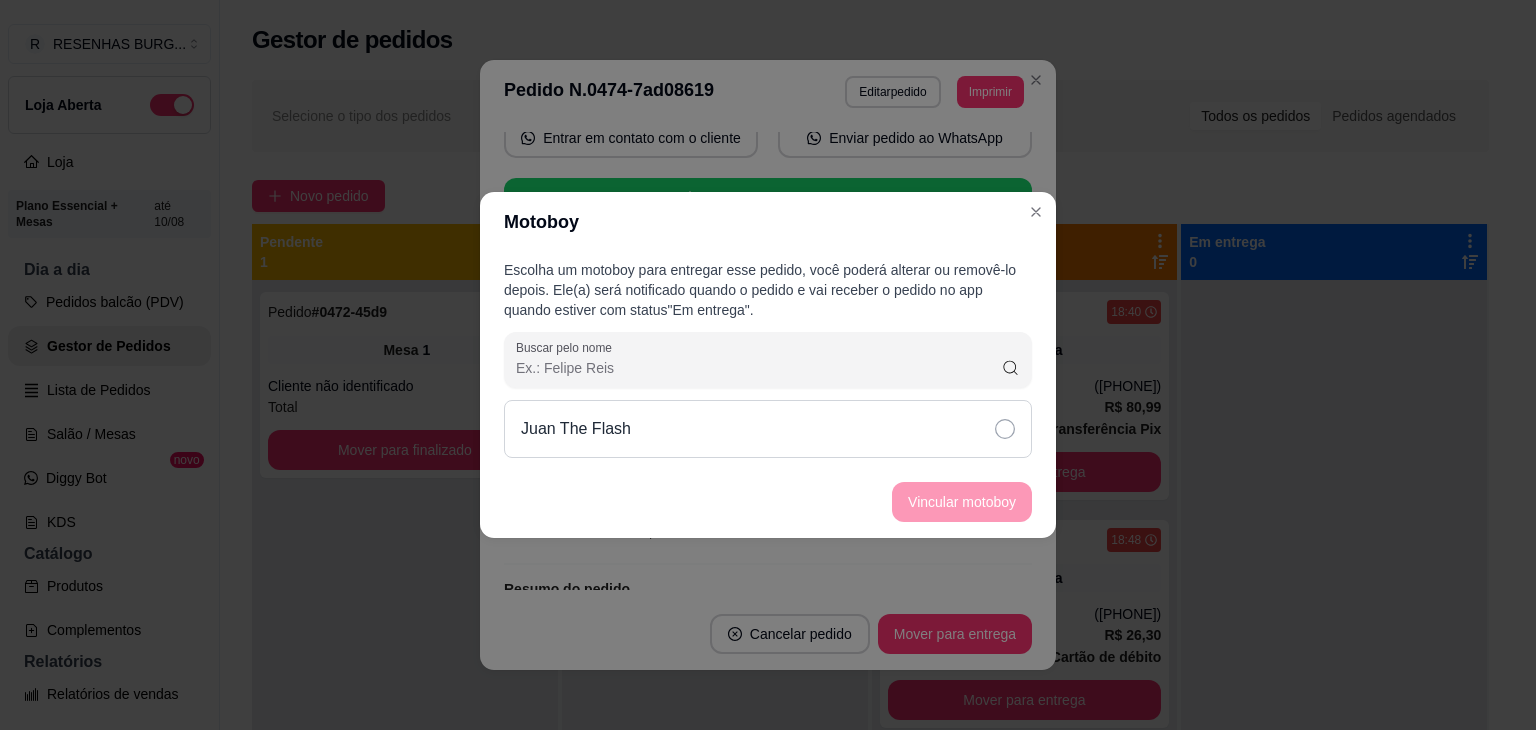 click on "Juan The Flash" at bounding box center [768, 429] 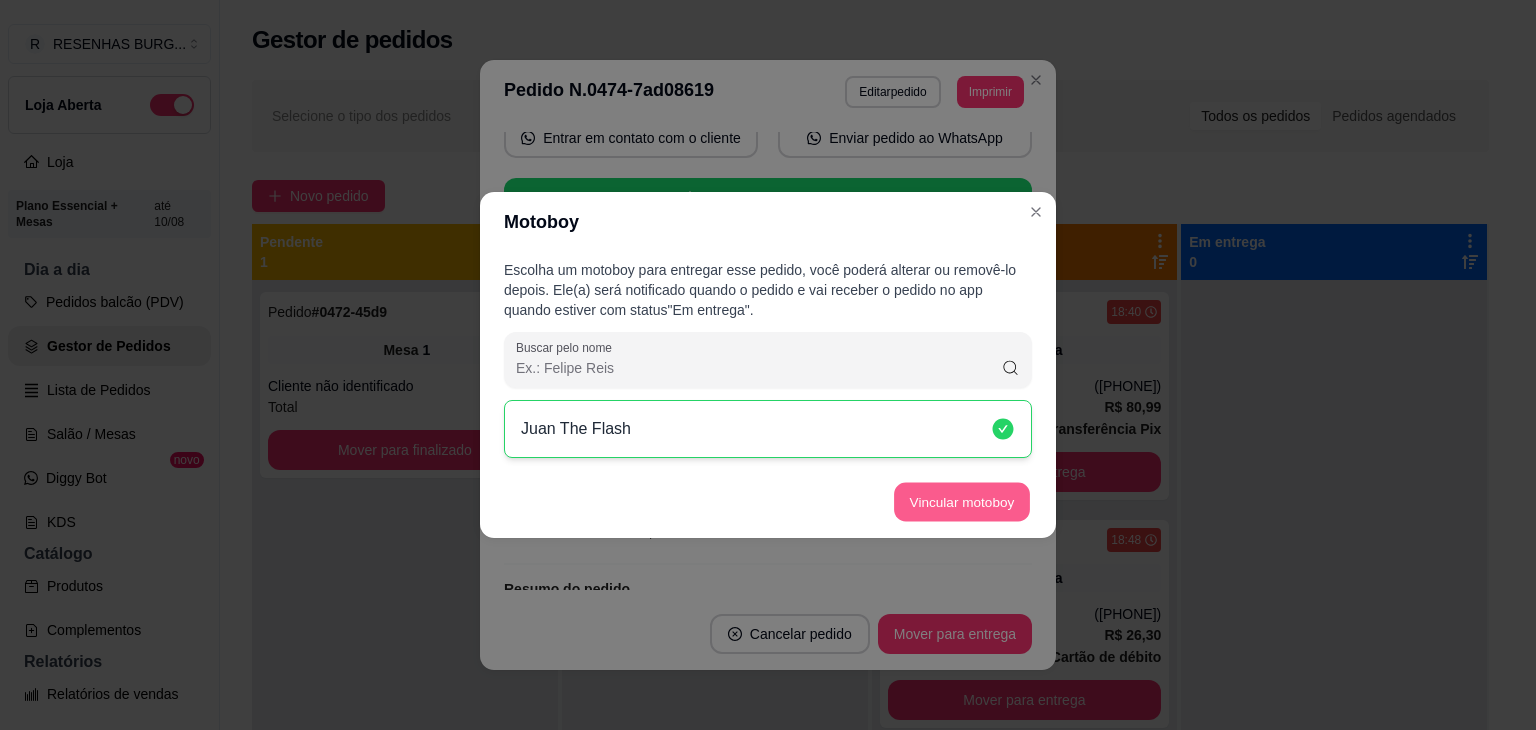 click on "Vincular motoboy" at bounding box center (962, 502) 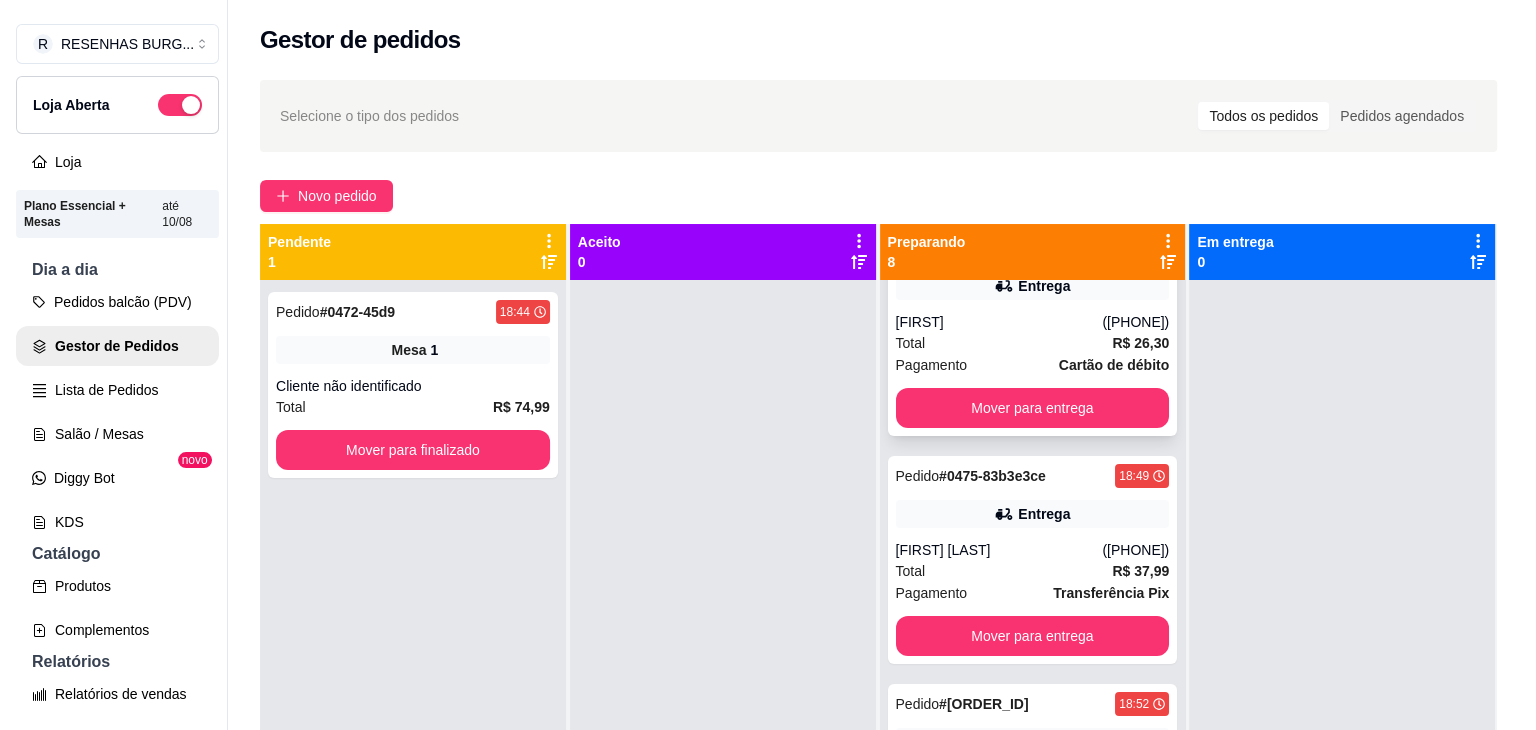 scroll, scrollTop: 300, scrollLeft: 0, axis: vertical 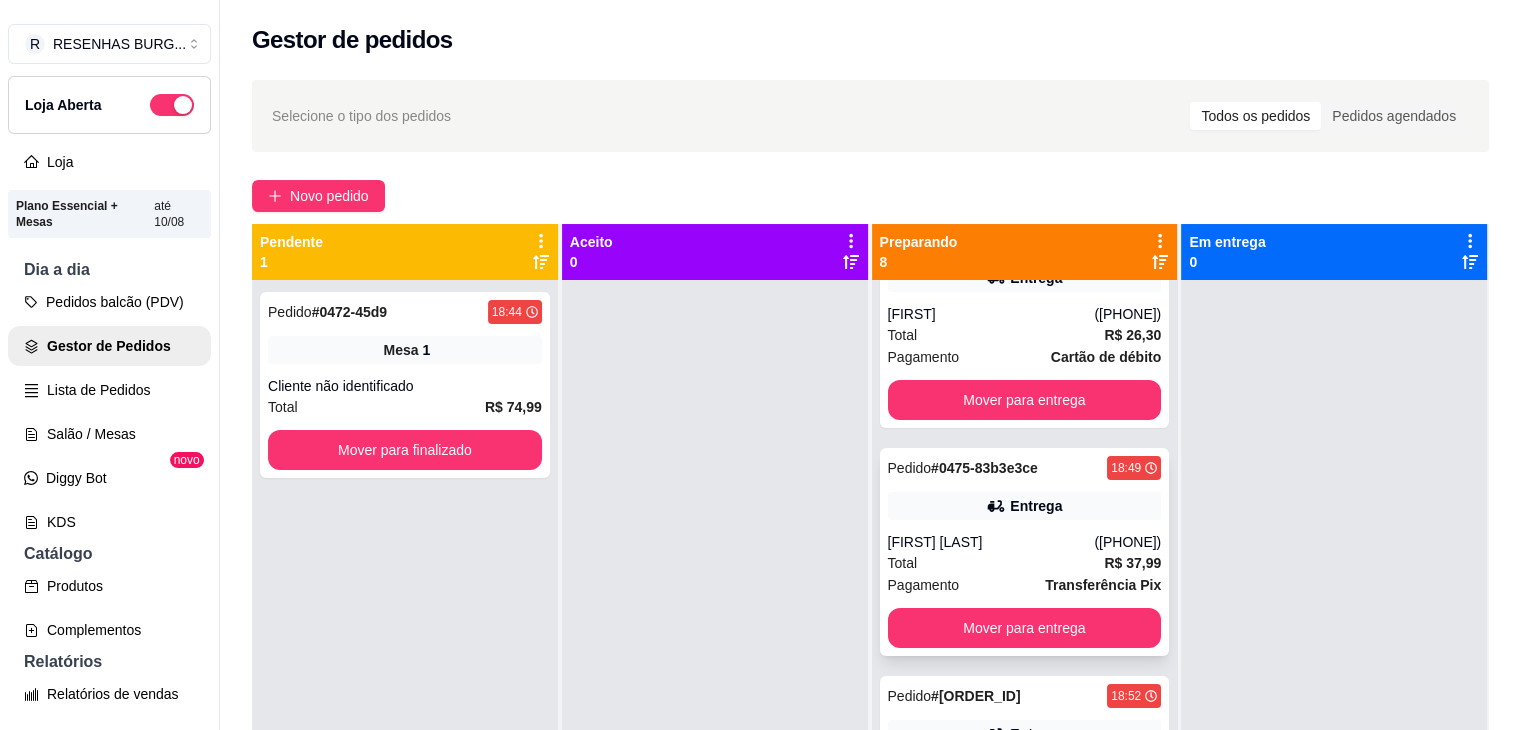 click on "[FIRST] [LAST]" at bounding box center [991, 542] 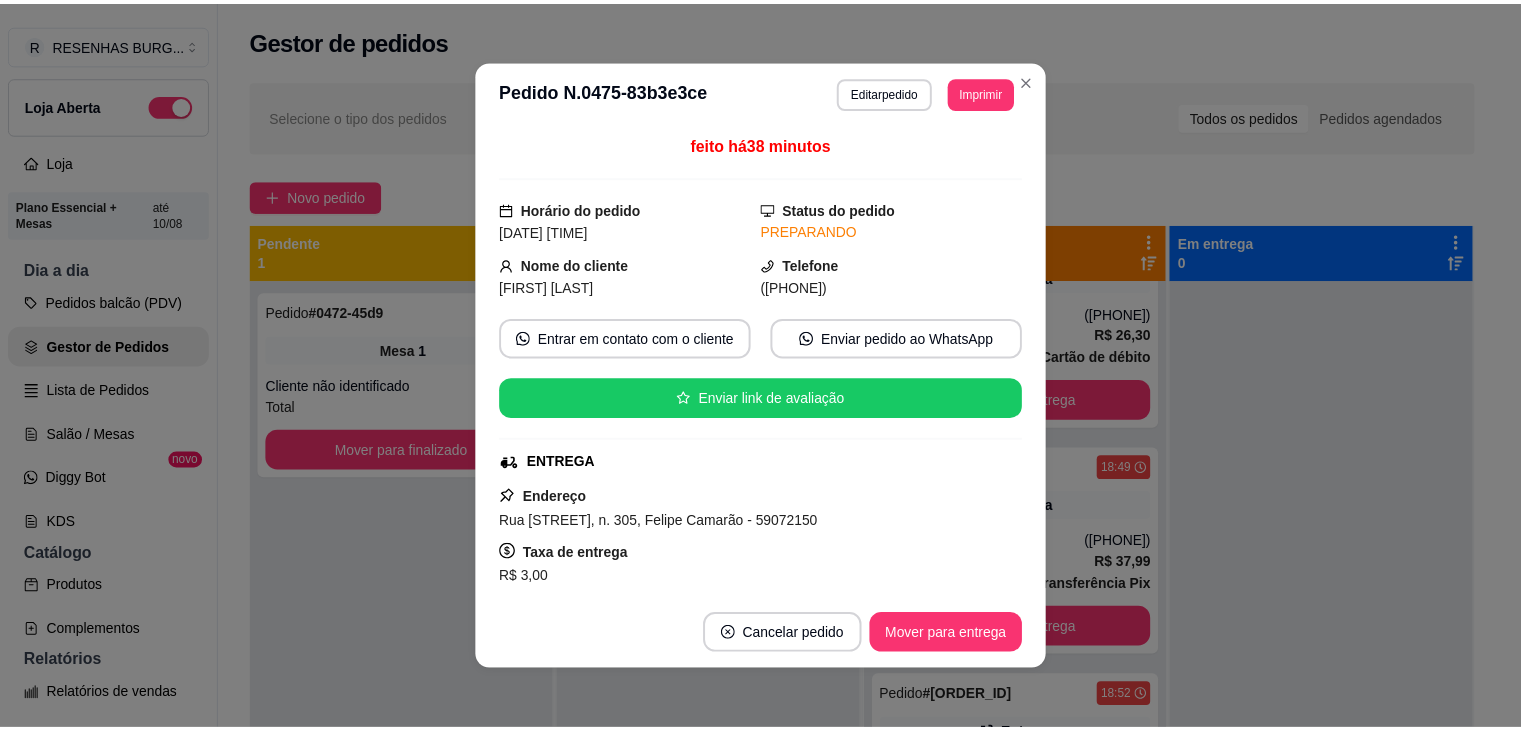 scroll, scrollTop: 200, scrollLeft: 0, axis: vertical 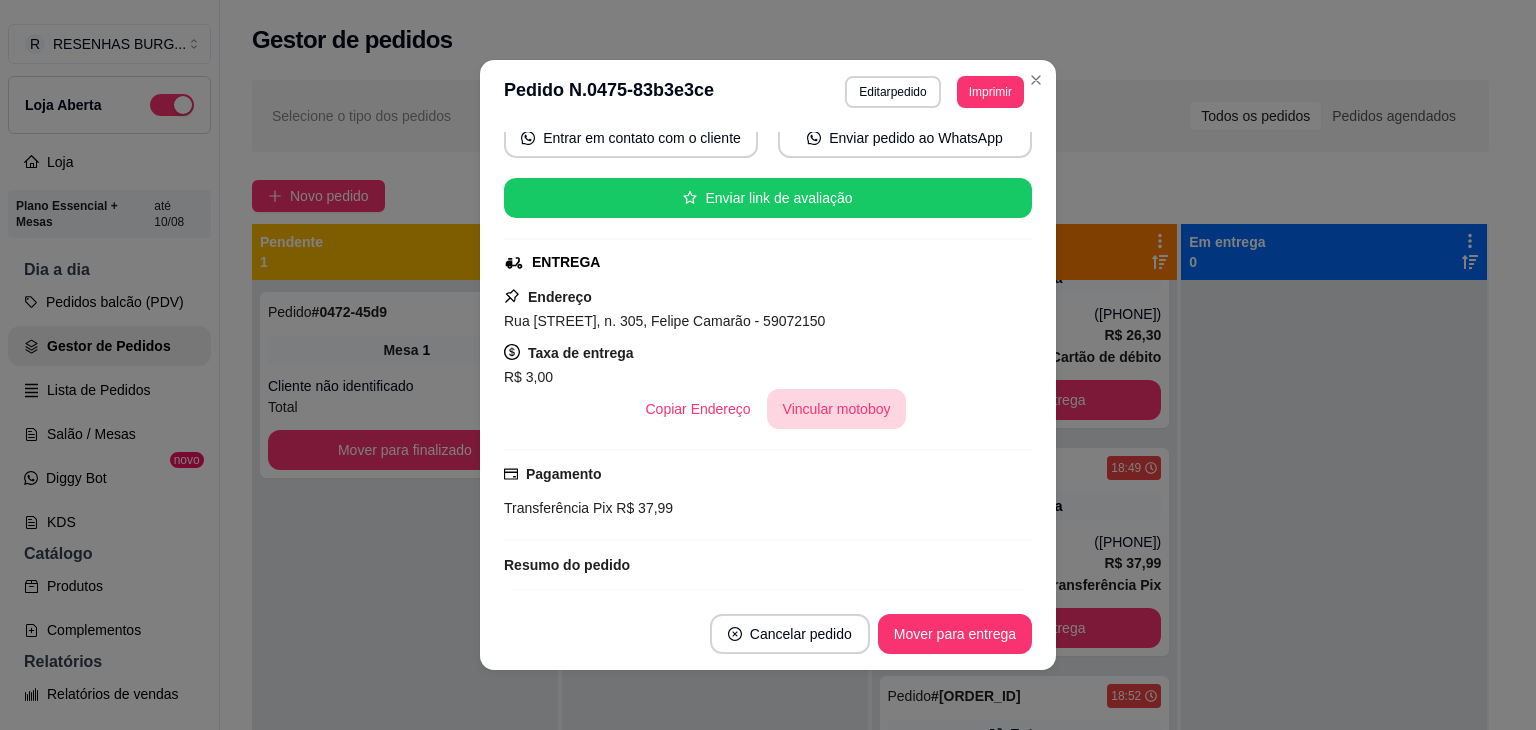 click on "Vincular motoboy" at bounding box center [837, 409] 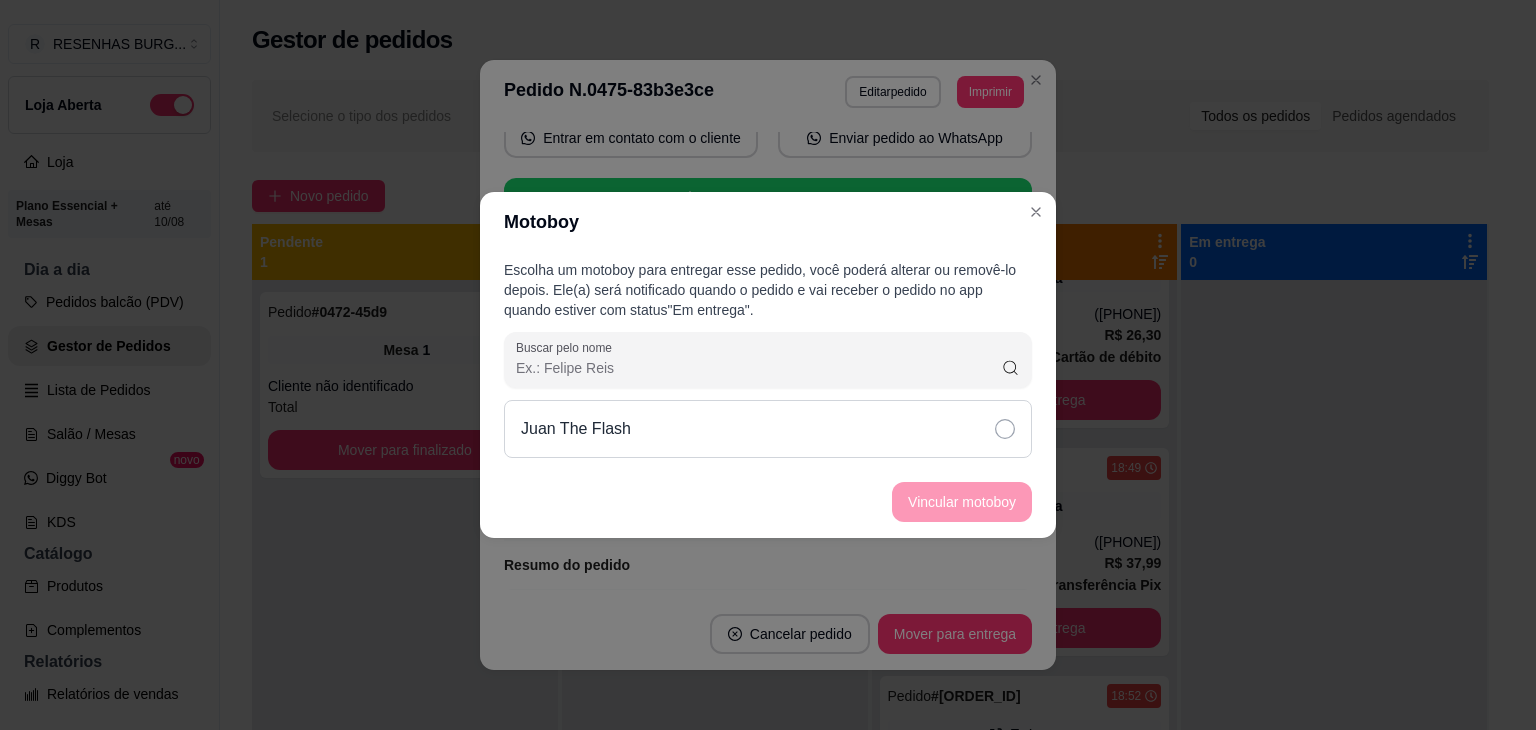 click on "Juan The Flash" at bounding box center [768, 429] 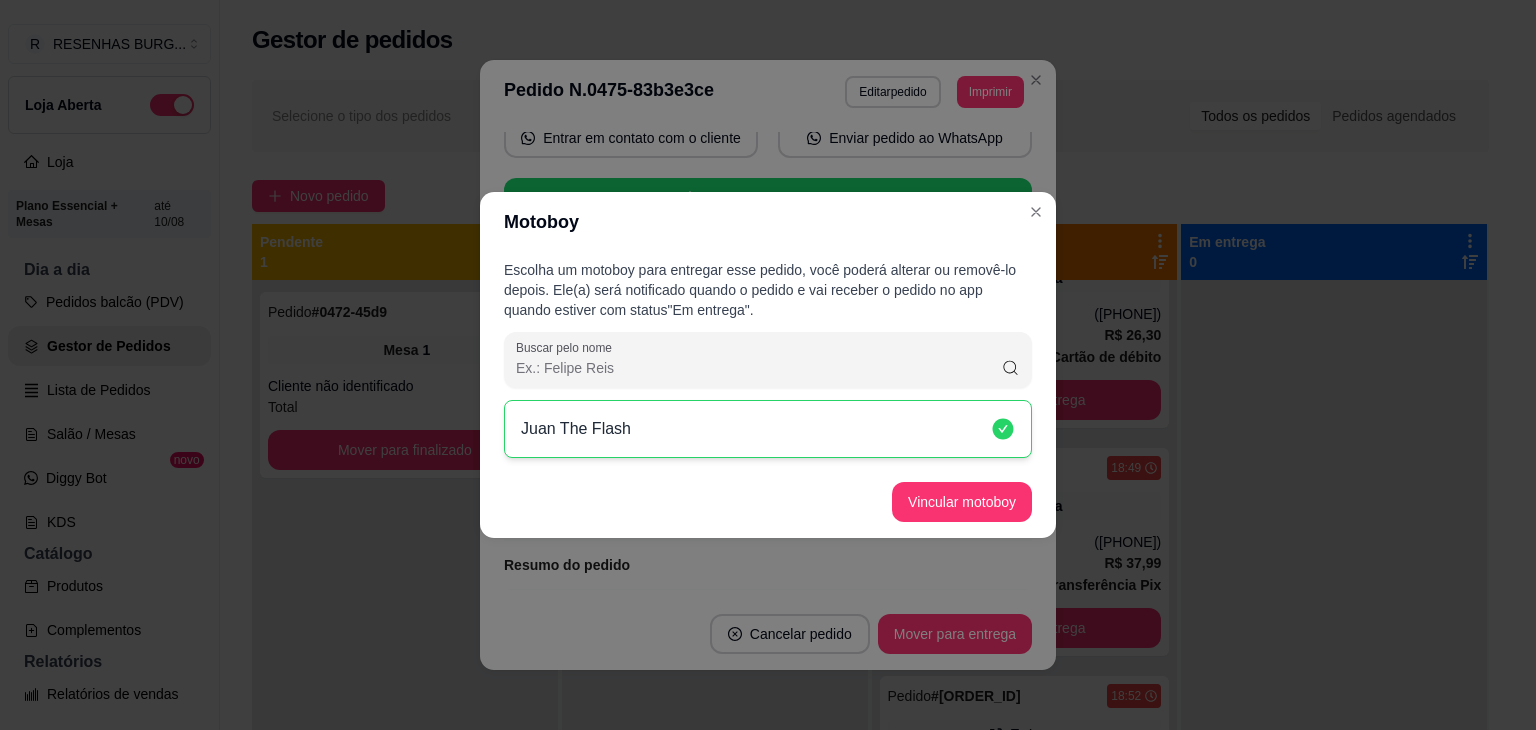 click on "Vincular motoboy" at bounding box center [768, 502] 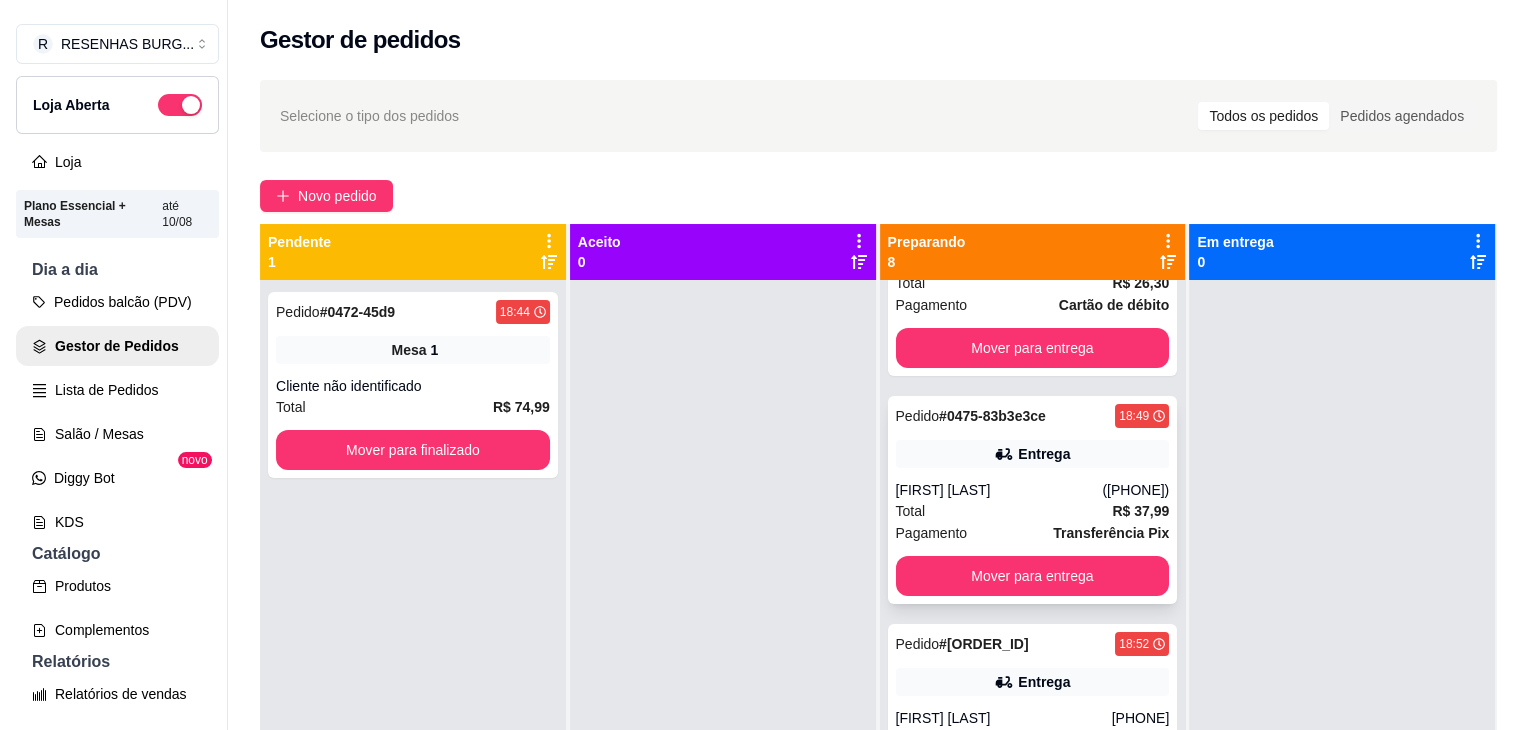 scroll, scrollTop: 400, scrollLeft: 0, axis: vertical 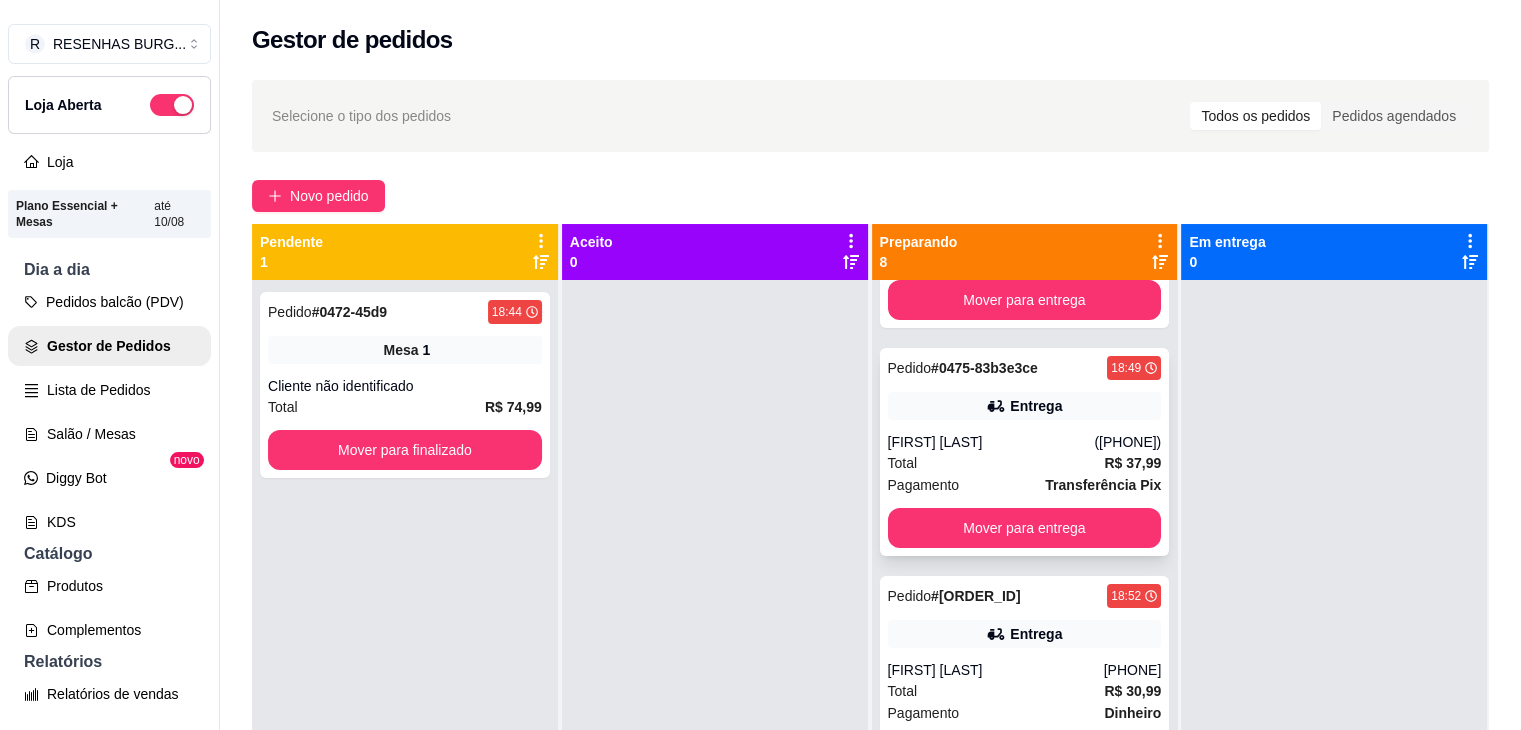 click on "Total R$ 37,99" at bounding box center [1025, 463] 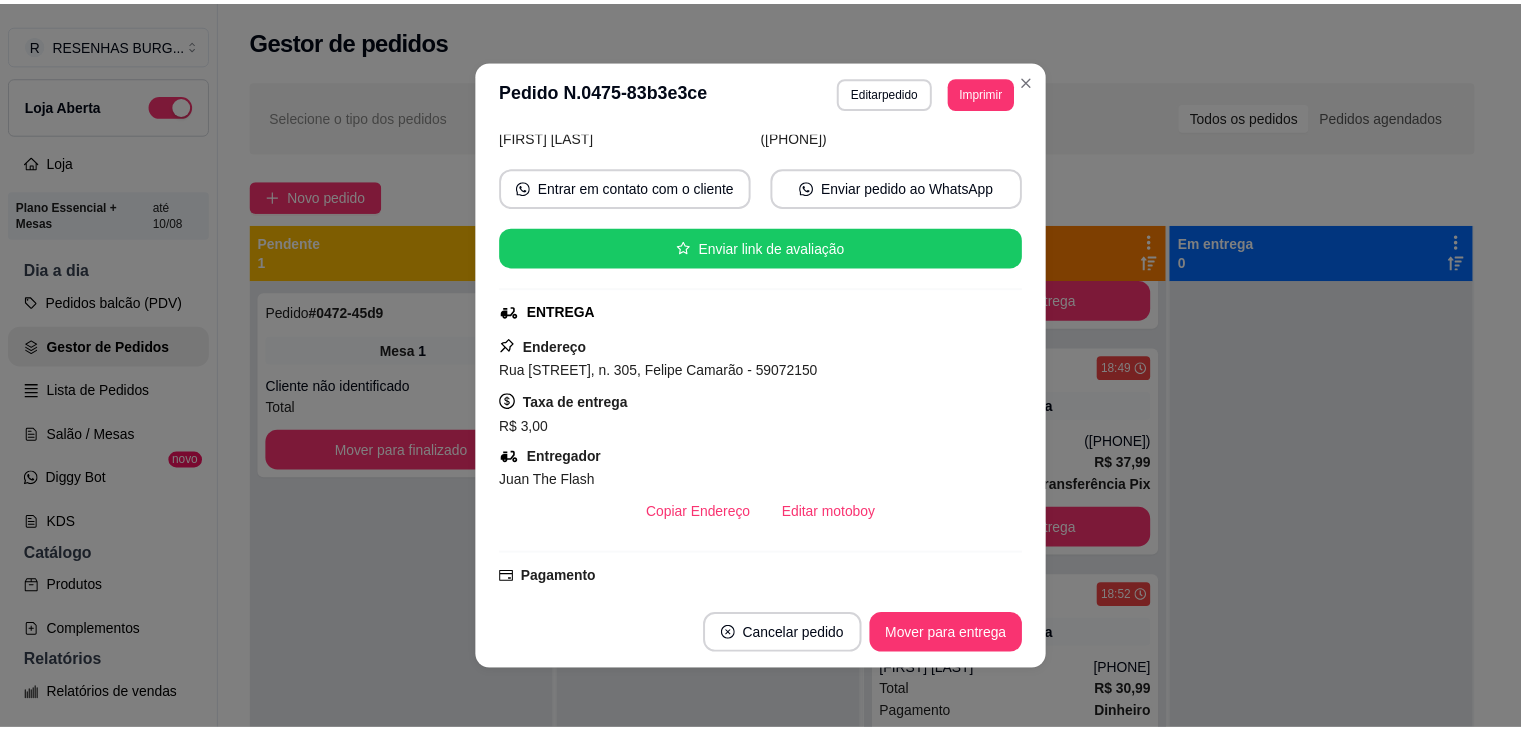 scroll, scrollTop: 200, scrollLeft: 0, axis: vertical 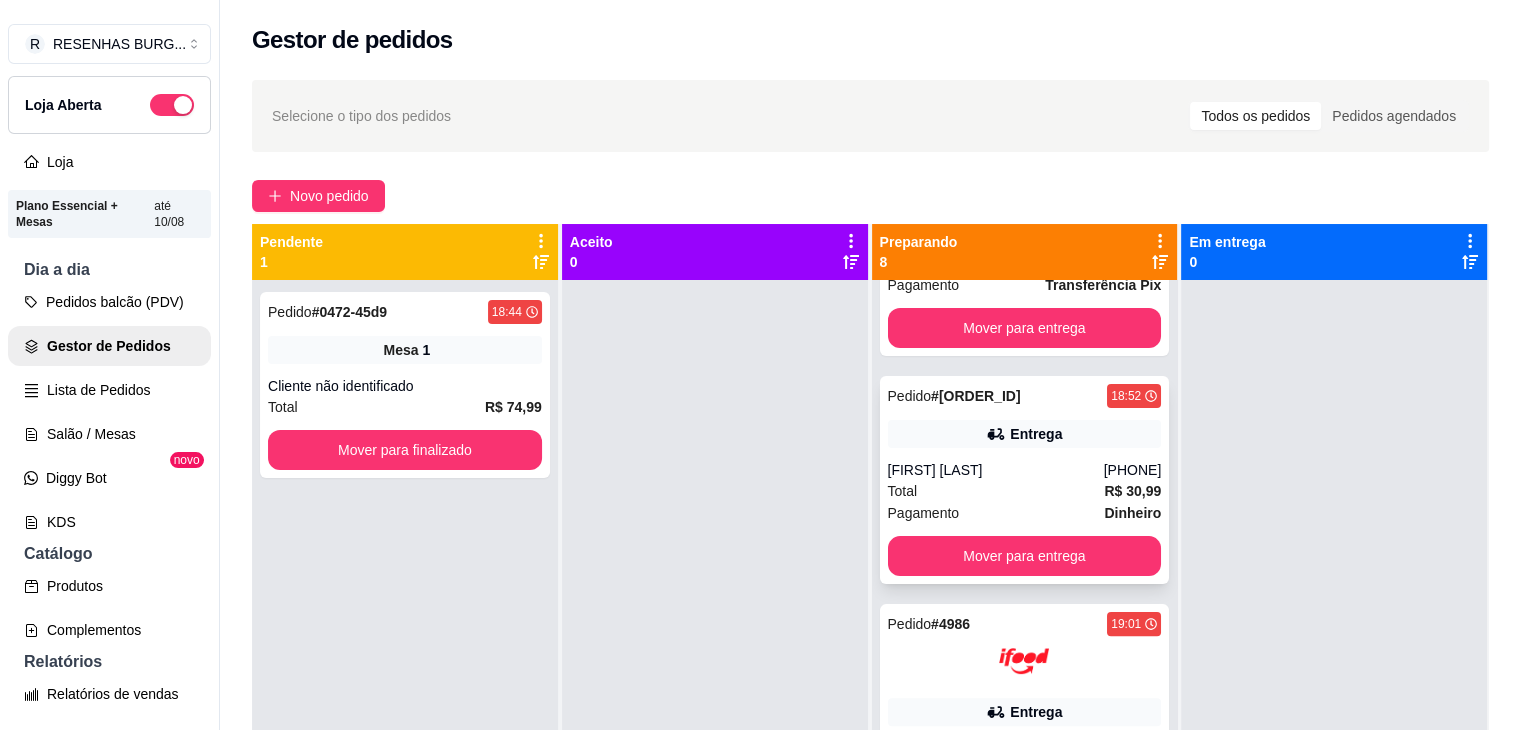 click 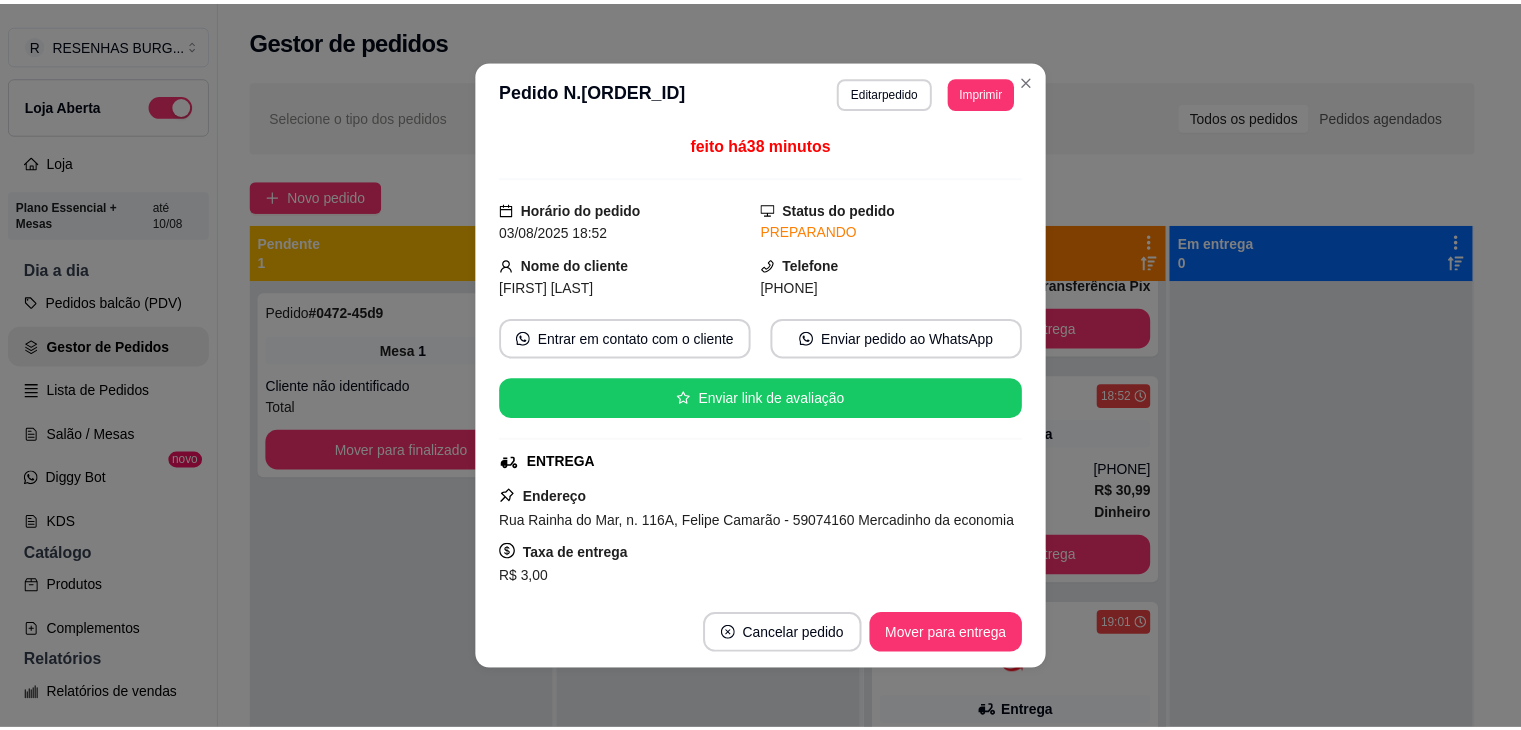 scroll, scrollTop: 100, scrollLeft: 0, axis: vertical 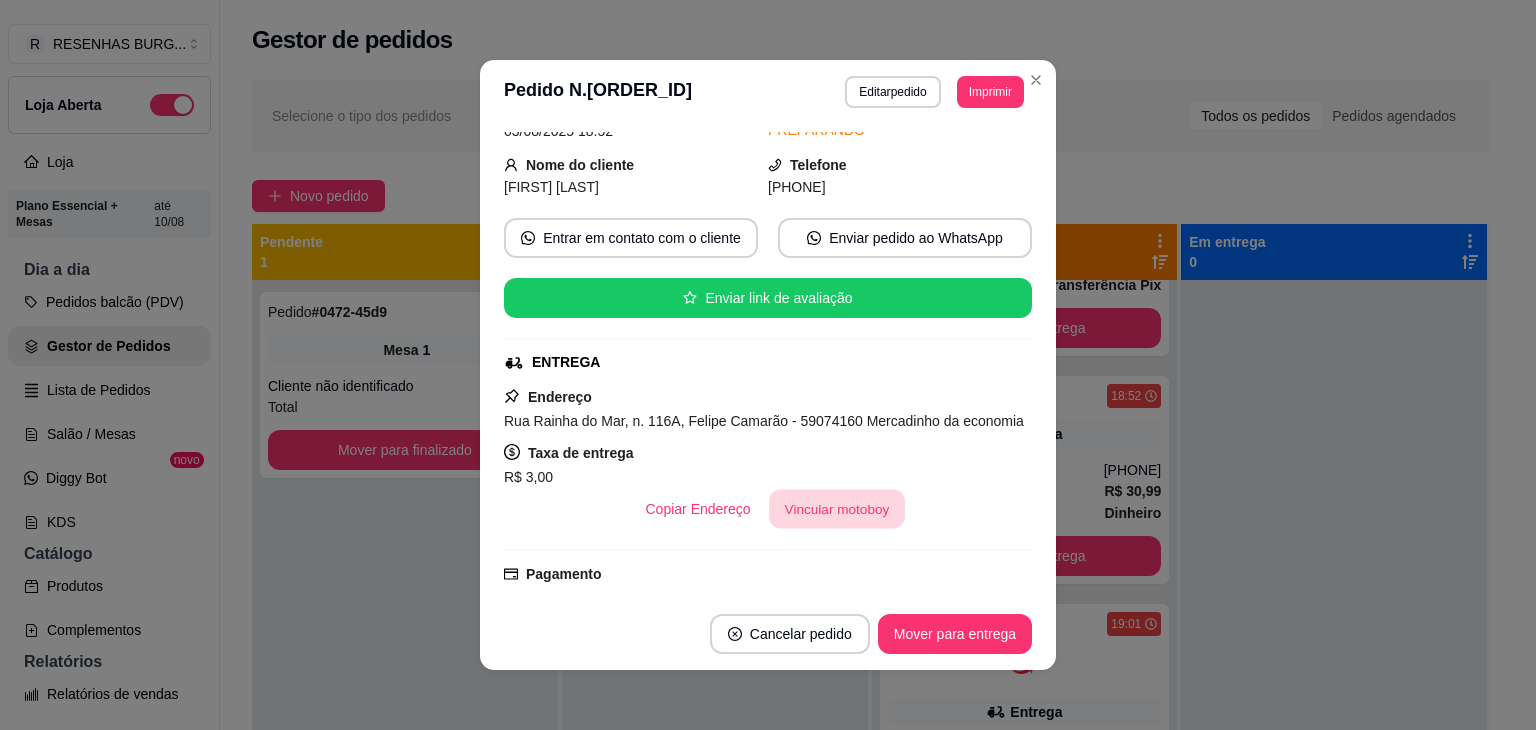 click on "Vincular motoboy" at bounding box center (837, 509) 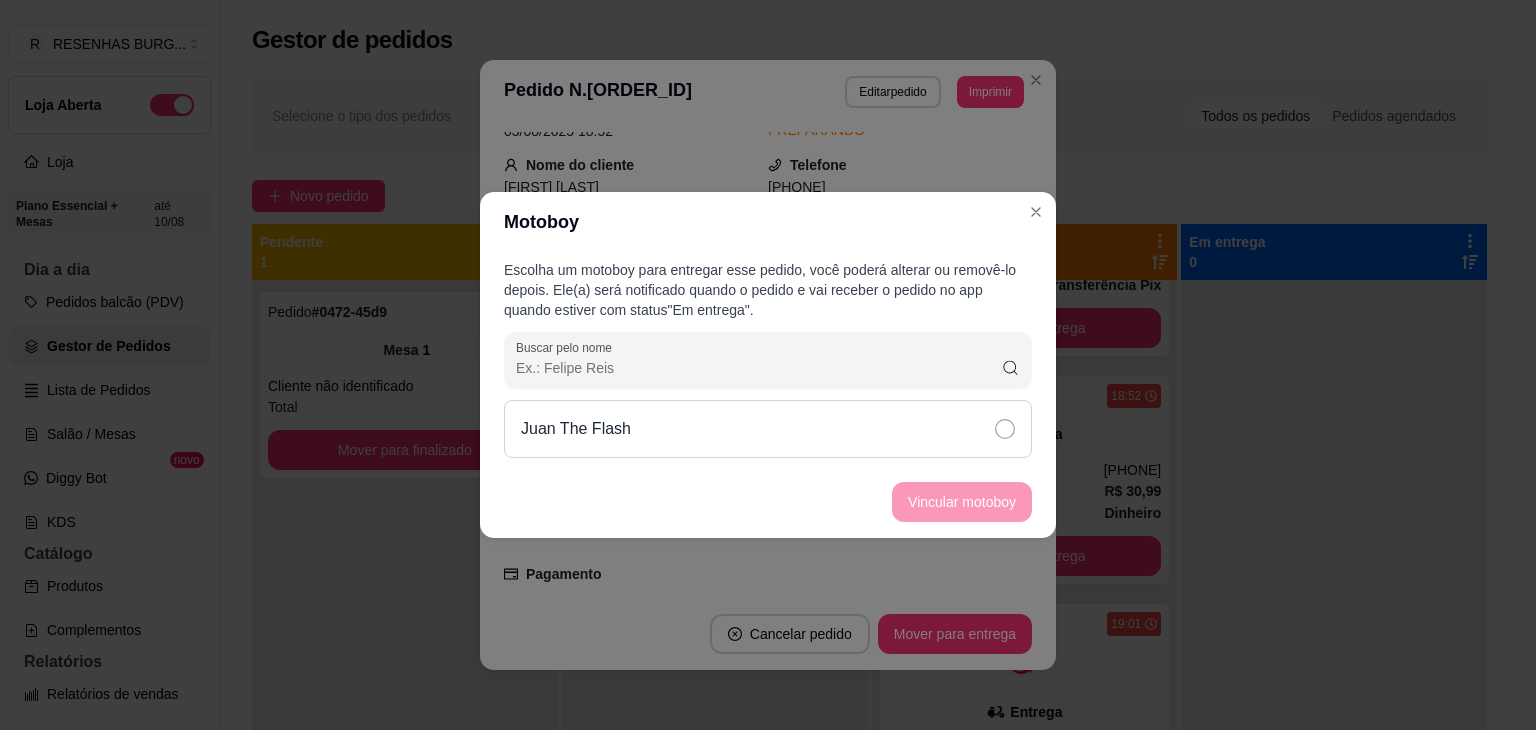 click on "Juan The Flash" at bounding box center [768, 429] 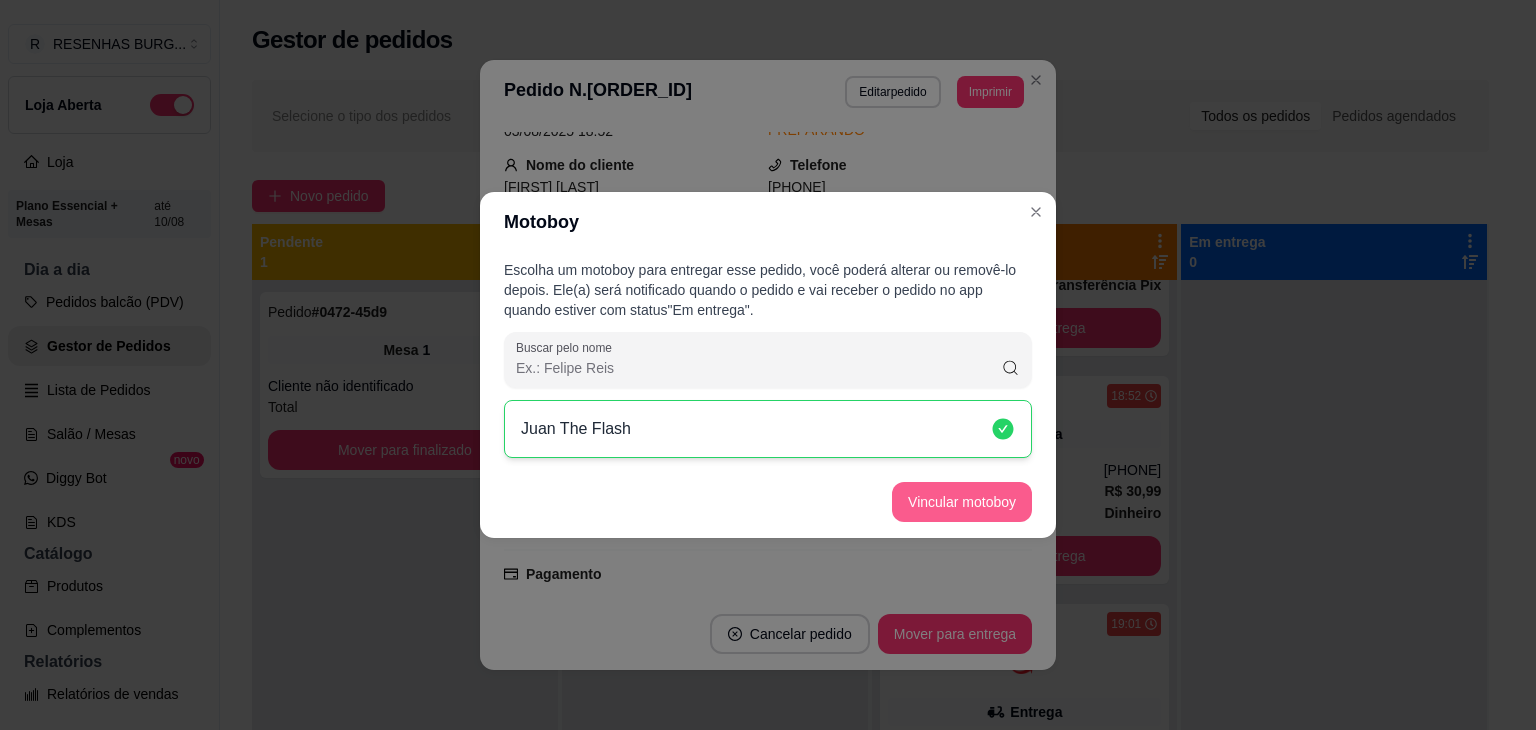 click on "Vincular motoboy" at bounding box center (962, 502) 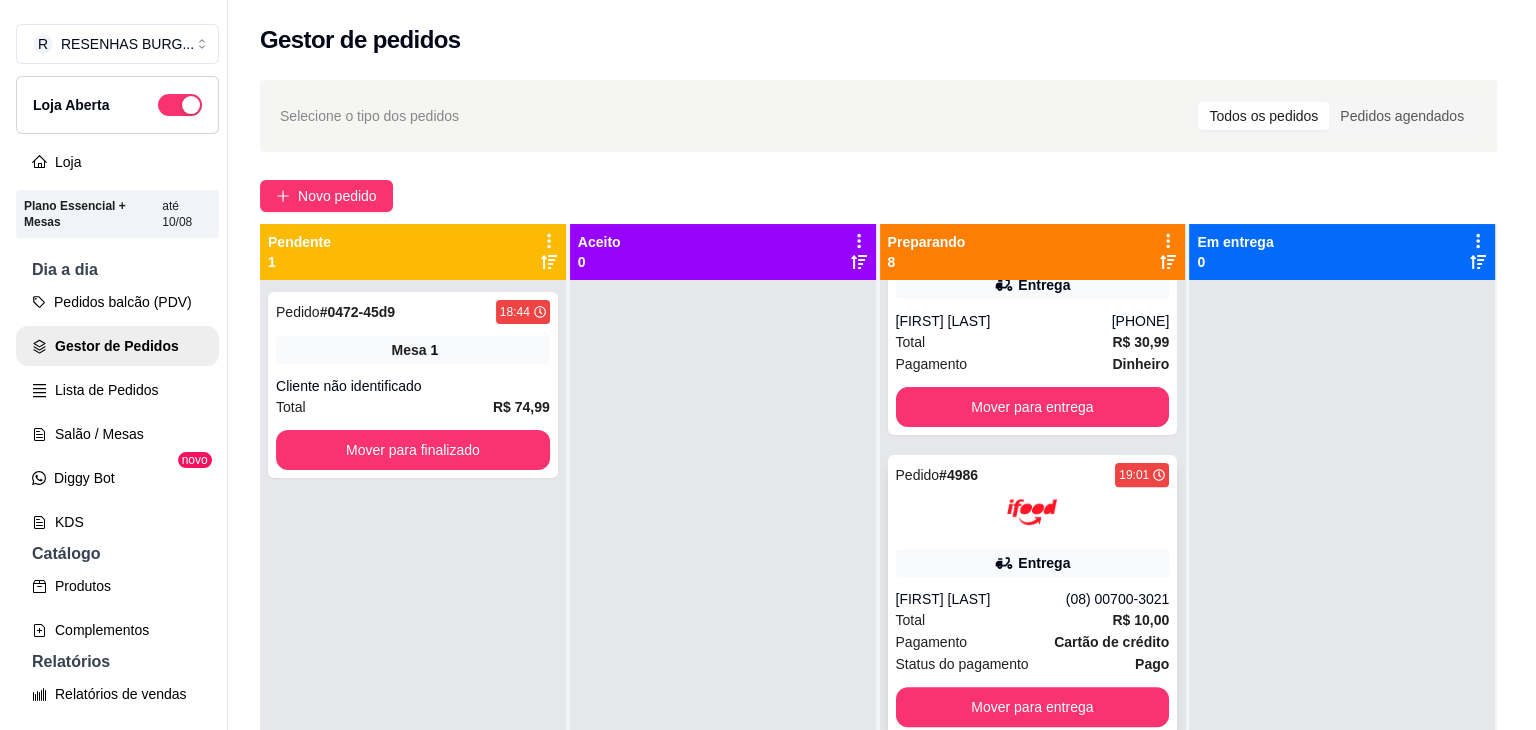 scroll, scrollTop: 800, scrollLeft: 0, axis: vertical 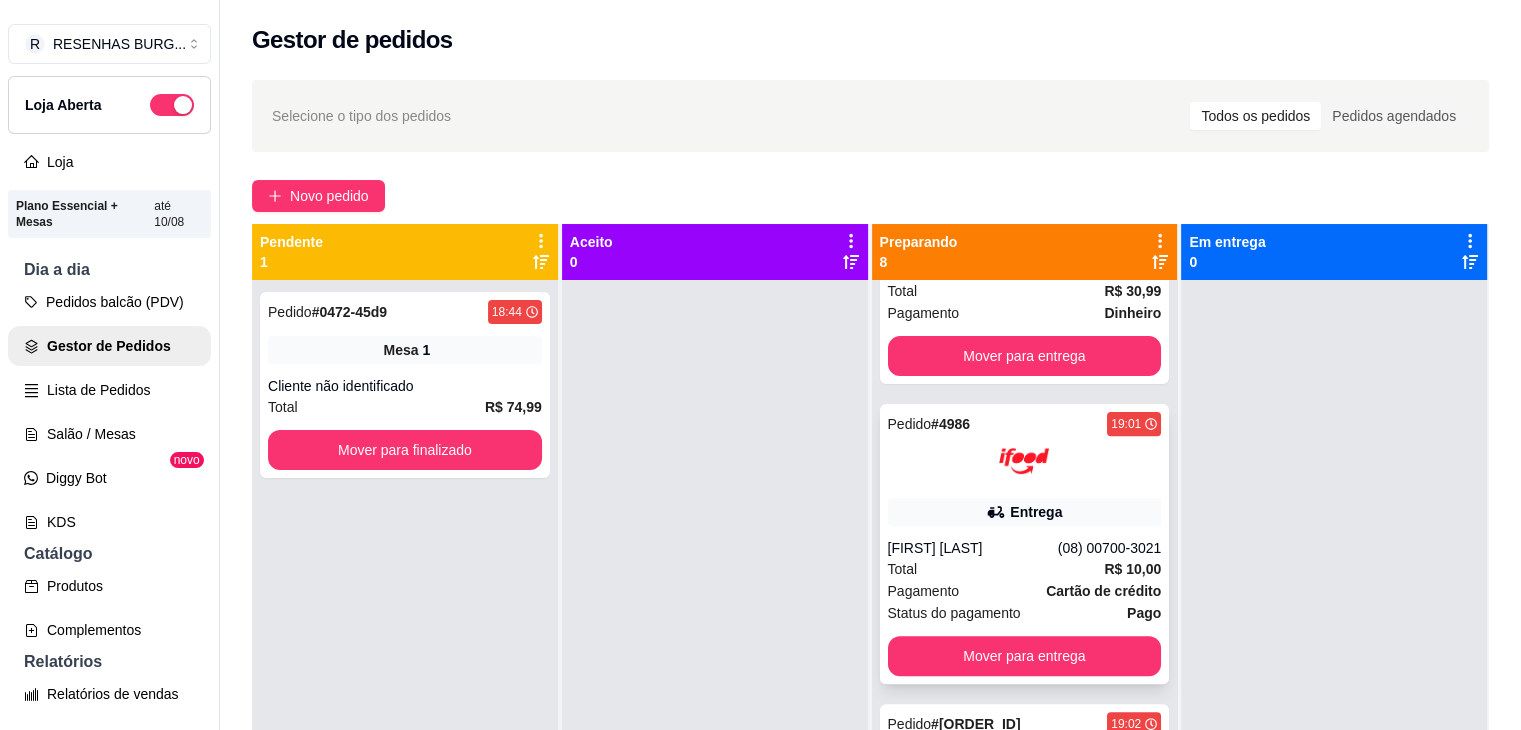 click on "Entrega" at bounding box center [1025, 512] 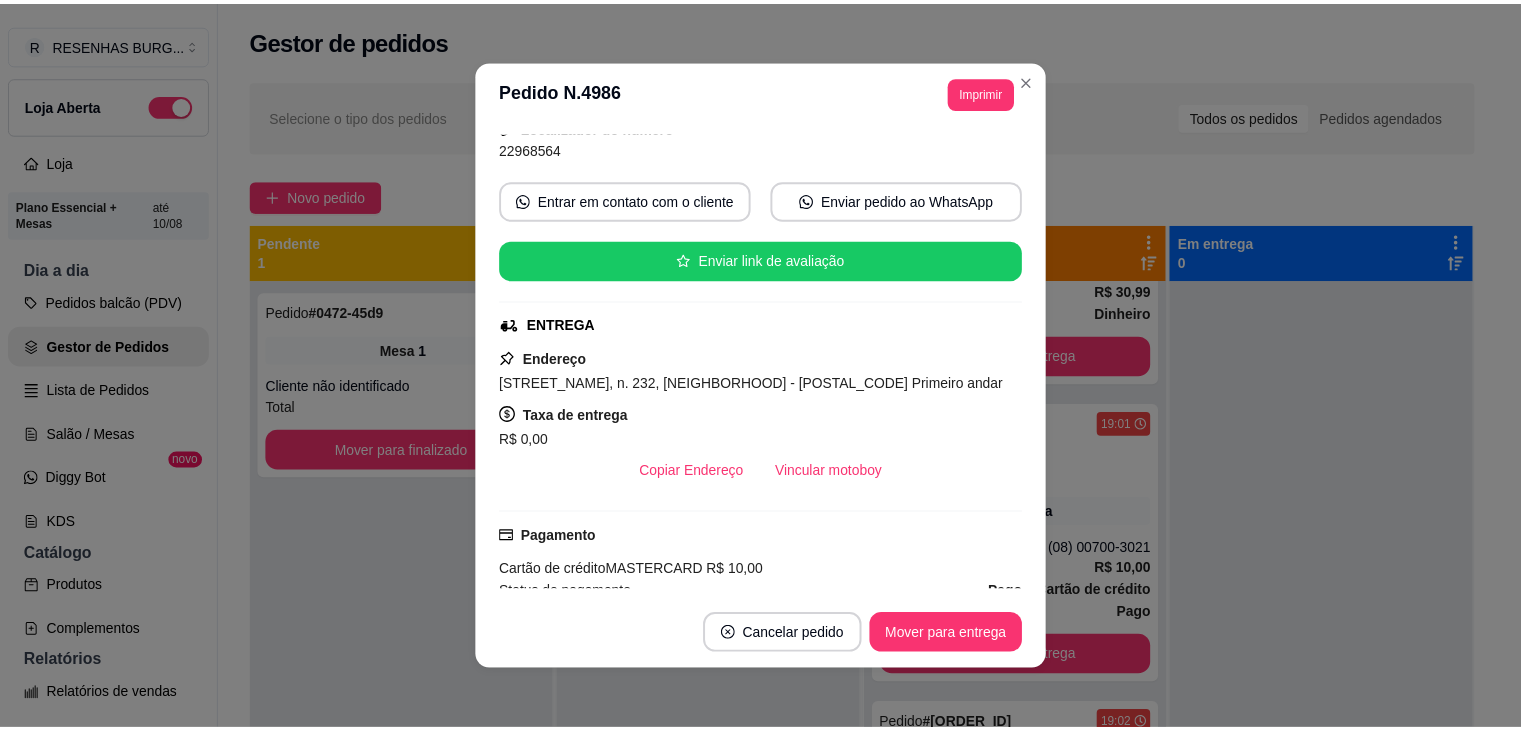scroll, scrollTop: 200, scrollLeft: 0, axis: vertical 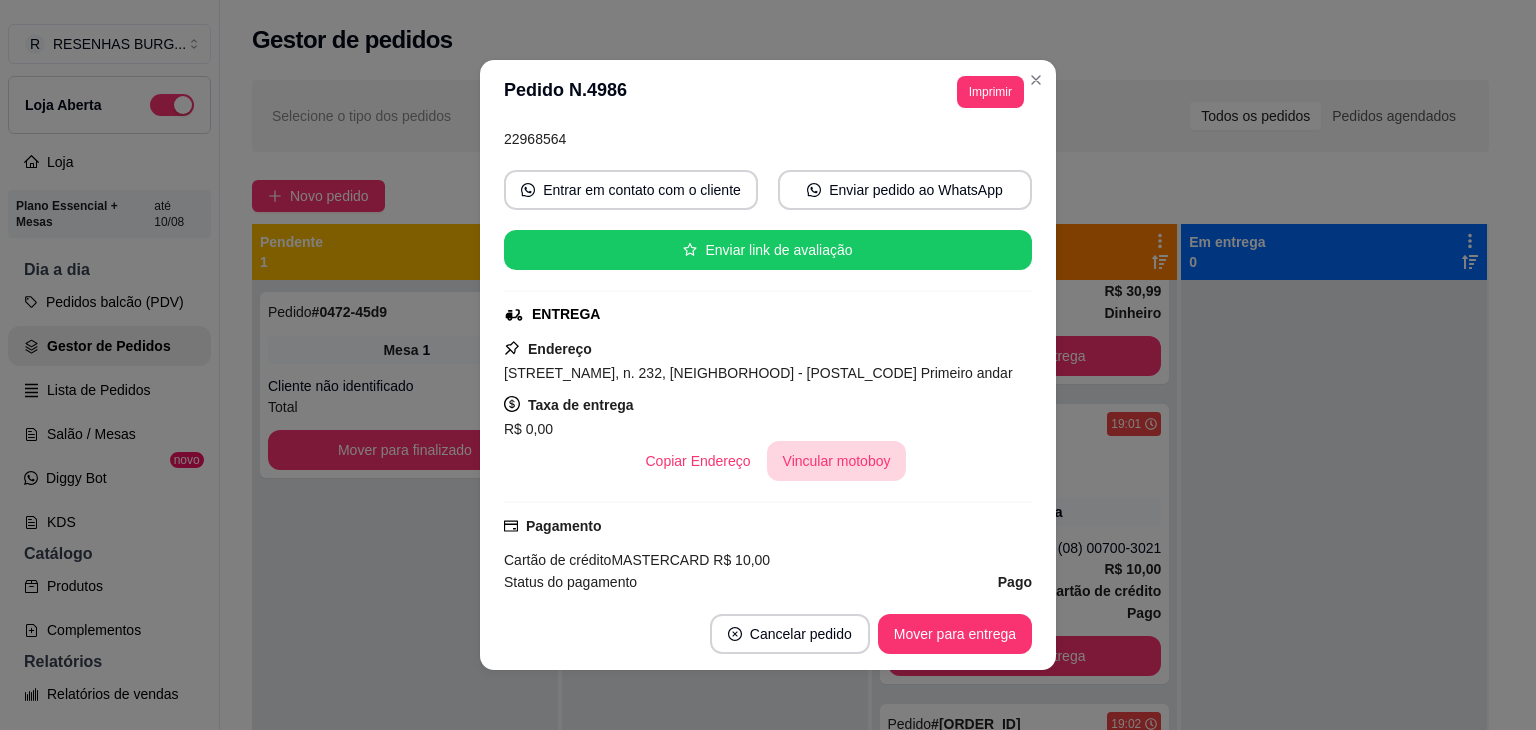 click on "Vincular motoboy" at bounding box center [837, 461] 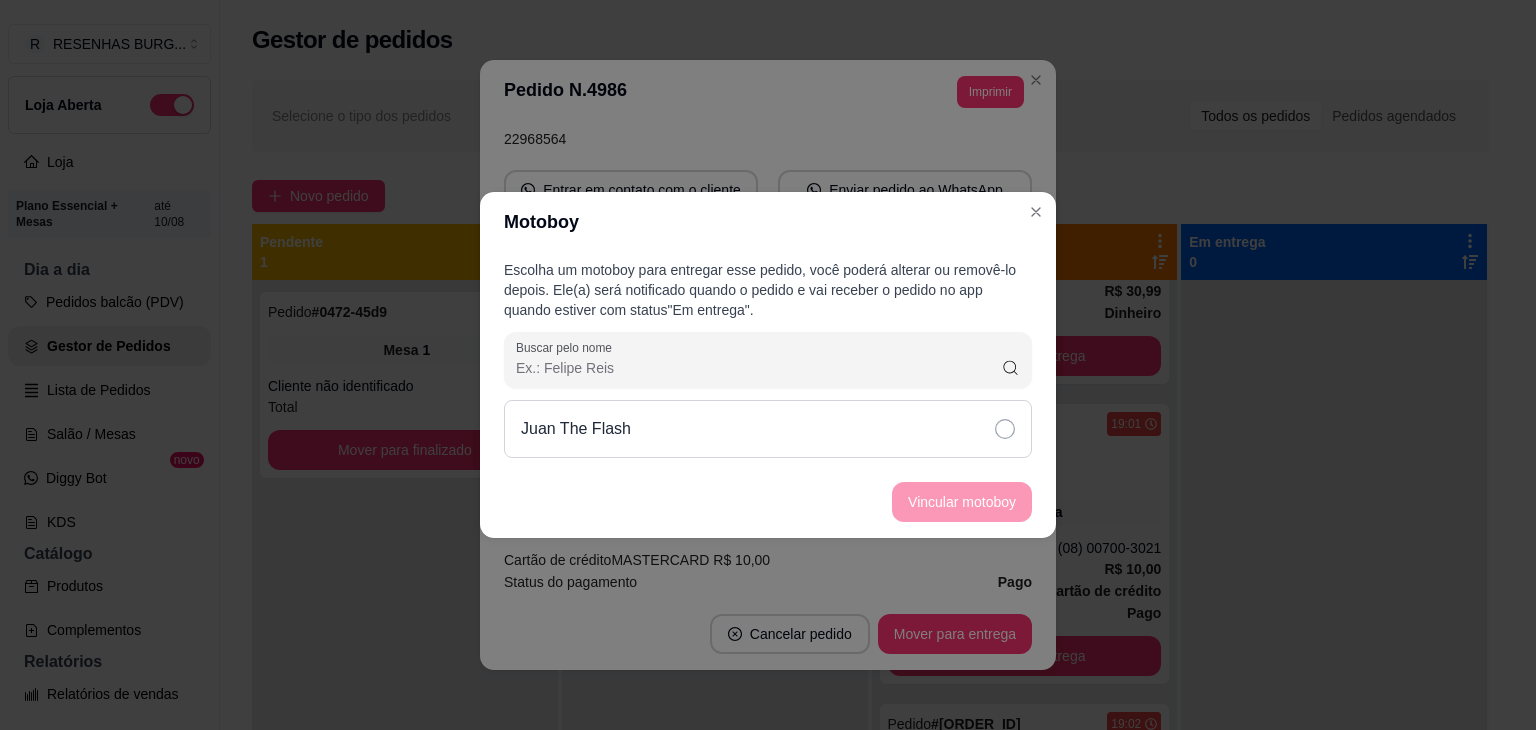 click 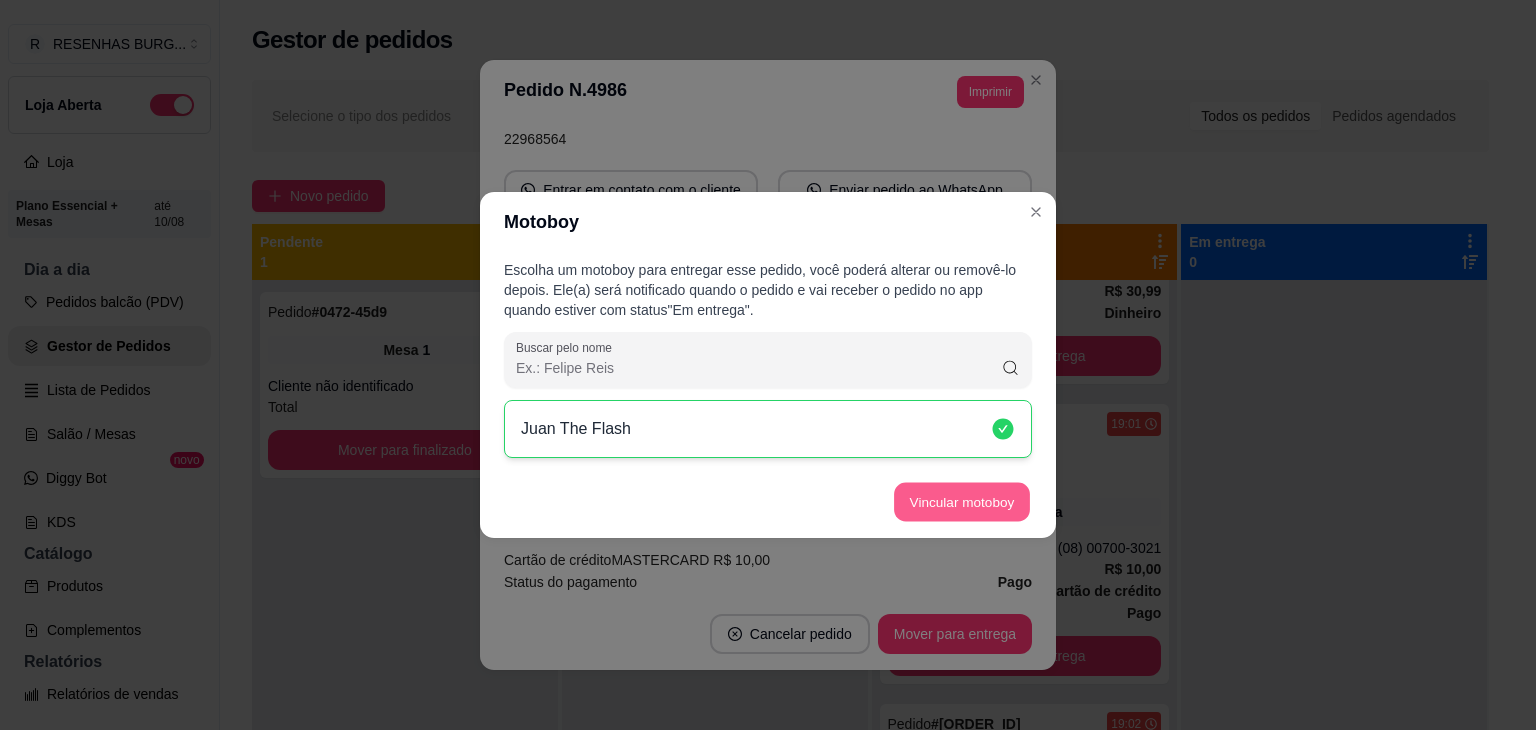 click on "Vincular motoboy" at bounding box center [962, 502] 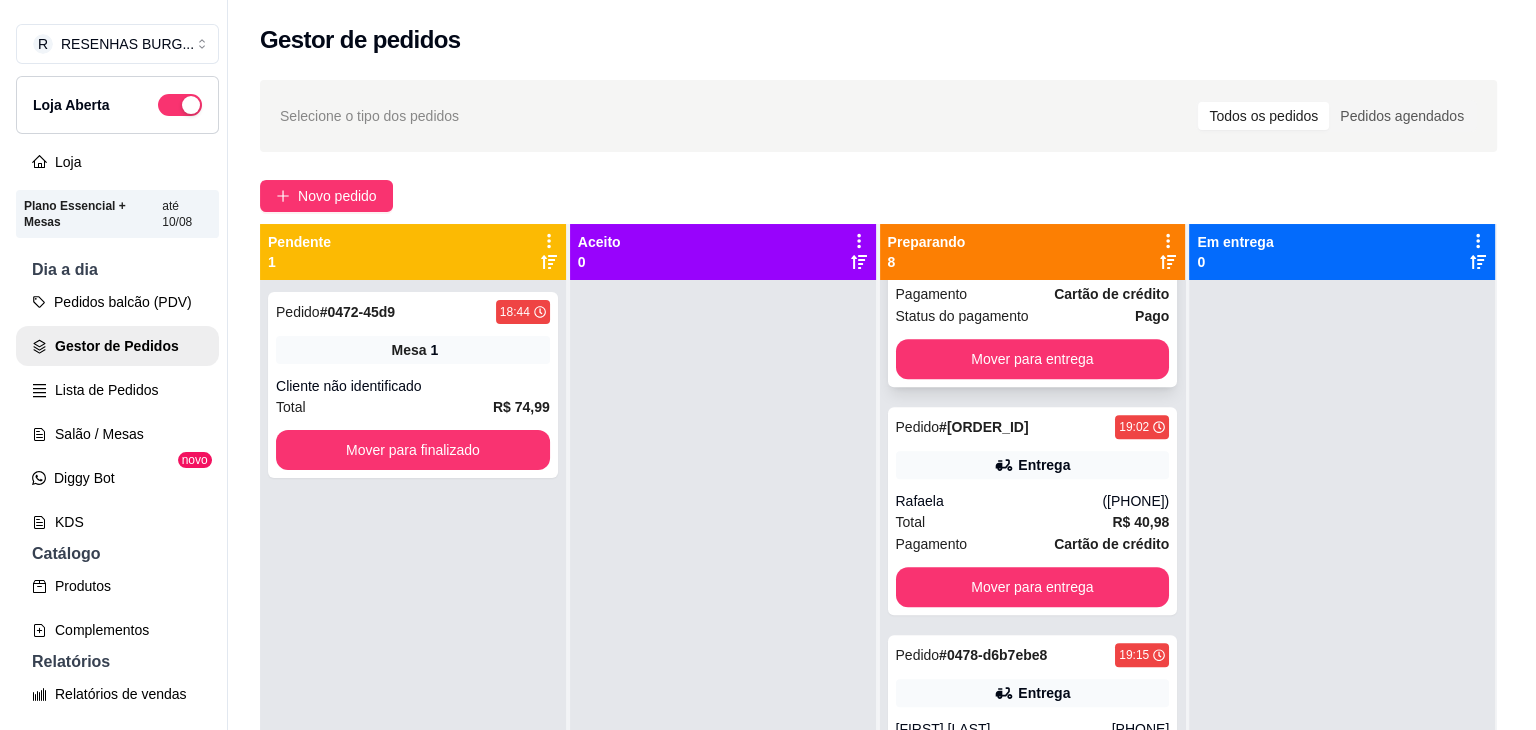 scroll, scrollTop: 1100, scrollLeft: 0, axis: vertical 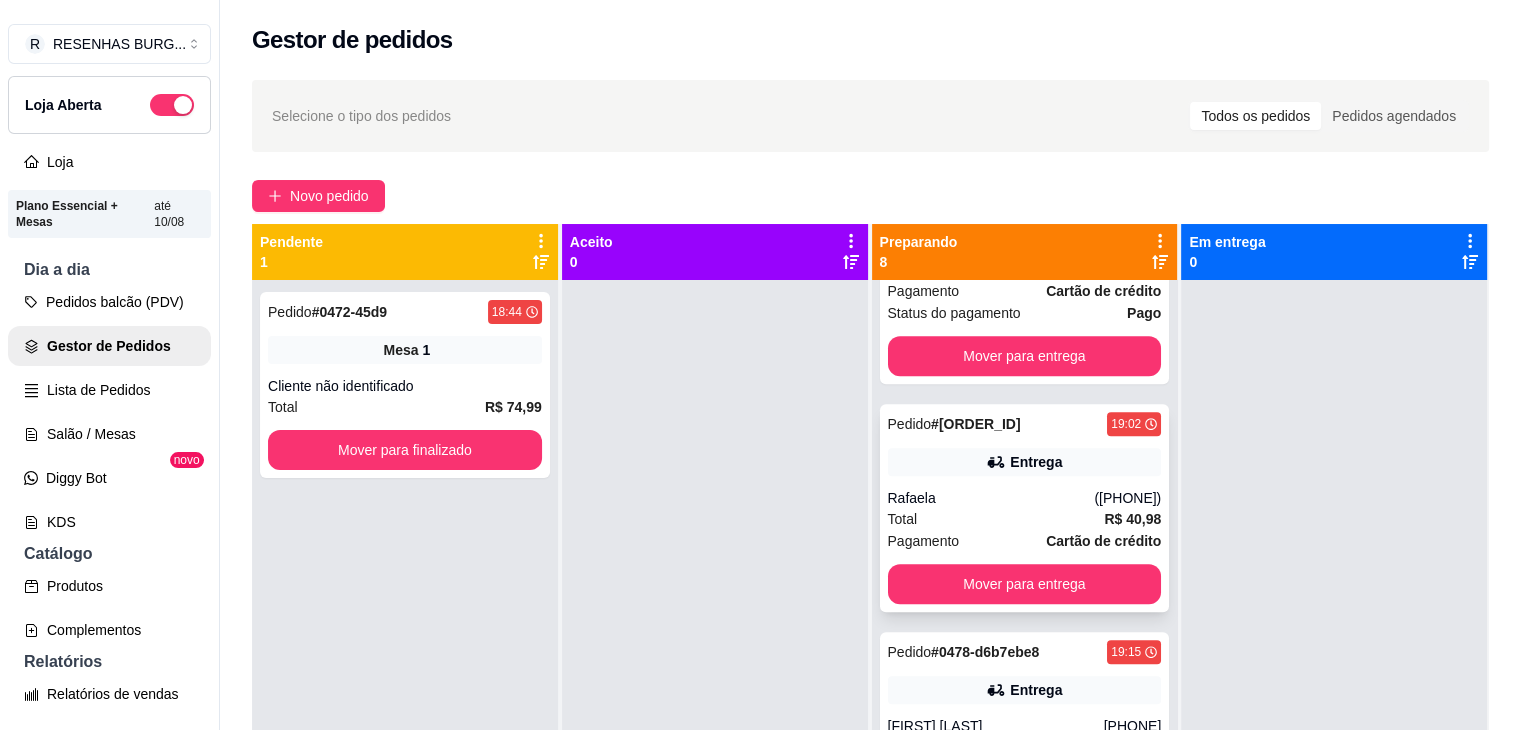 click on "Total R$ 40,98" at bounding box center (1025, 519) 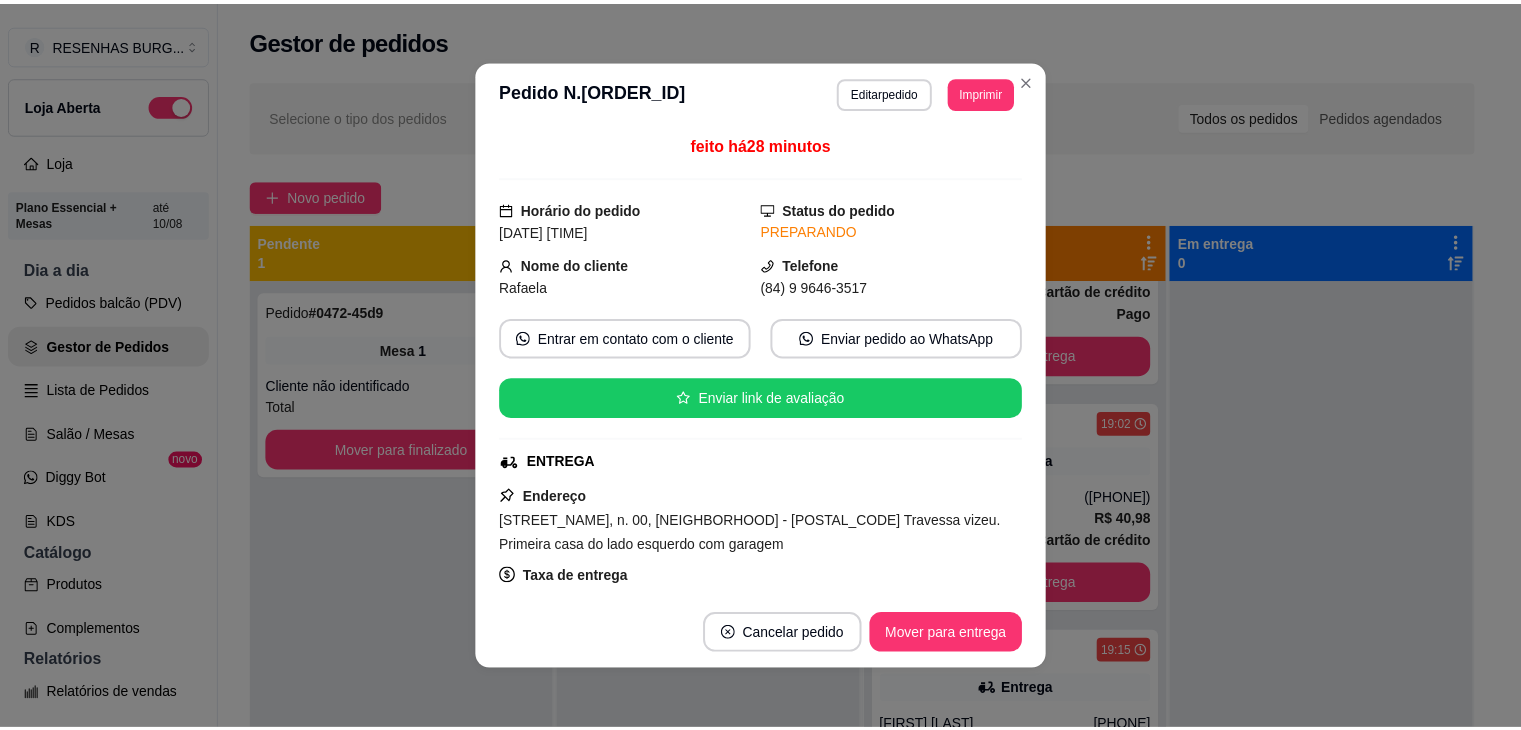 scroll, scrollTop: 100, scrollLeft: 0, axis: vertical 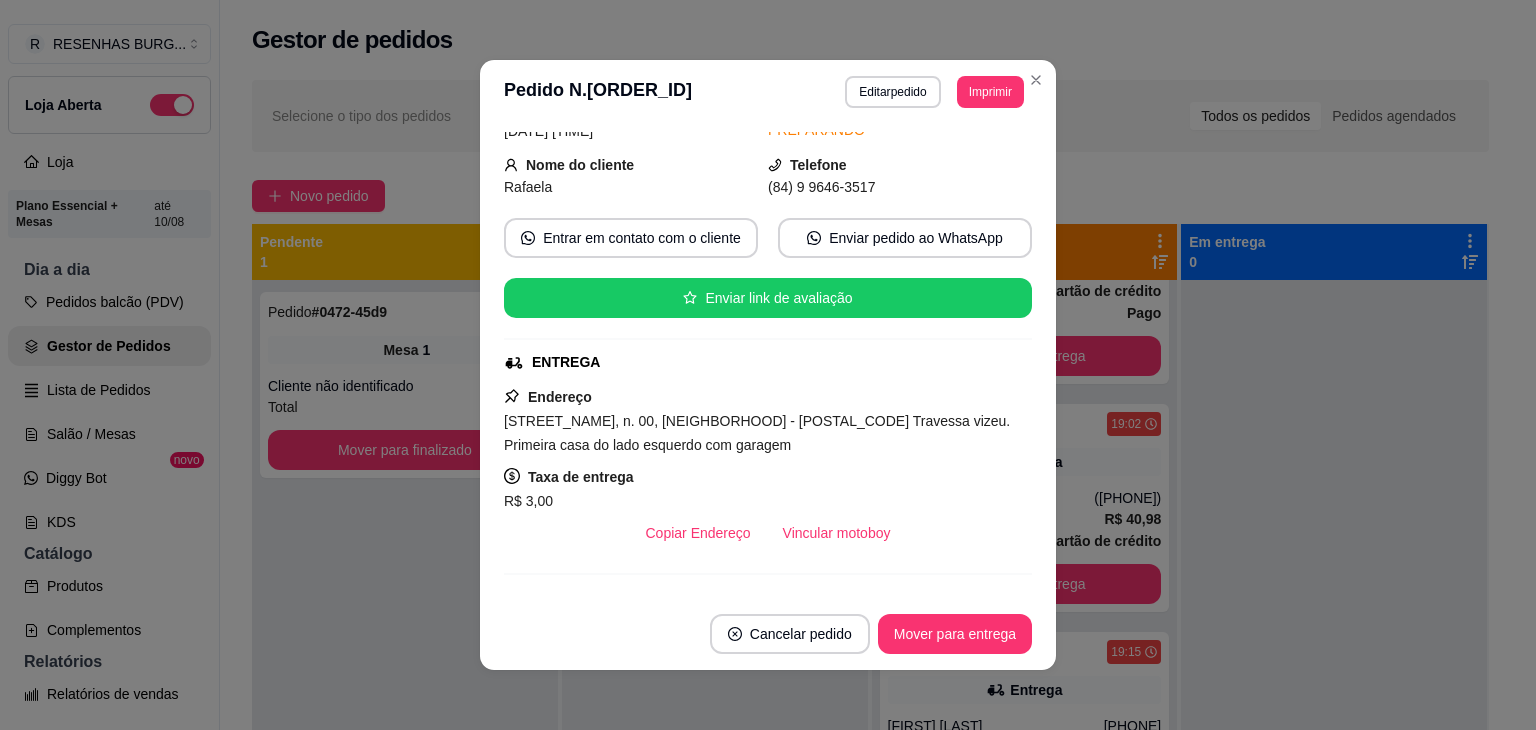 click on "Vincular motoboy" at bounding box center (837, 533) 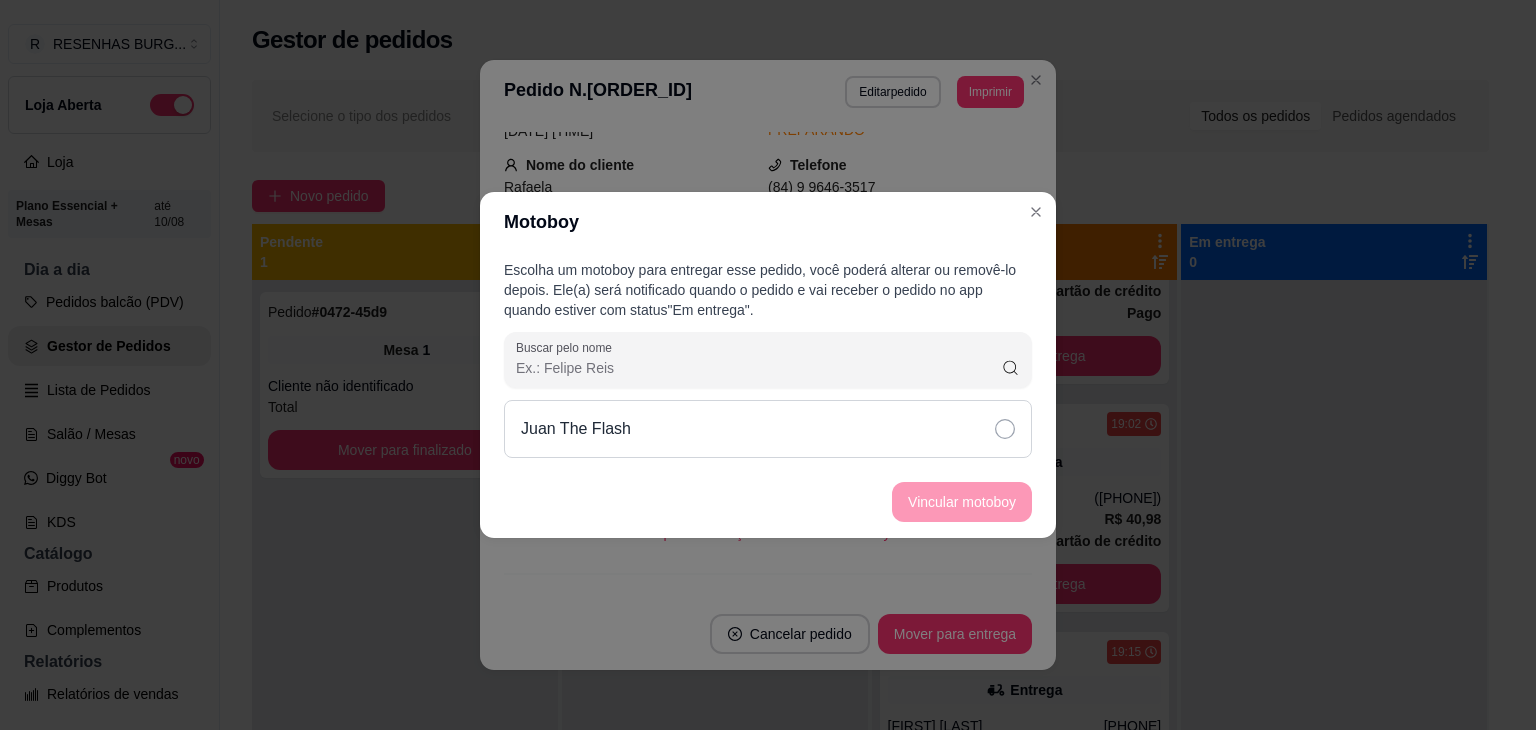 click on "Juan The Flash" at bounding box center [768, 429] 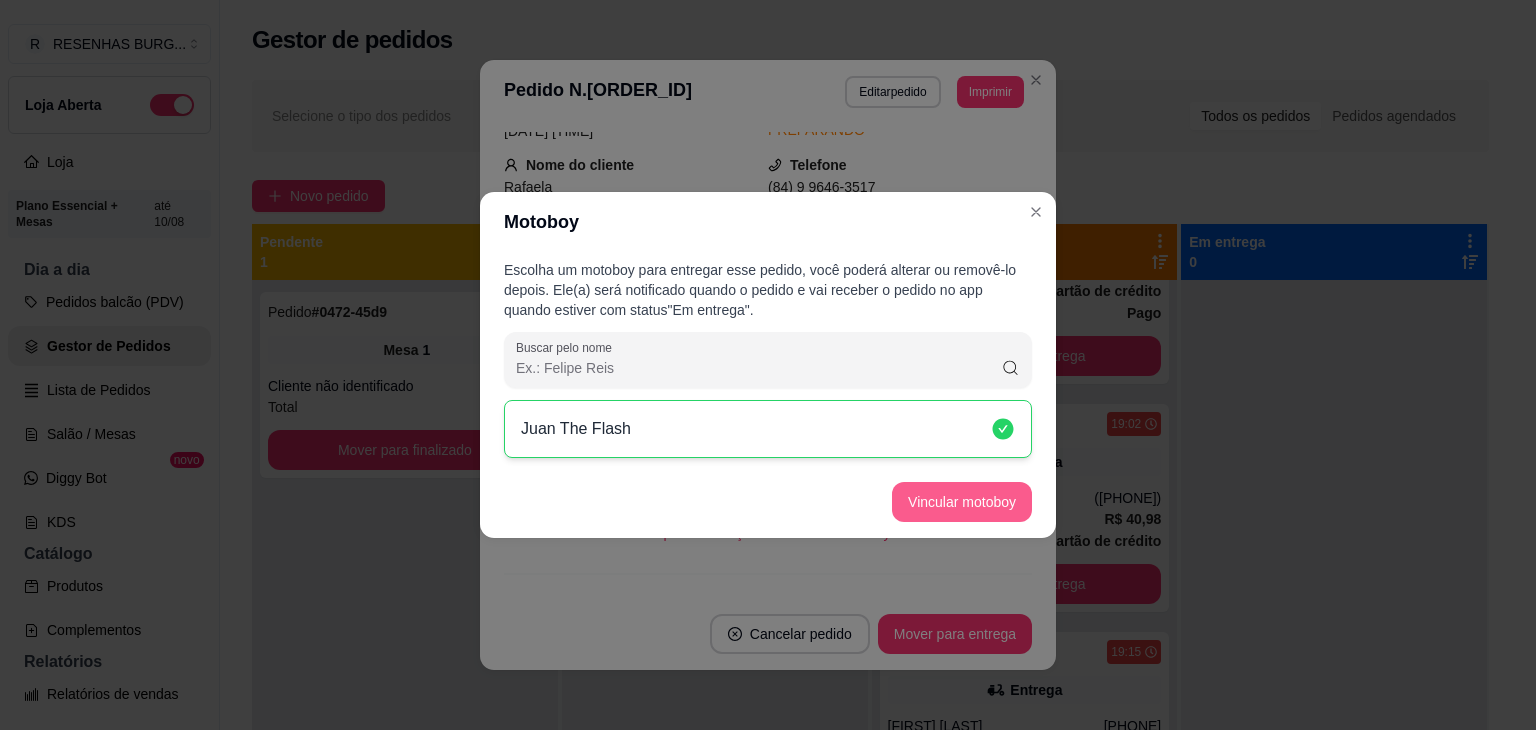 click on "Vincular motoboy" at bounding box center [962, 502] 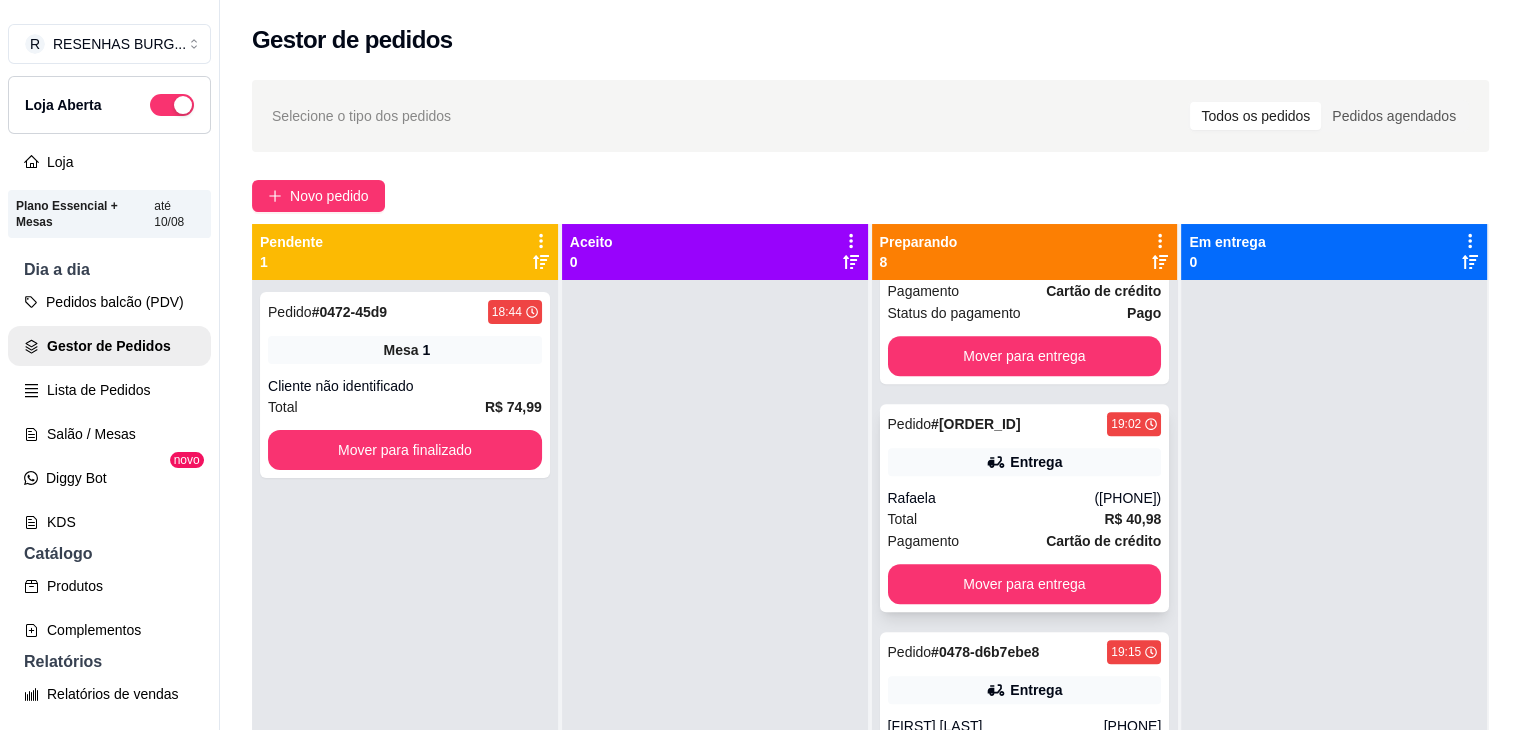 scroll, scrollTop: 1186, scrollLeft: 0, axis: vertical 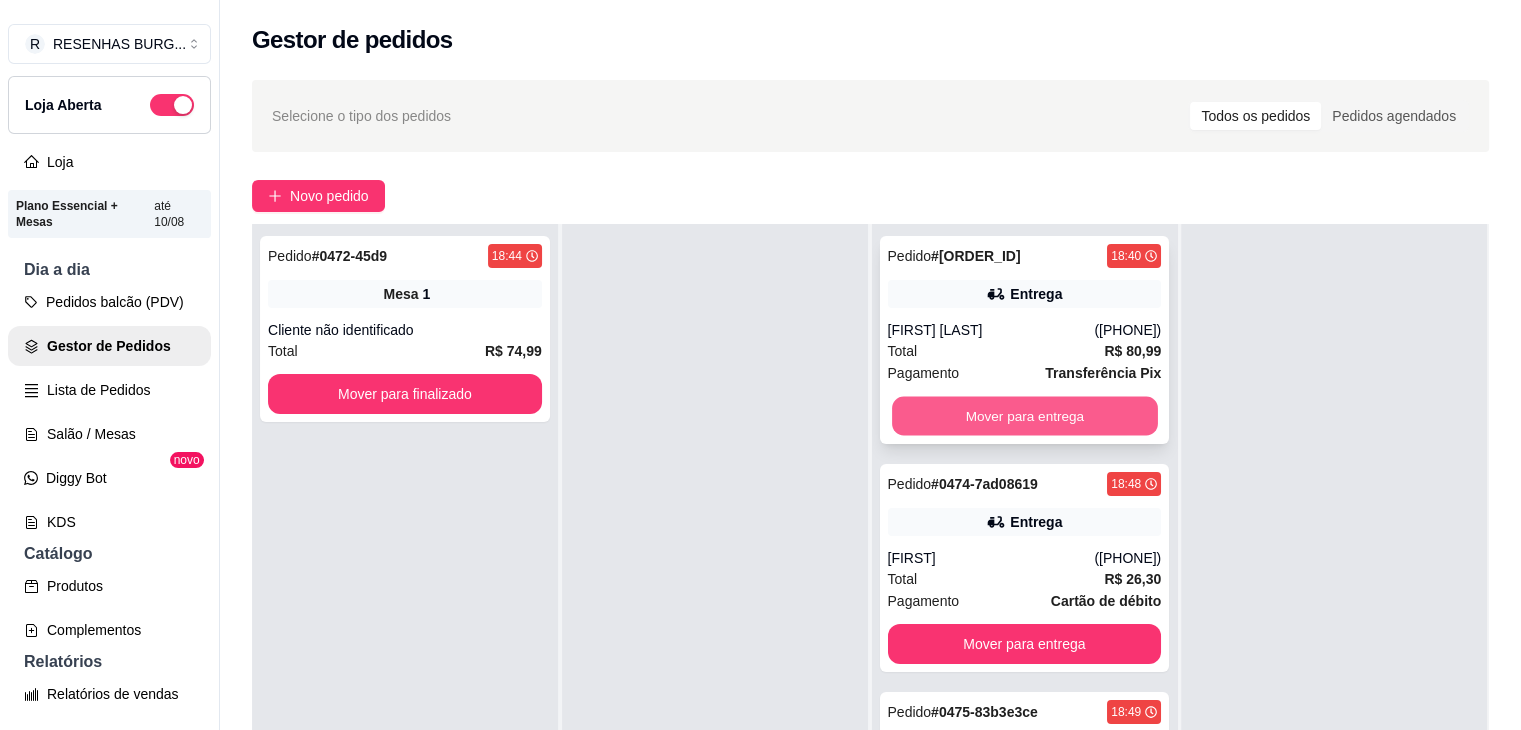 click on "Mover para entrega" at bounding box center [1025, 416] 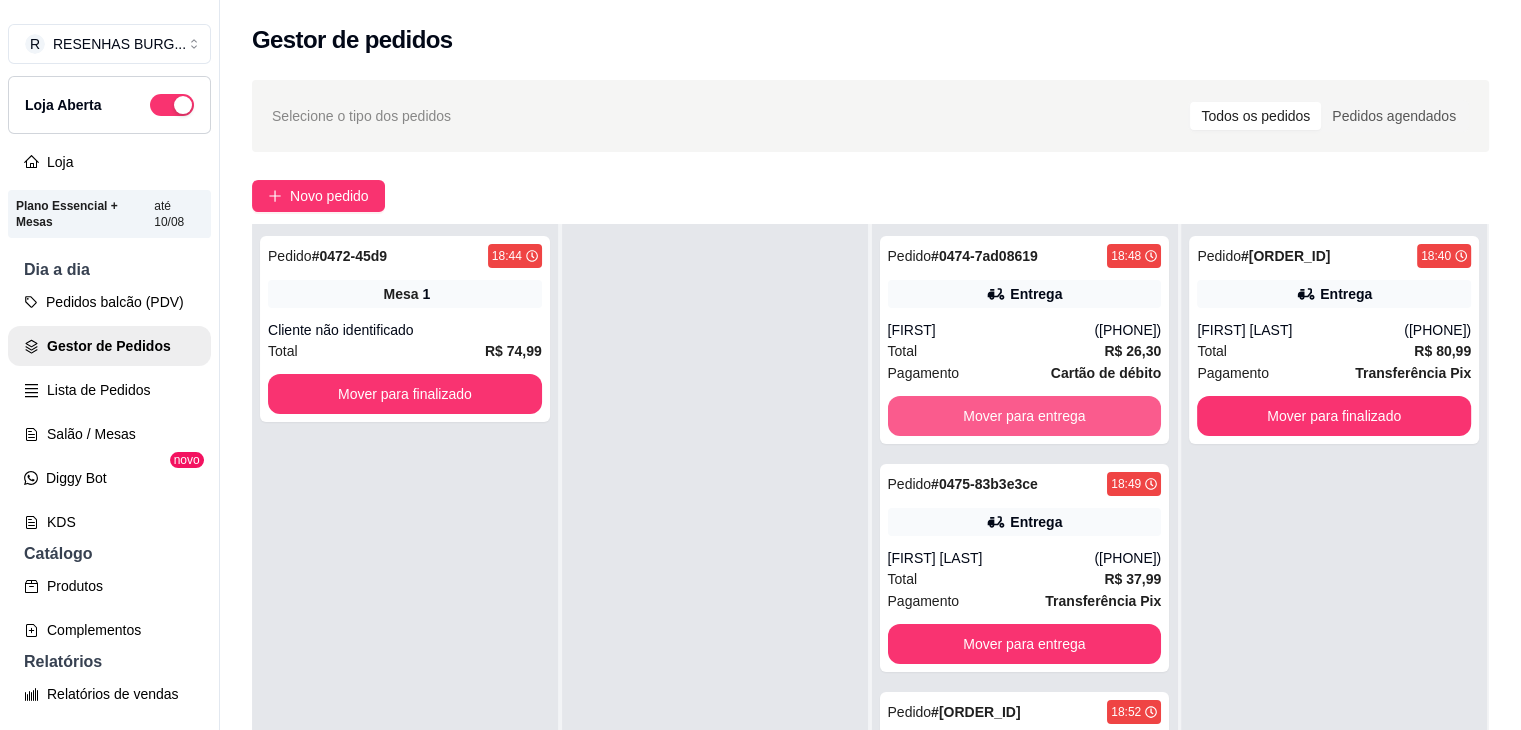 click on "Mover para entrega" at bounding box center [1025, 416] 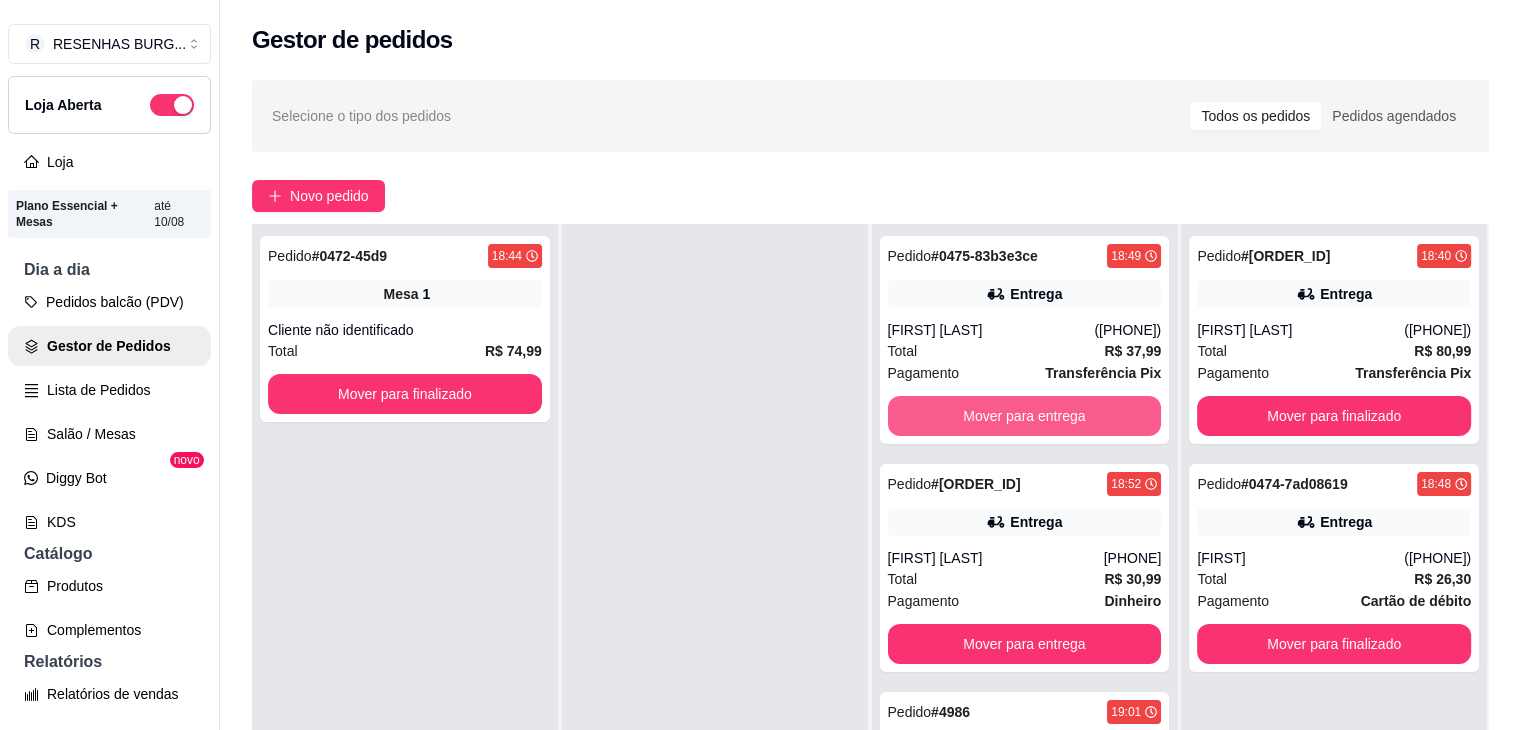 click on "Mover para entrega" at bounding box center [1025, 416] 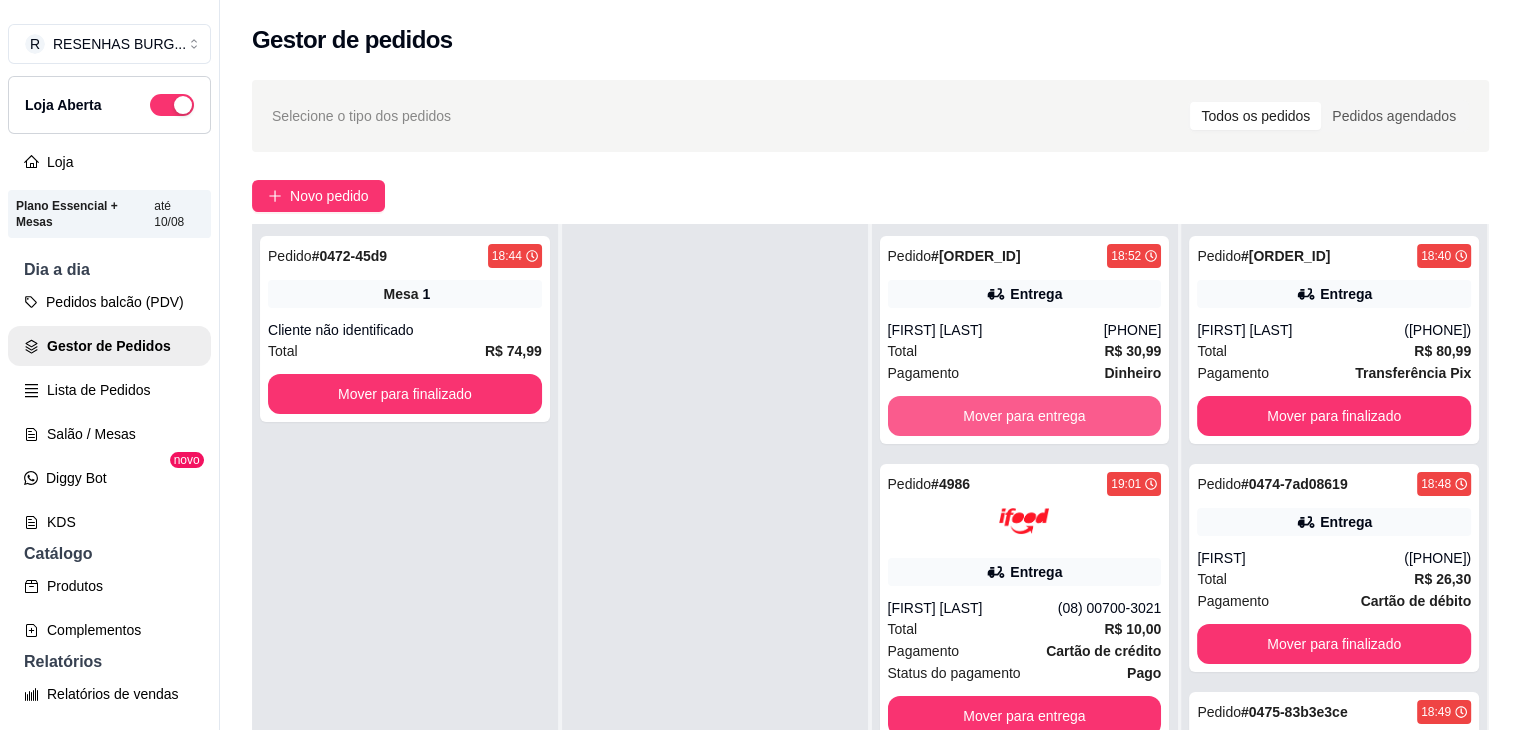 click on "Mover para entrega" at bounding box center (1025, 416) 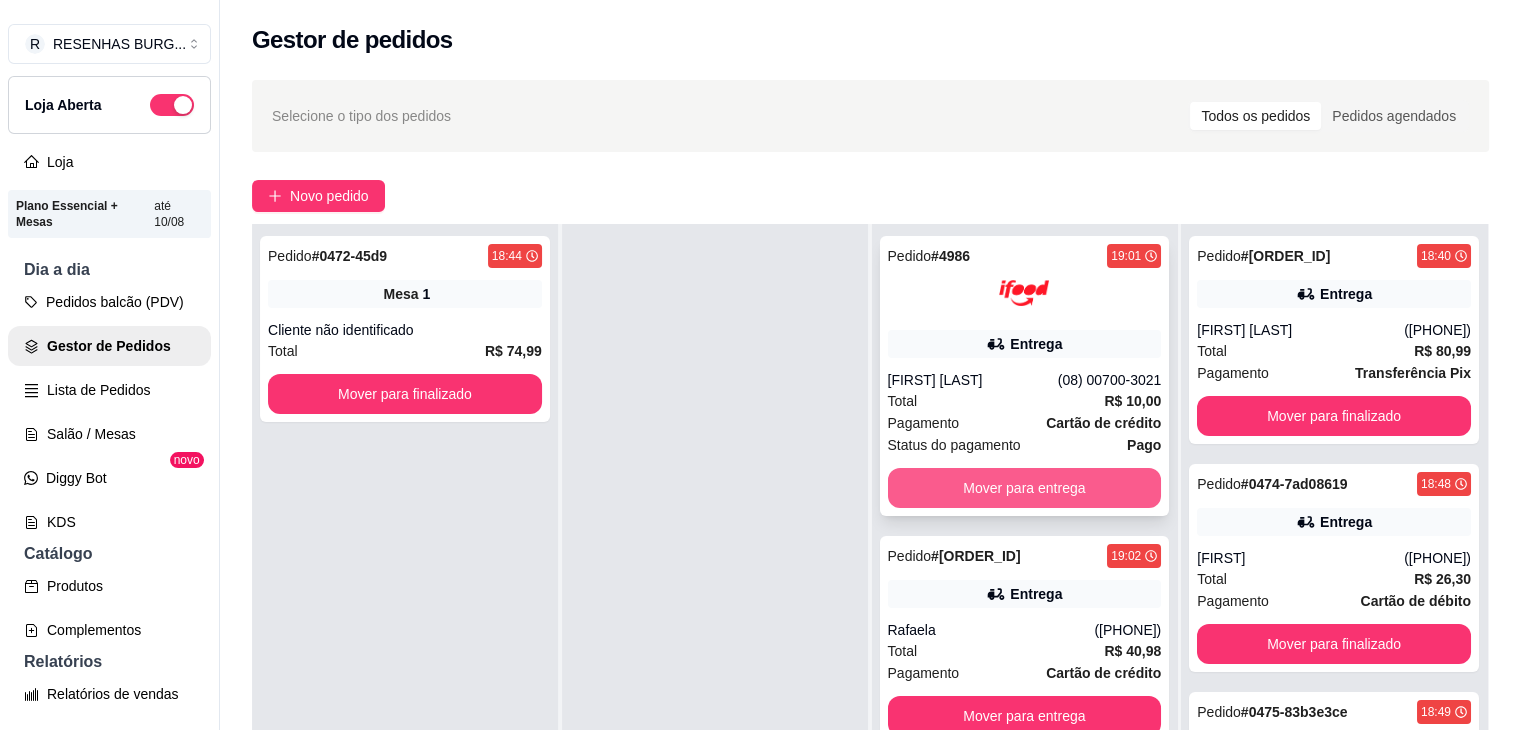 click on "Mover para entrega" at bounding box center [1025, 488] 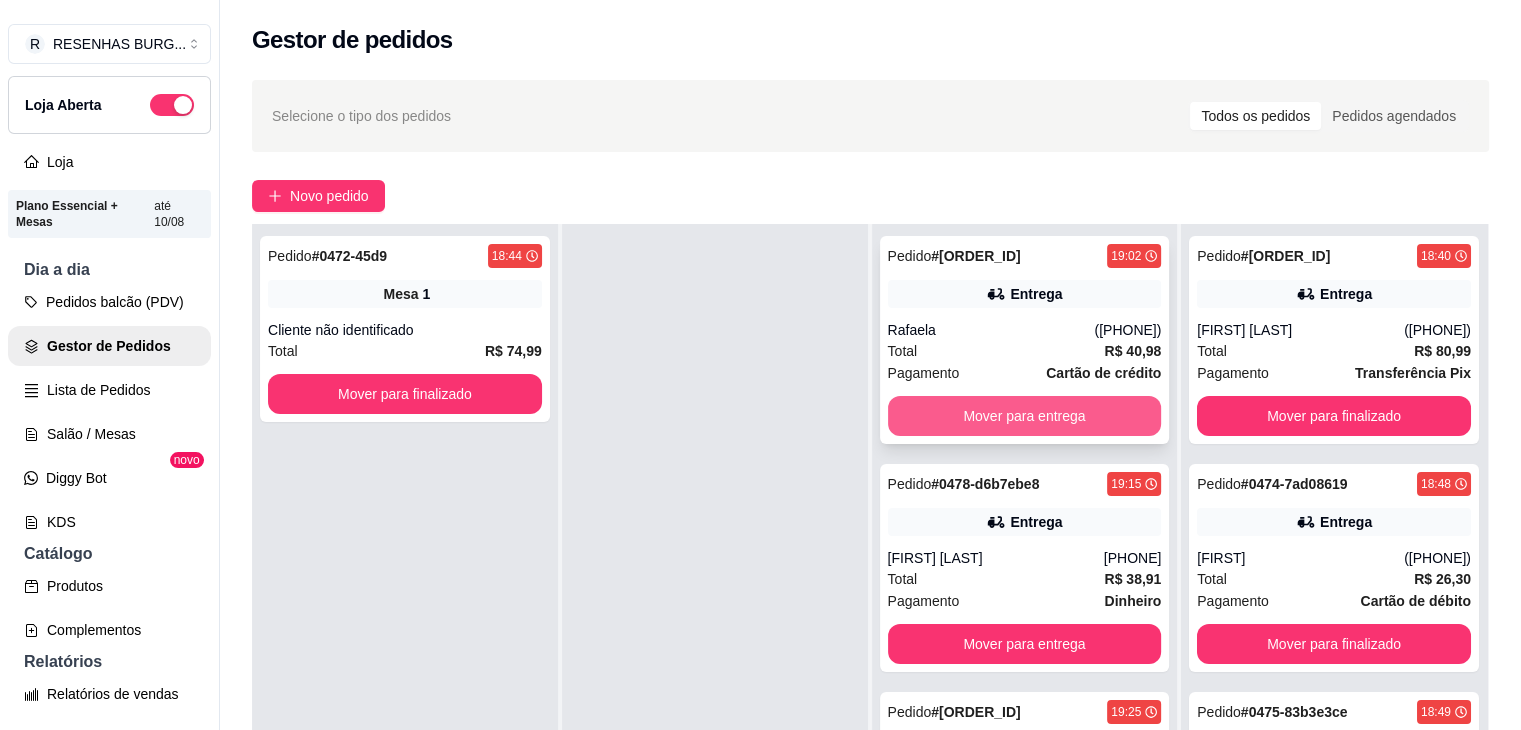 click on "Mover para entrega" at bounding box center (1025, 416) 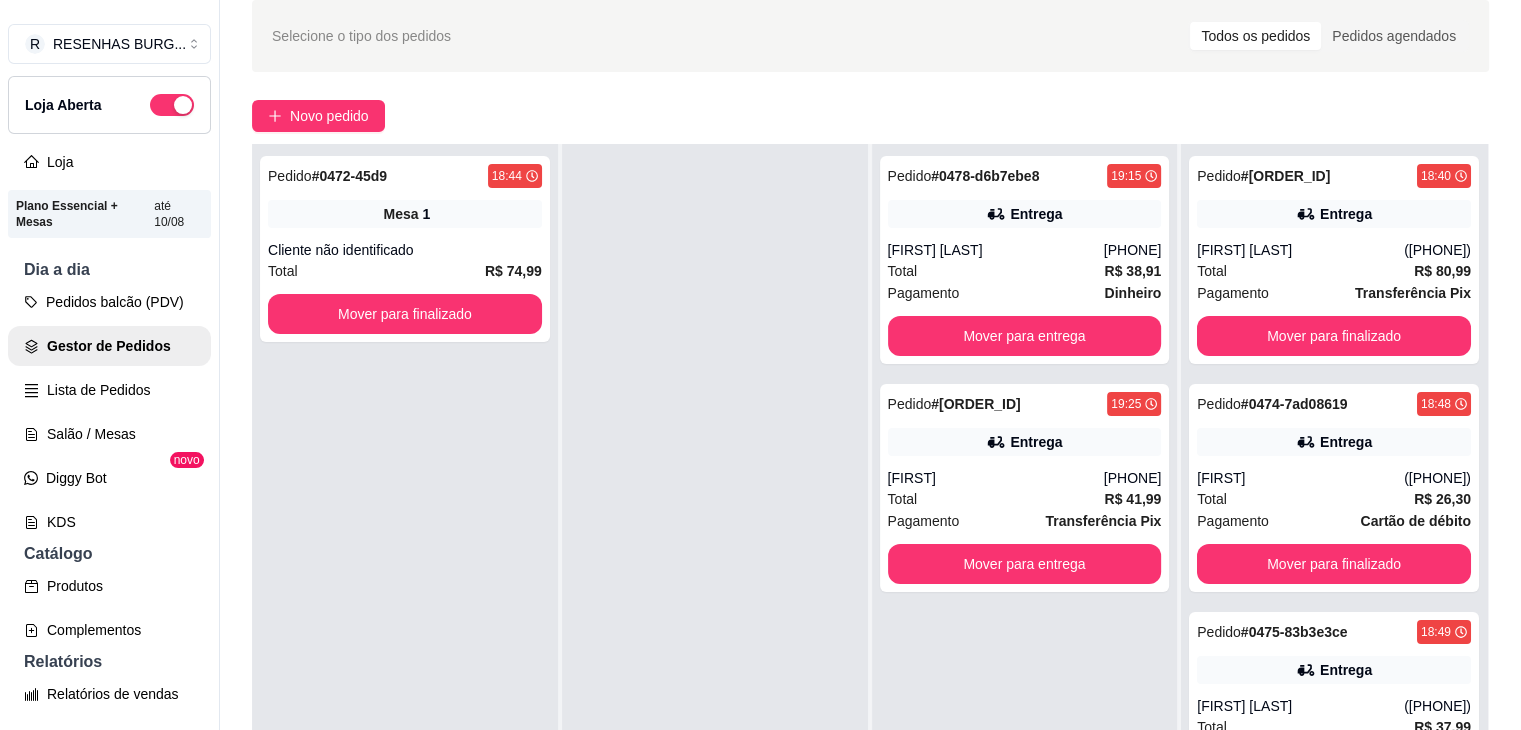 scroll, scrollTop: 319, scrollLeft: 0, axis: vertical 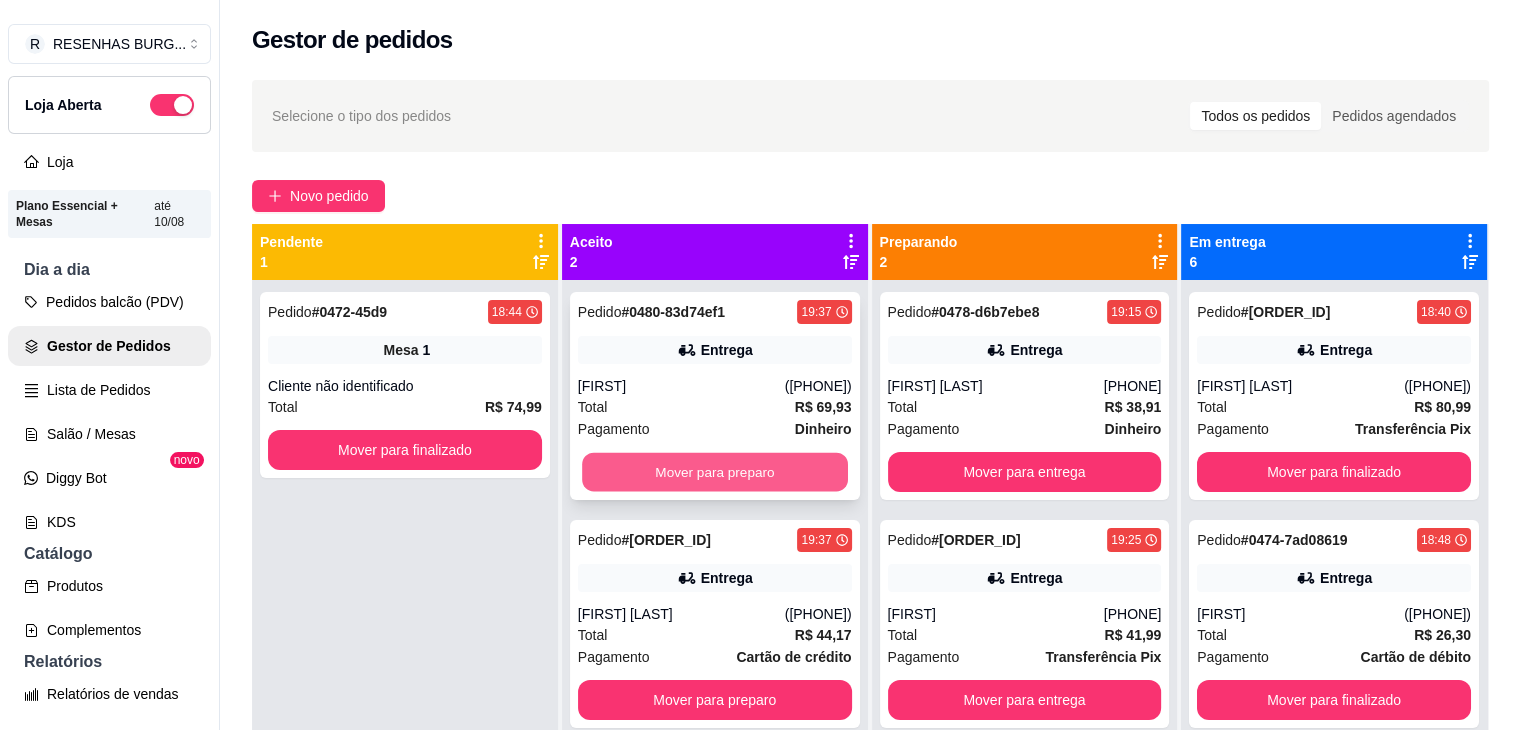 click on "Mover para preparo" at bounding box center (715, 472) 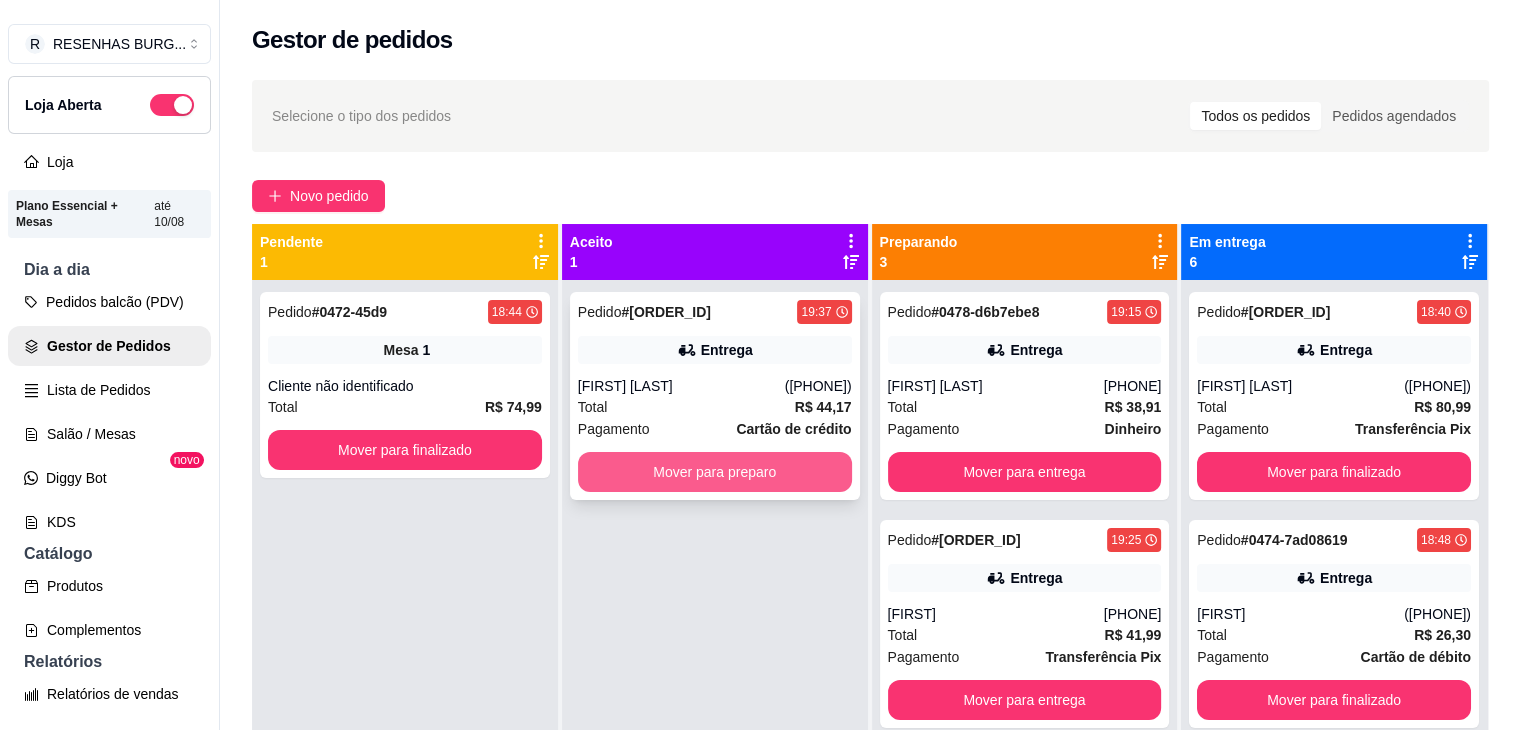click on "Mover para preparo" at bounding box center (715, 472) 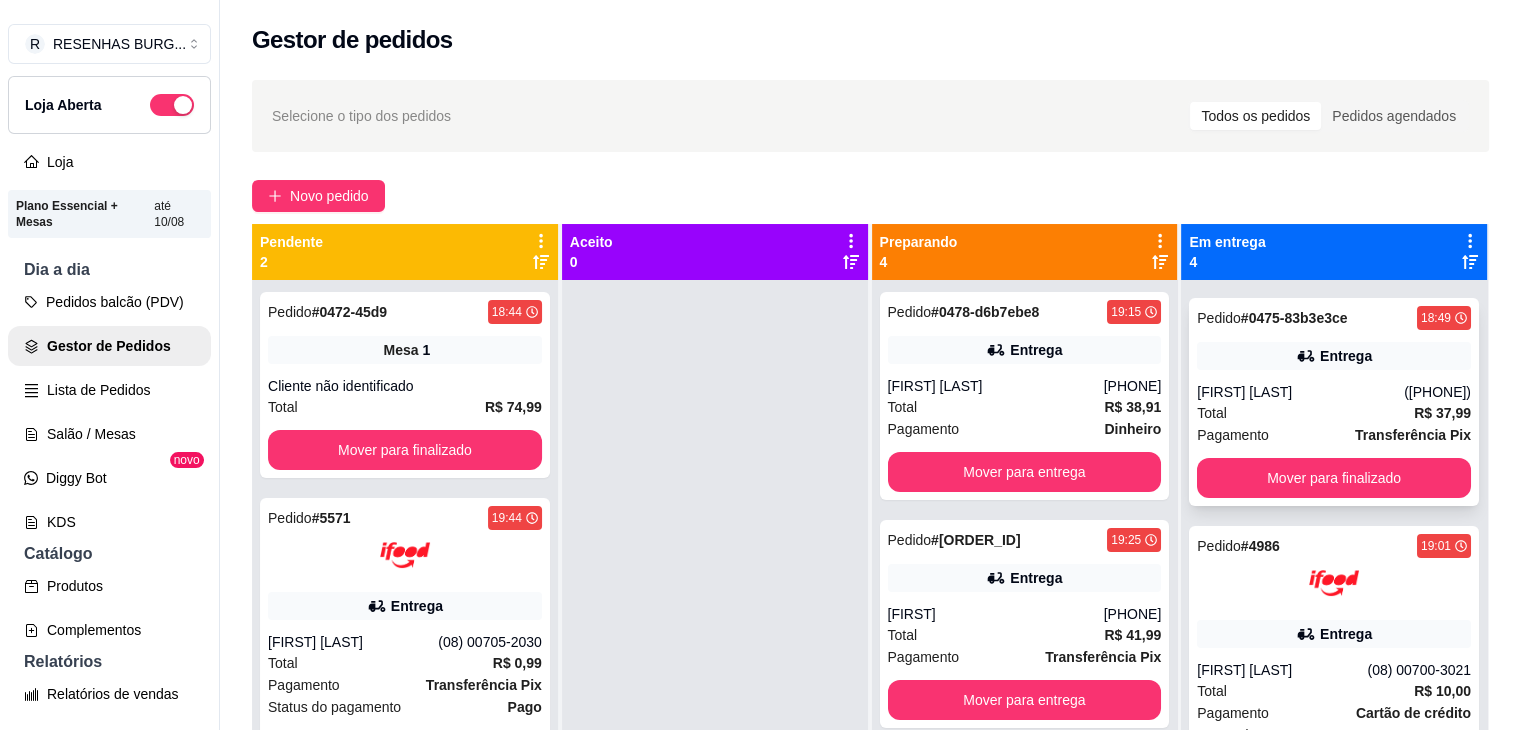 scroll, scrollTop: 274, scrollLeft: 0, axis: vertical 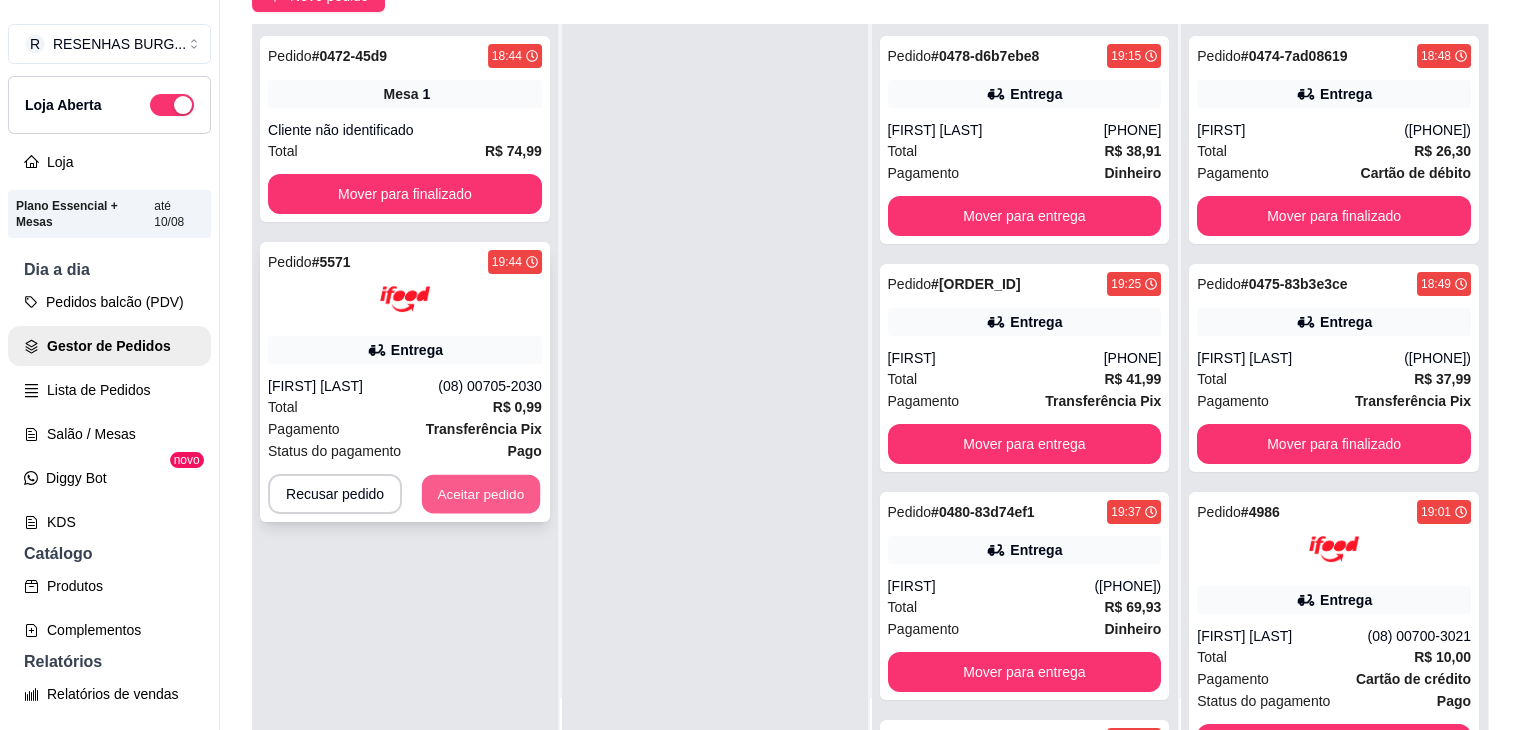 click on "Aceitar pedido" at bounding box center [481, 494] 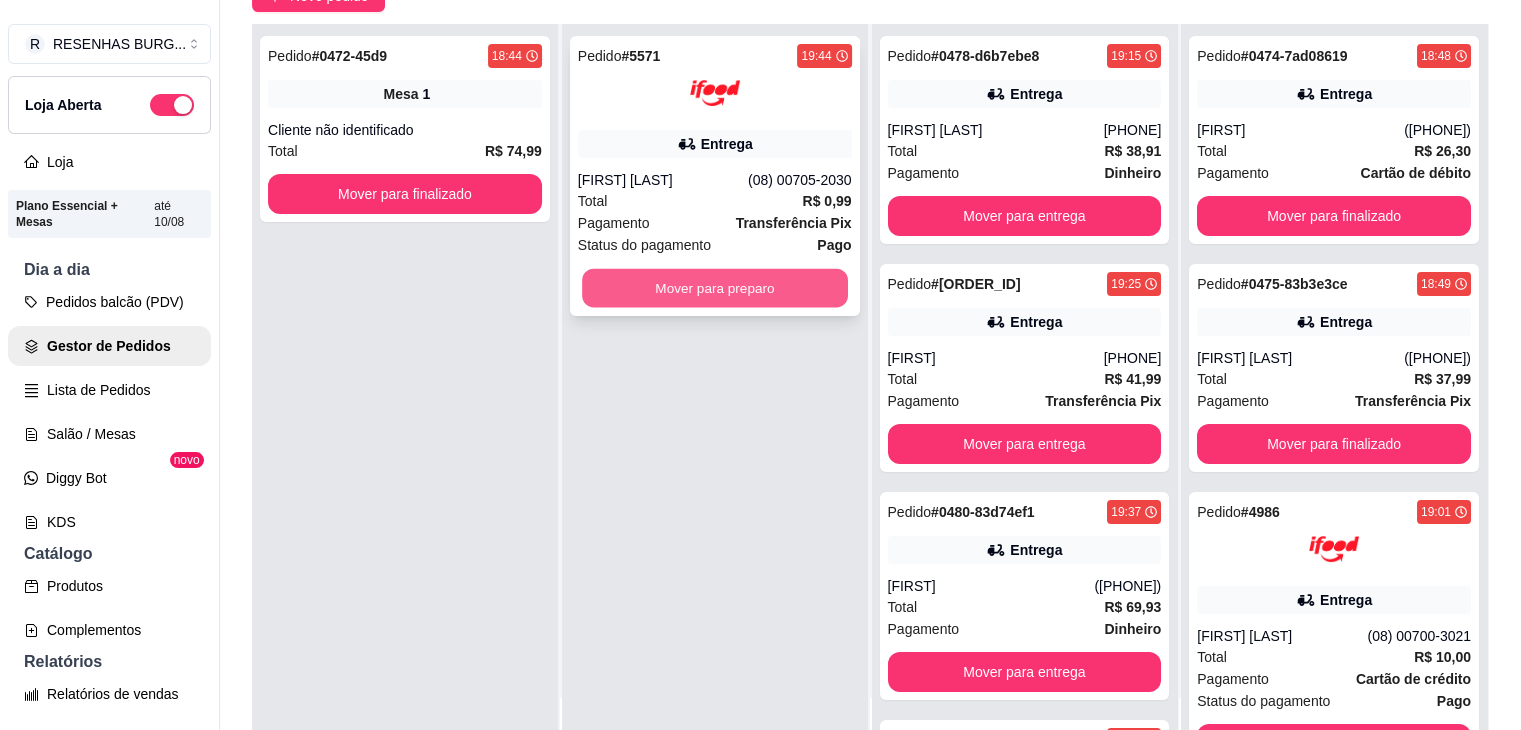 click on "Mover para preparo" at bounding box center [715, 288] 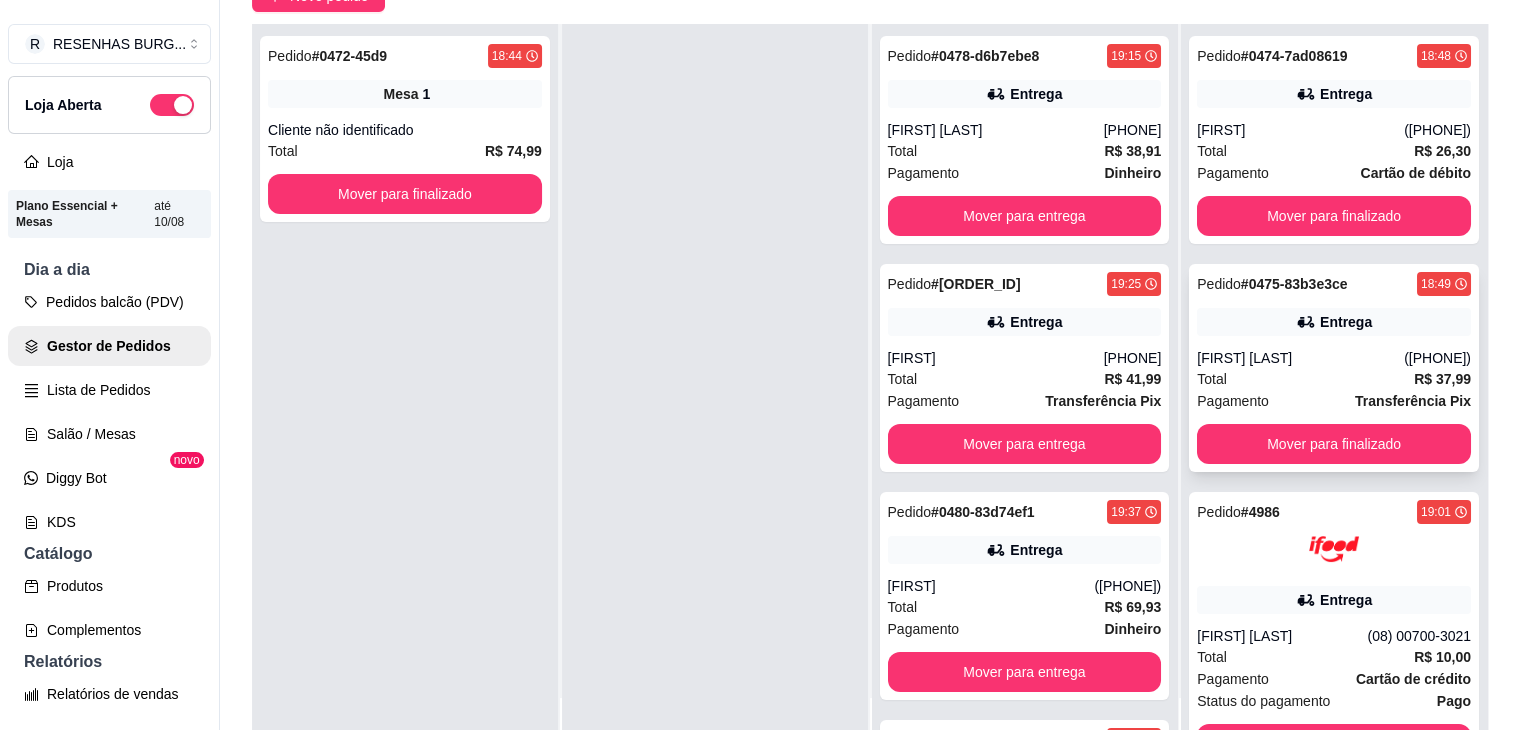 scroll, scrollTop: 100, scrollLeft: 0, axis: vertical 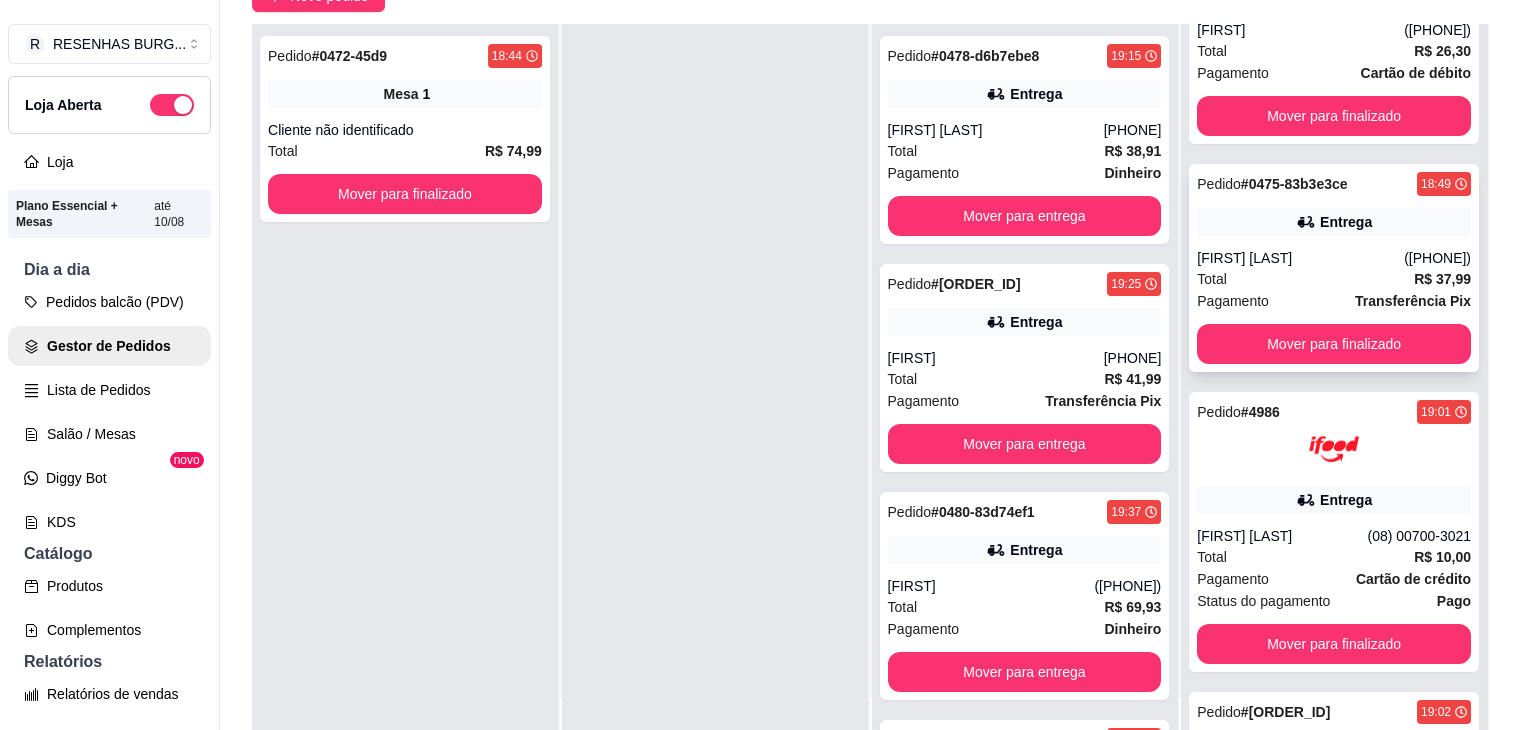 click on "Entrega" at bounding box center (1346, 222) 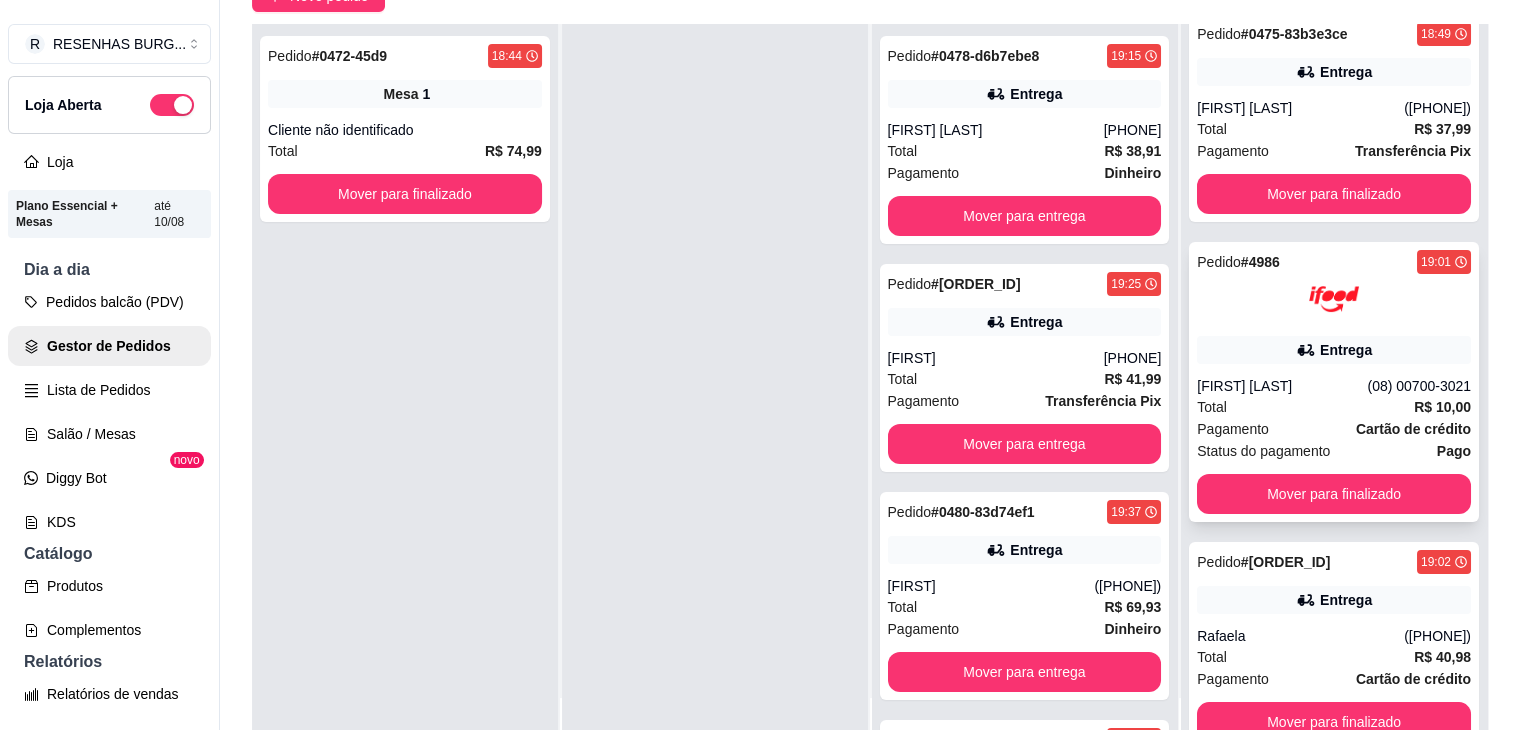 scroll, scrollTop: 274, scrollLeft: 0, axis: vertical 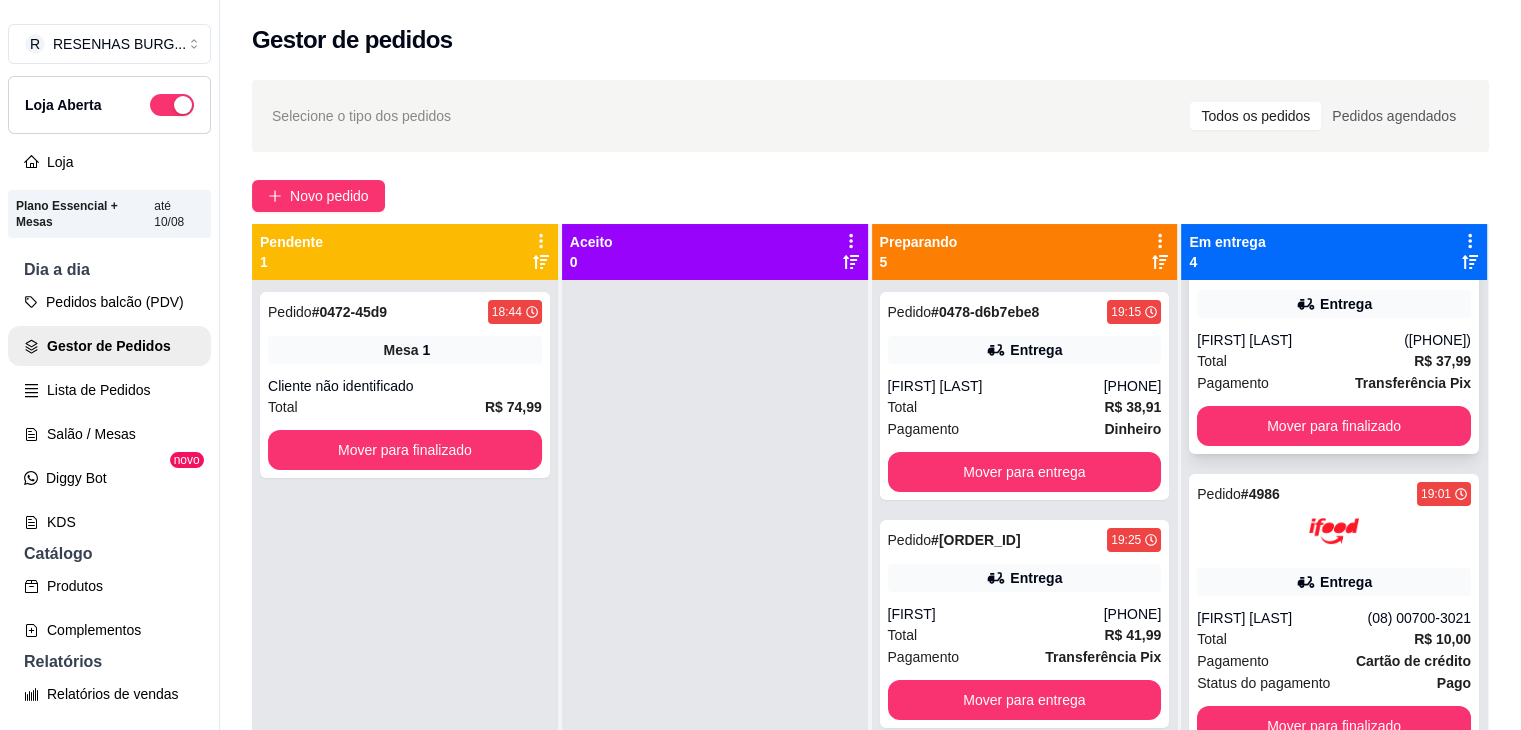 click on "[FIRST] [LAST]" at bounding box center [1300, 340] 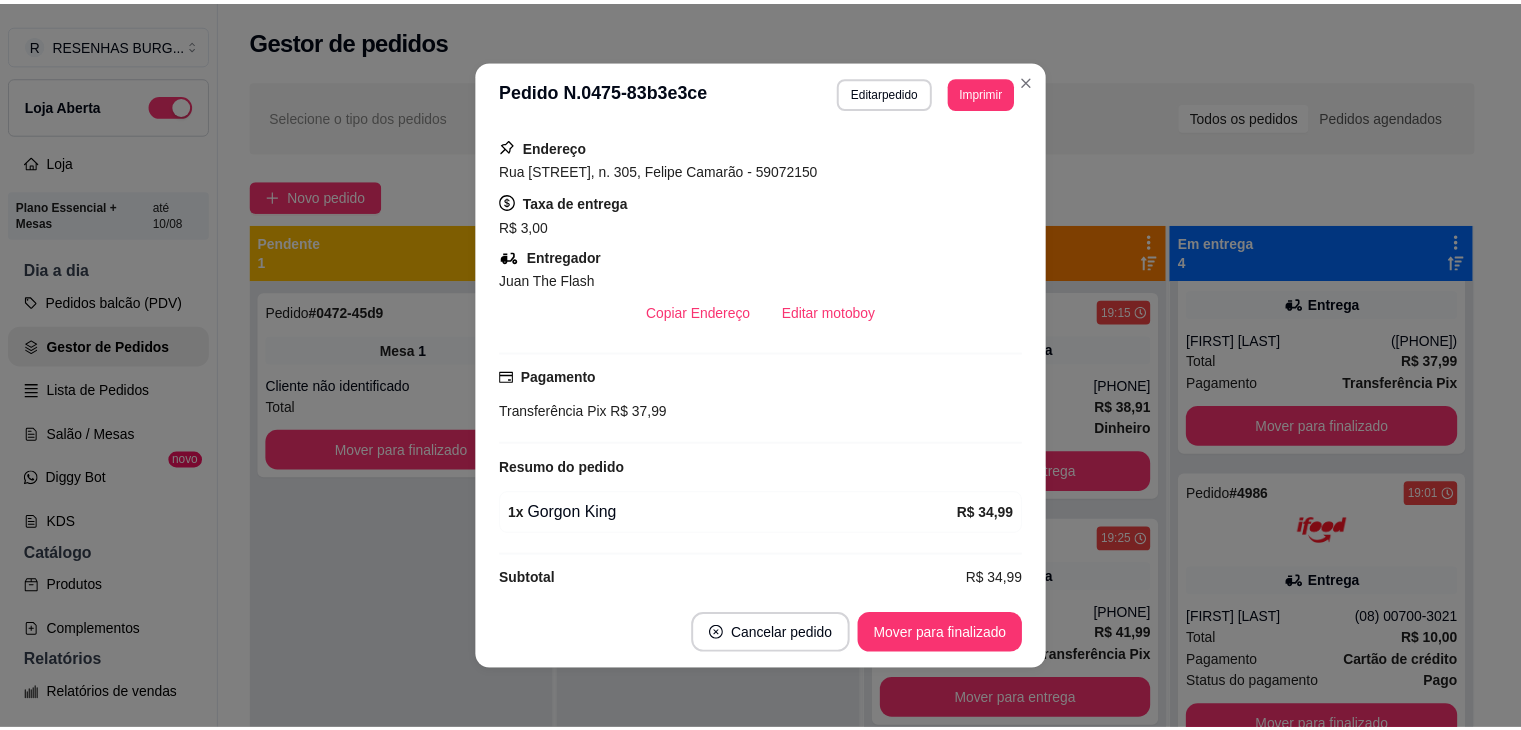 scroll, scrollTop: 392, scrollLeft: 0, axis: vertical 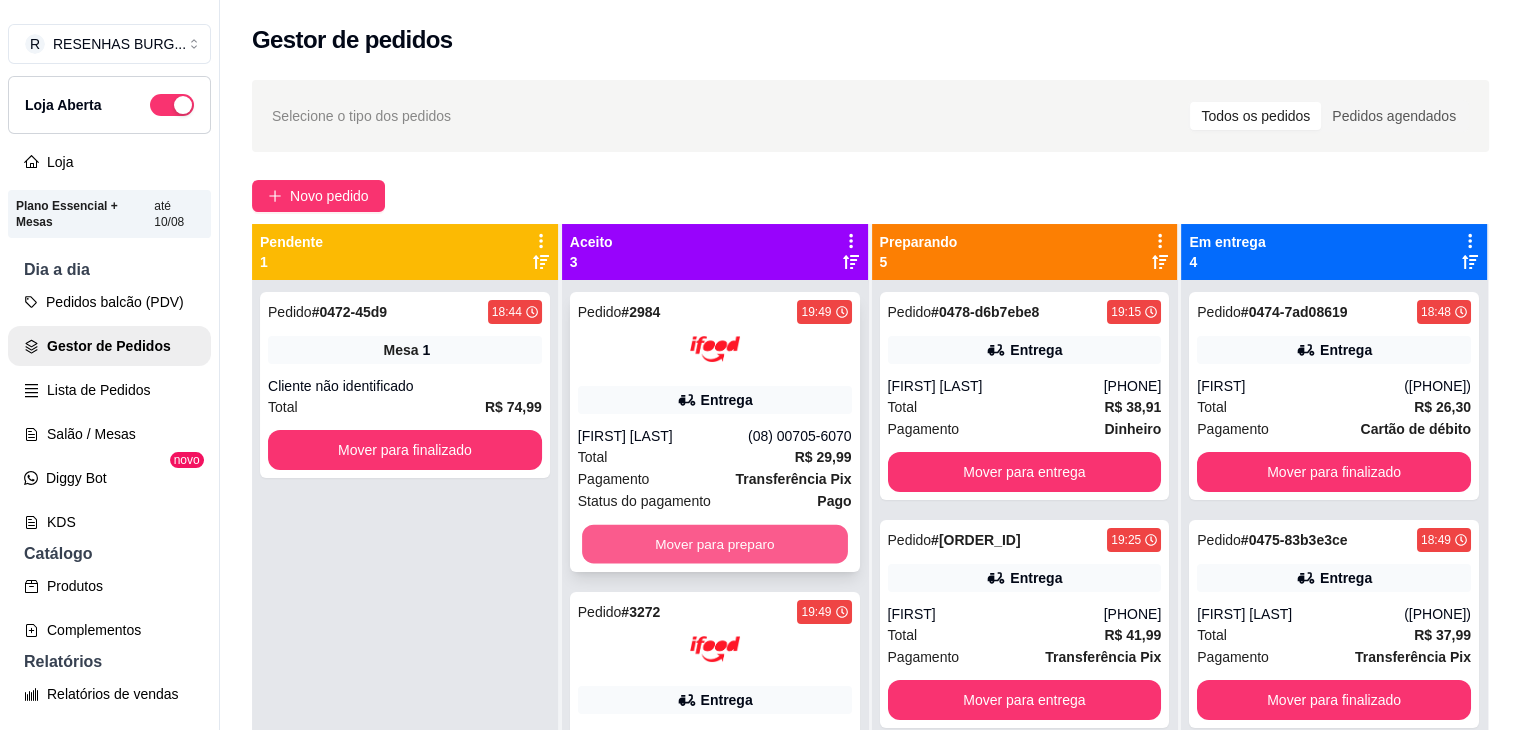 click on "Mover para preparo" at bounding box center (715, 544) 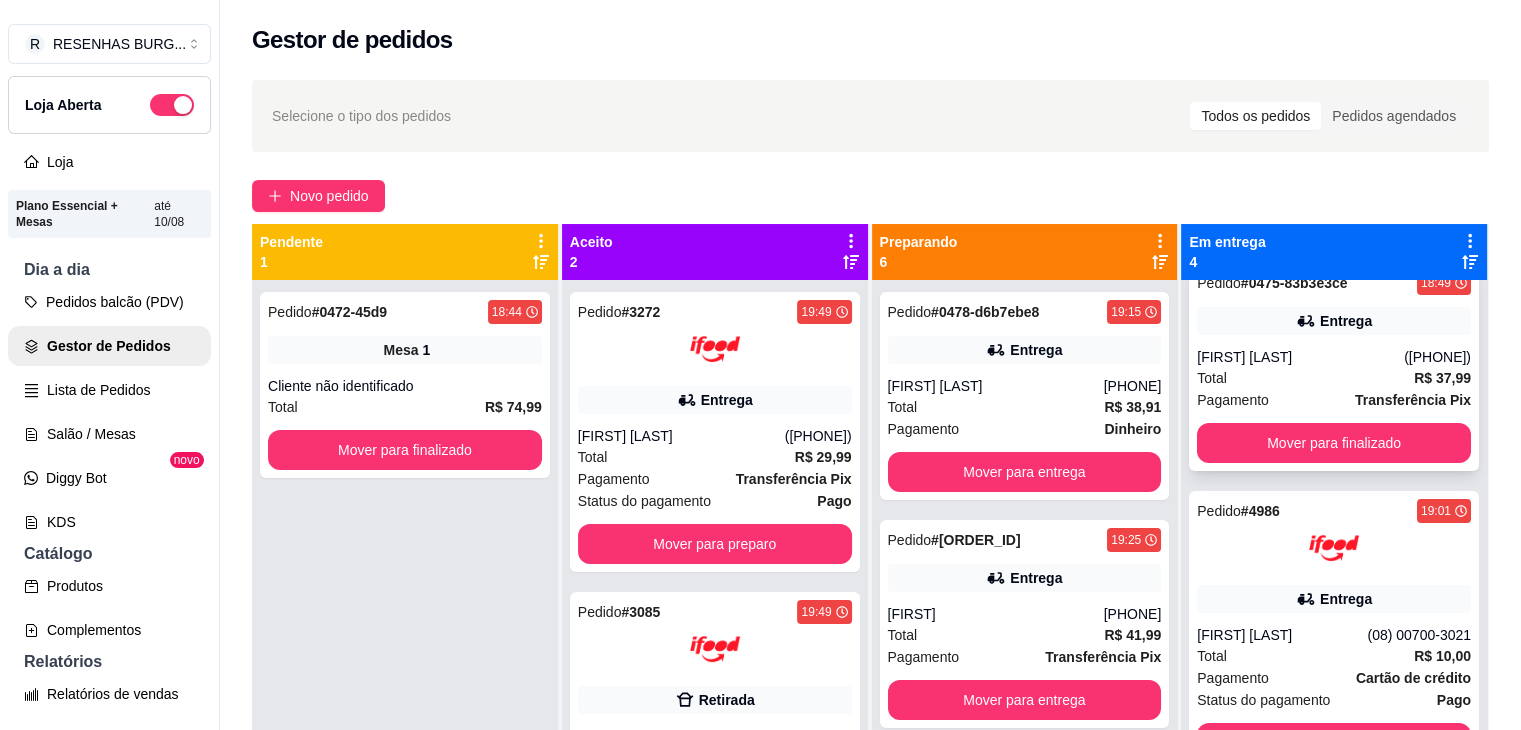 scroll, scrollTop: 274, scrollLeft: 0, axis: vertical 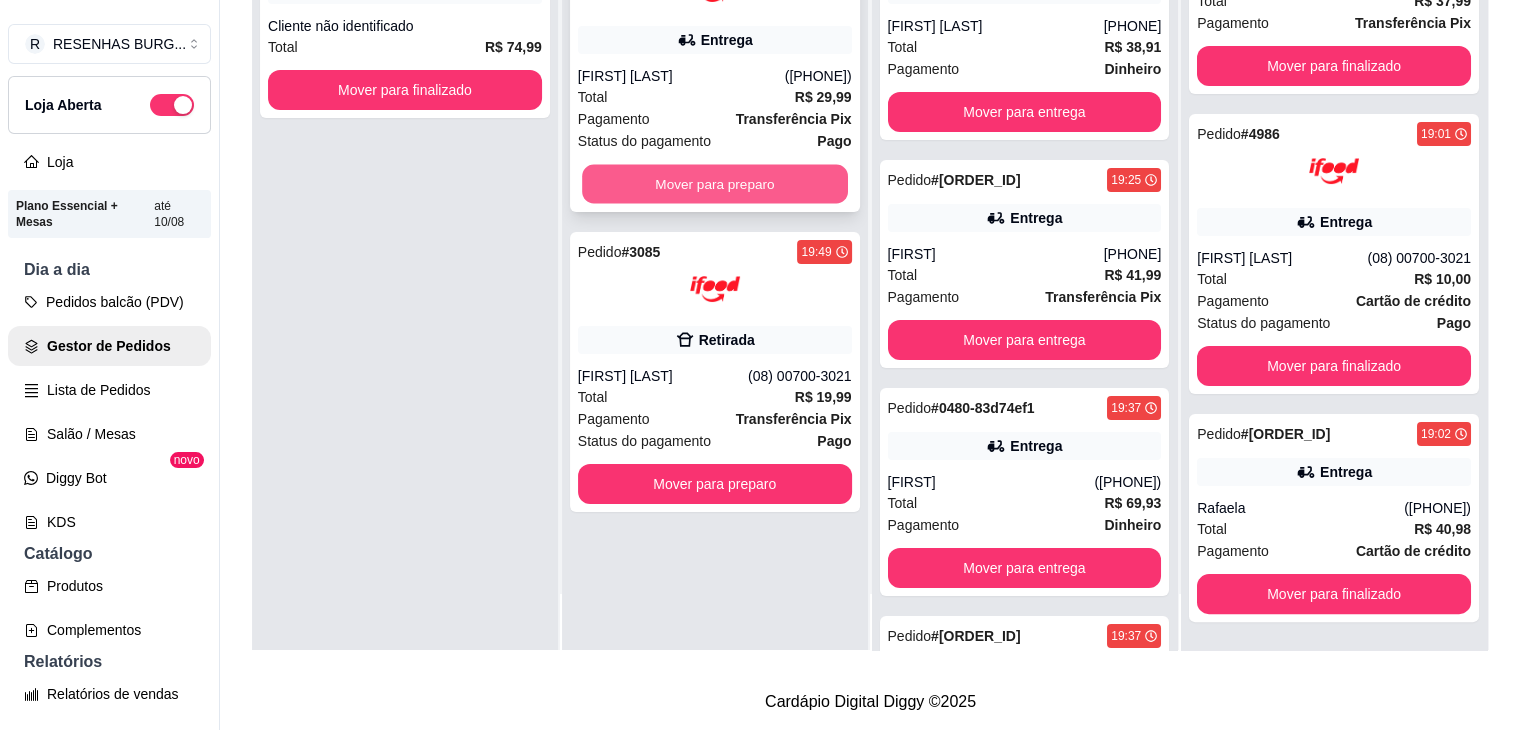 click on "Mover para preparo" at bounding box center (715, 184) 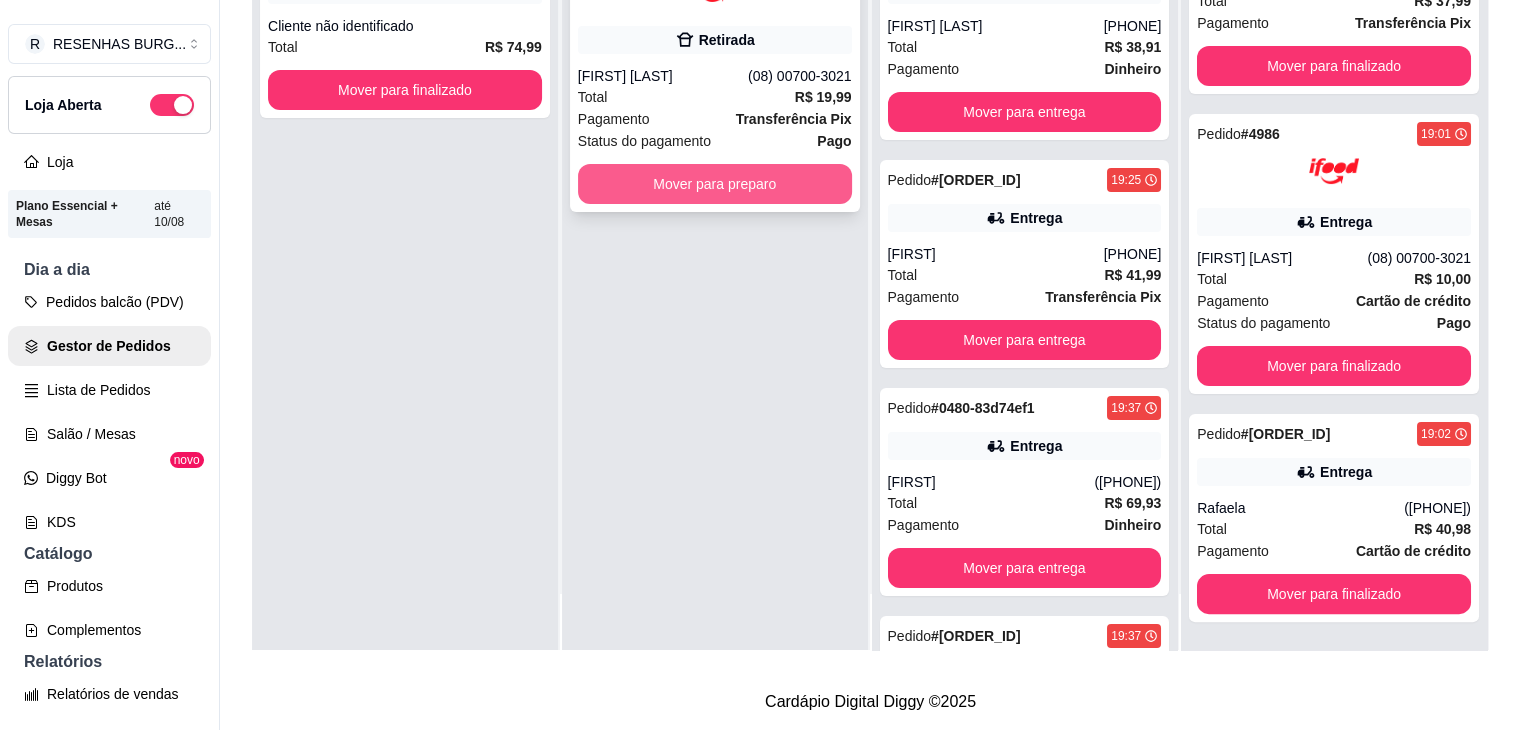 click on "Mover para preparo" at bounding box center [715, 184] 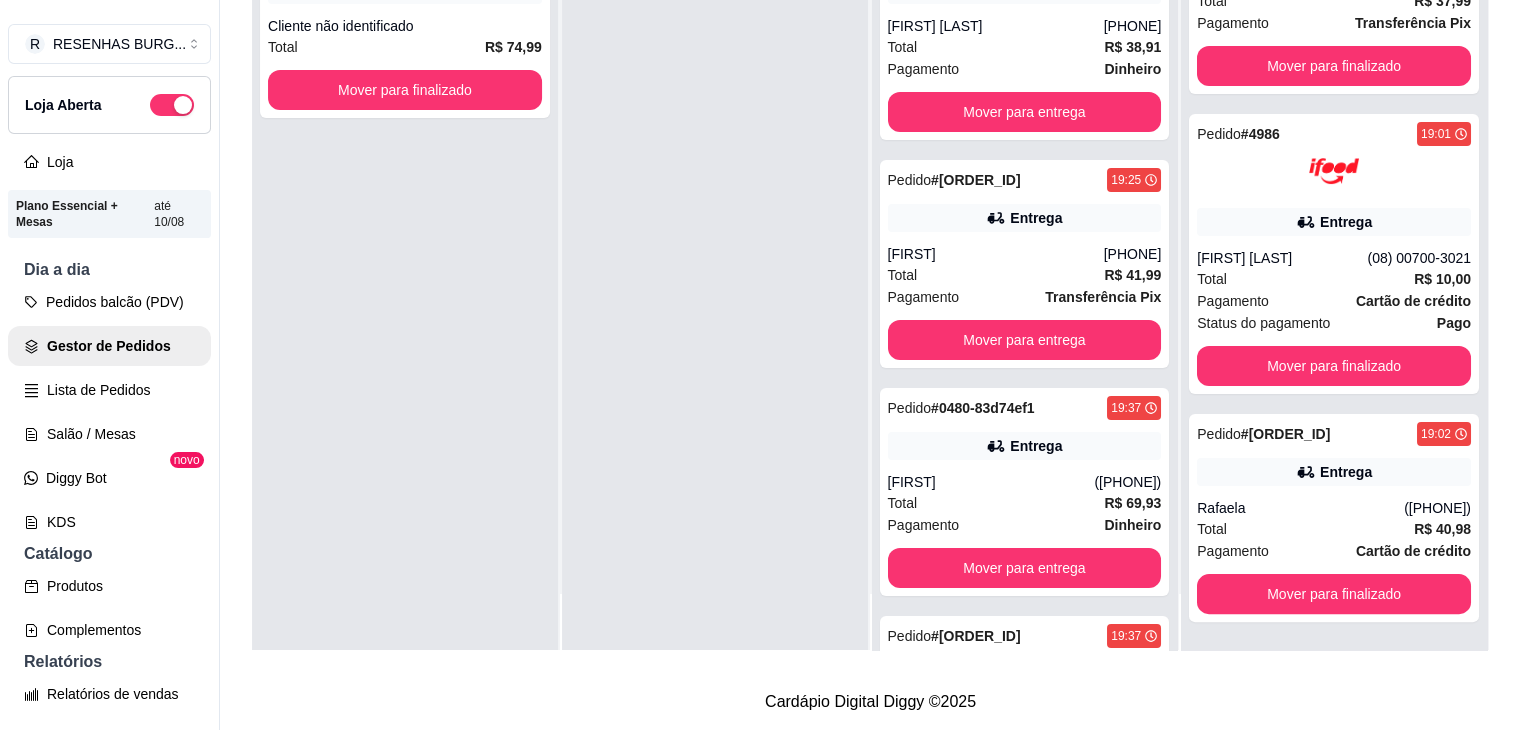 scroll, scrollTop: 0, scrollLeft: 0, axis: both 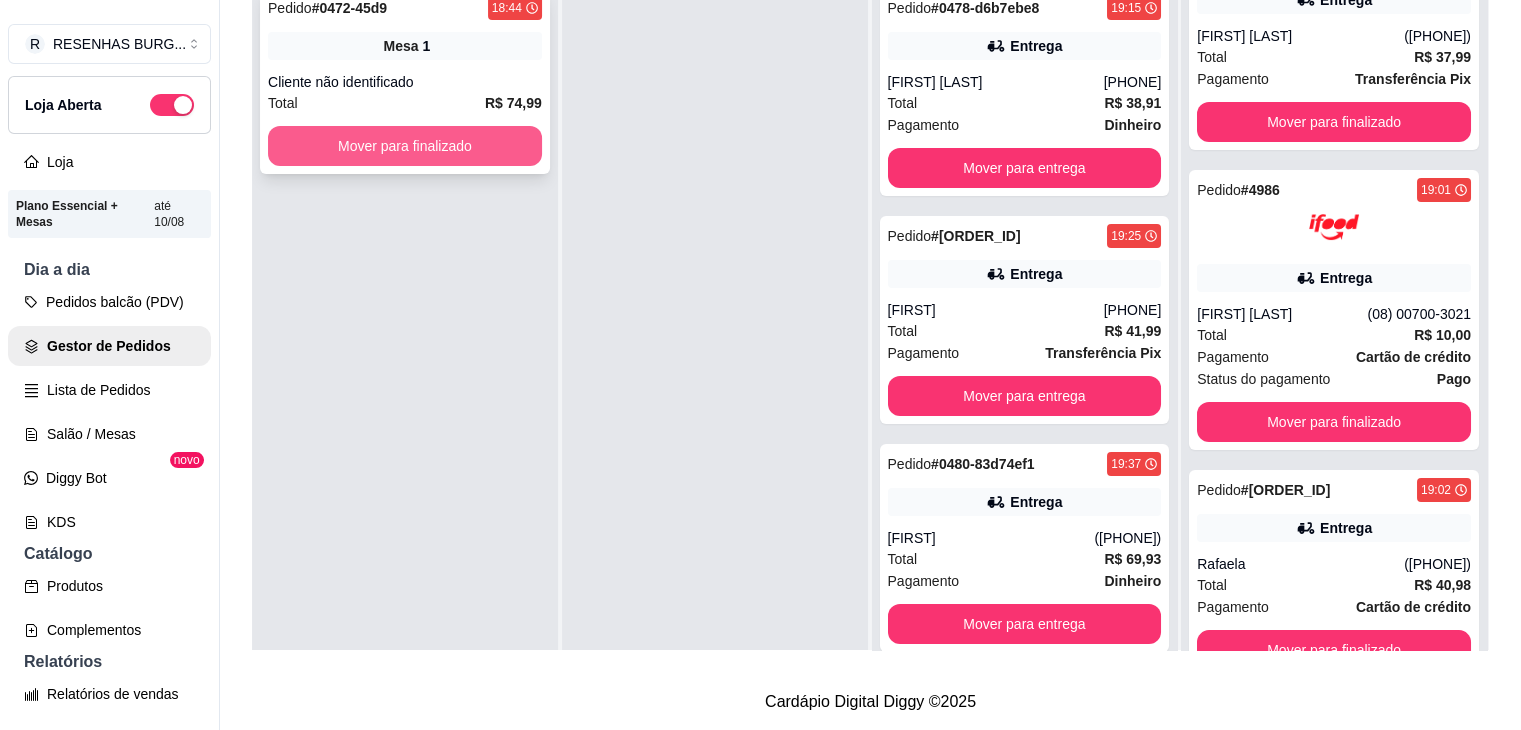 click on "Mover para finalizado" at bounding box center (405, 146) 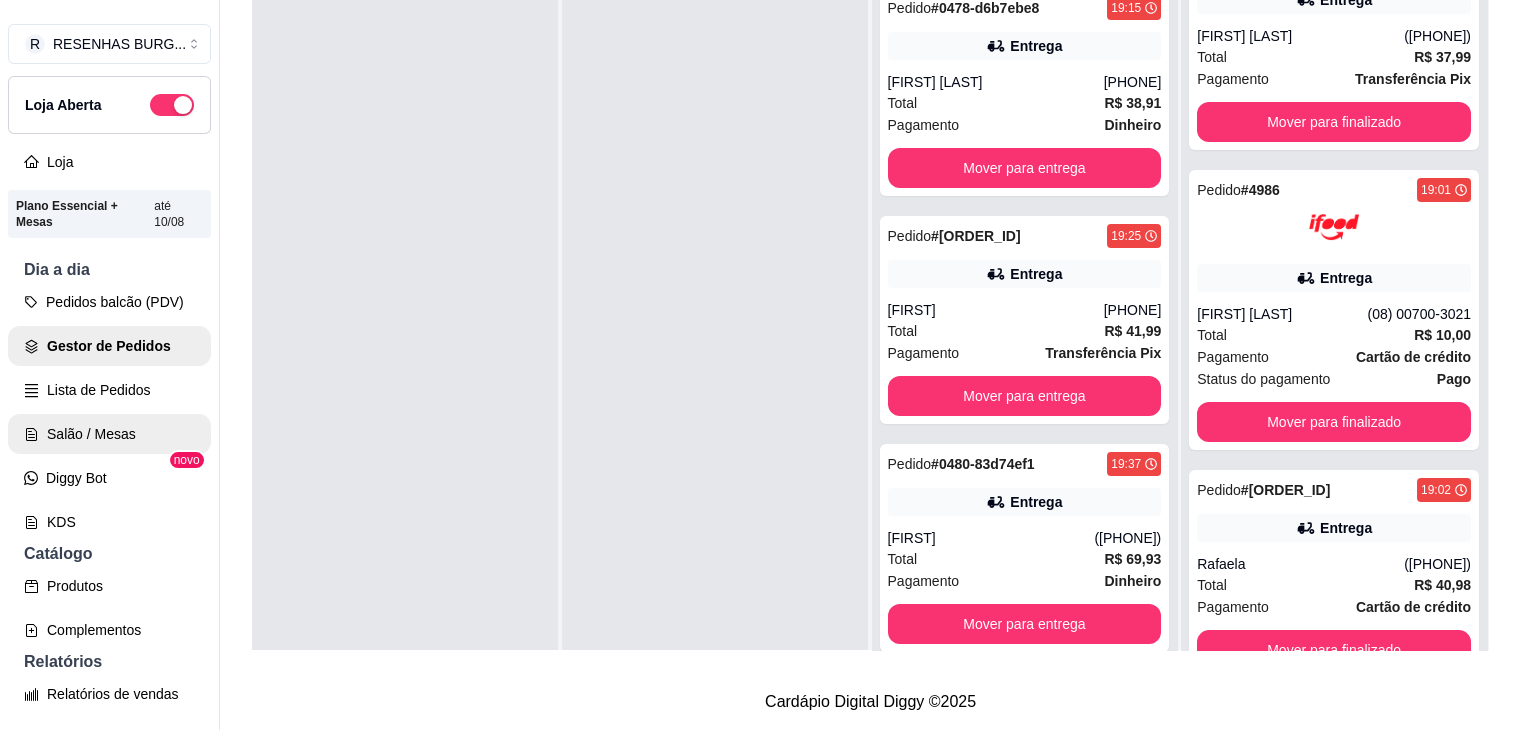 click on "Salão / Mesas" at bounding box center [109, 434] 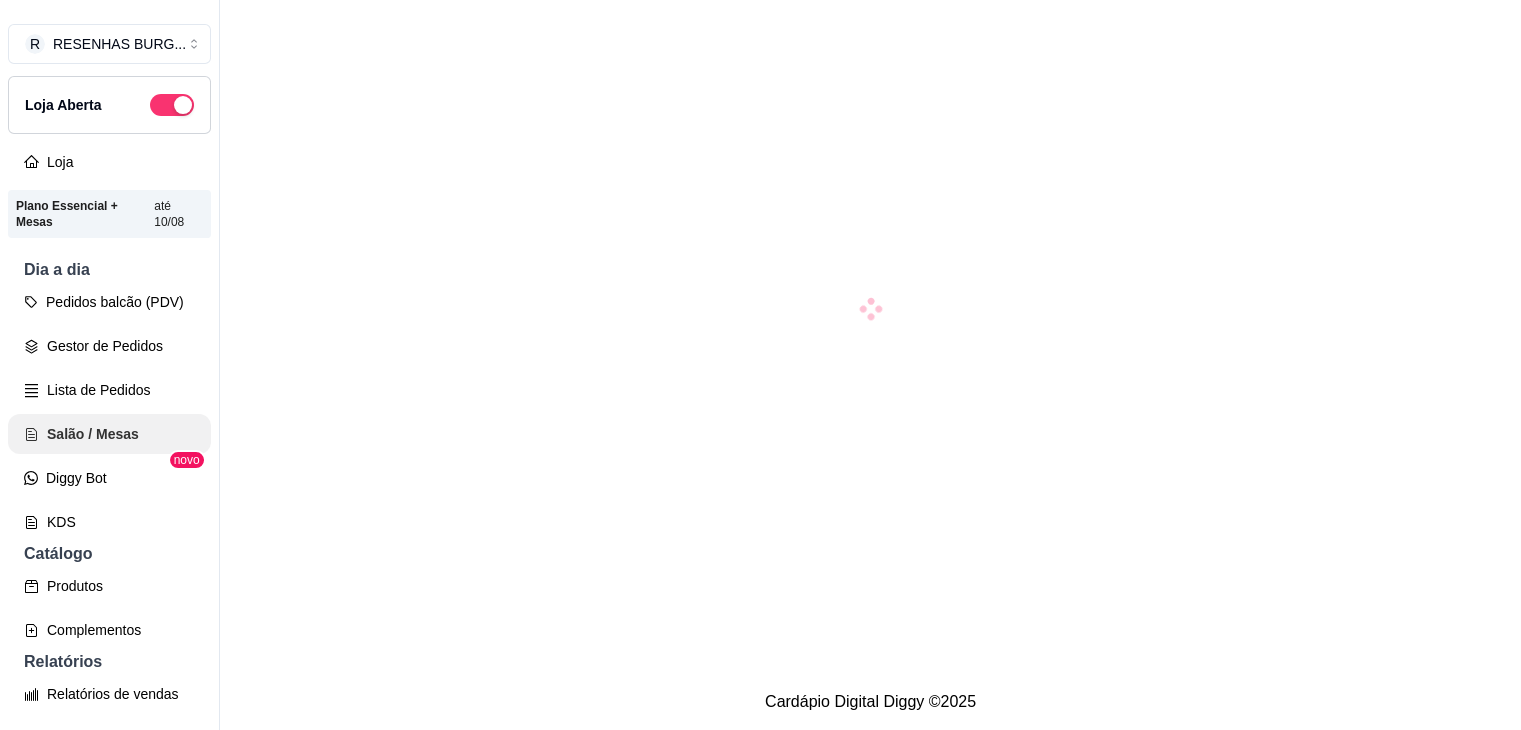 scroll, scrollTop: 0, scrollLeft: 0, axis: both 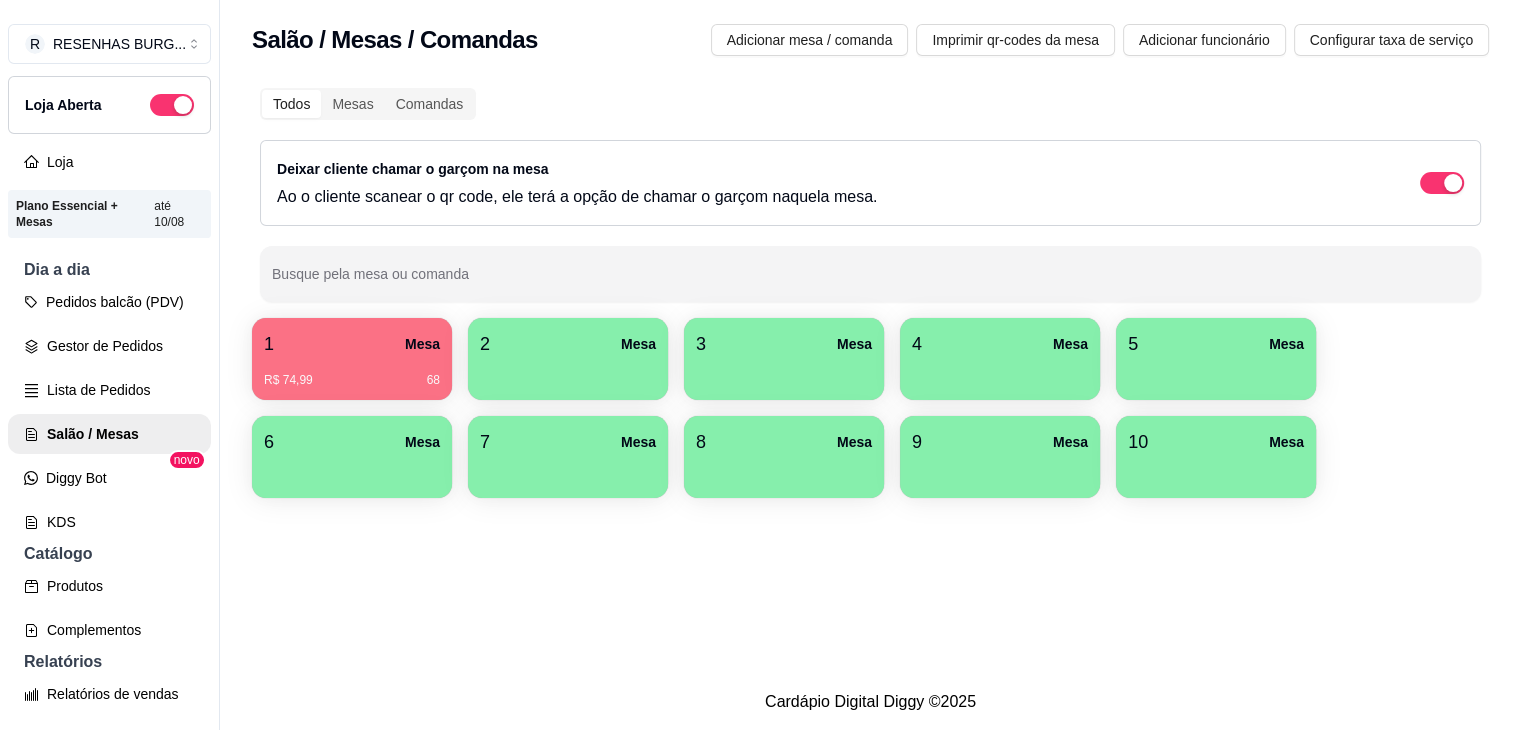 click on "R$ 74,99 68" at bounding box center [352, 373] 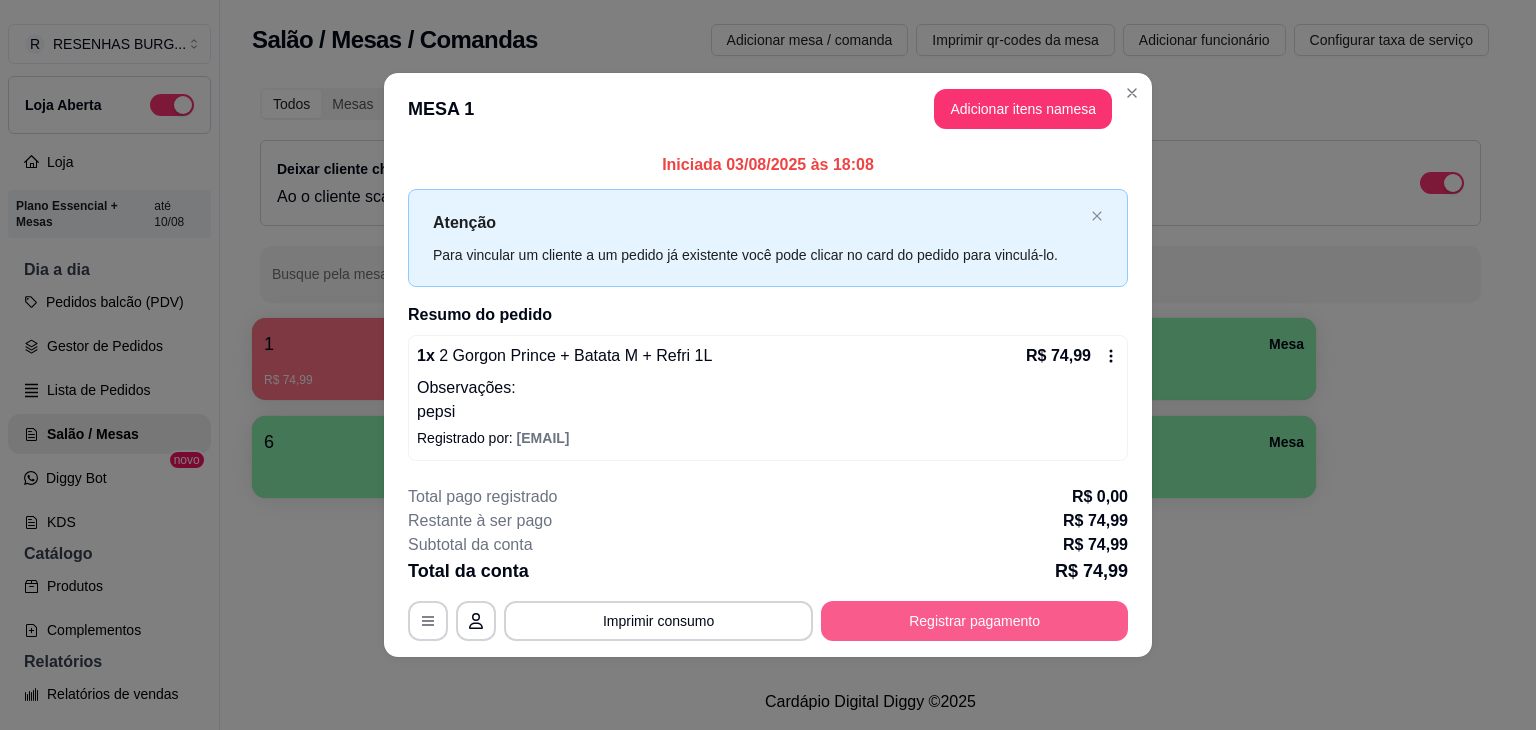 click on "Registrar pagamento" at bounding box center (974, 621) 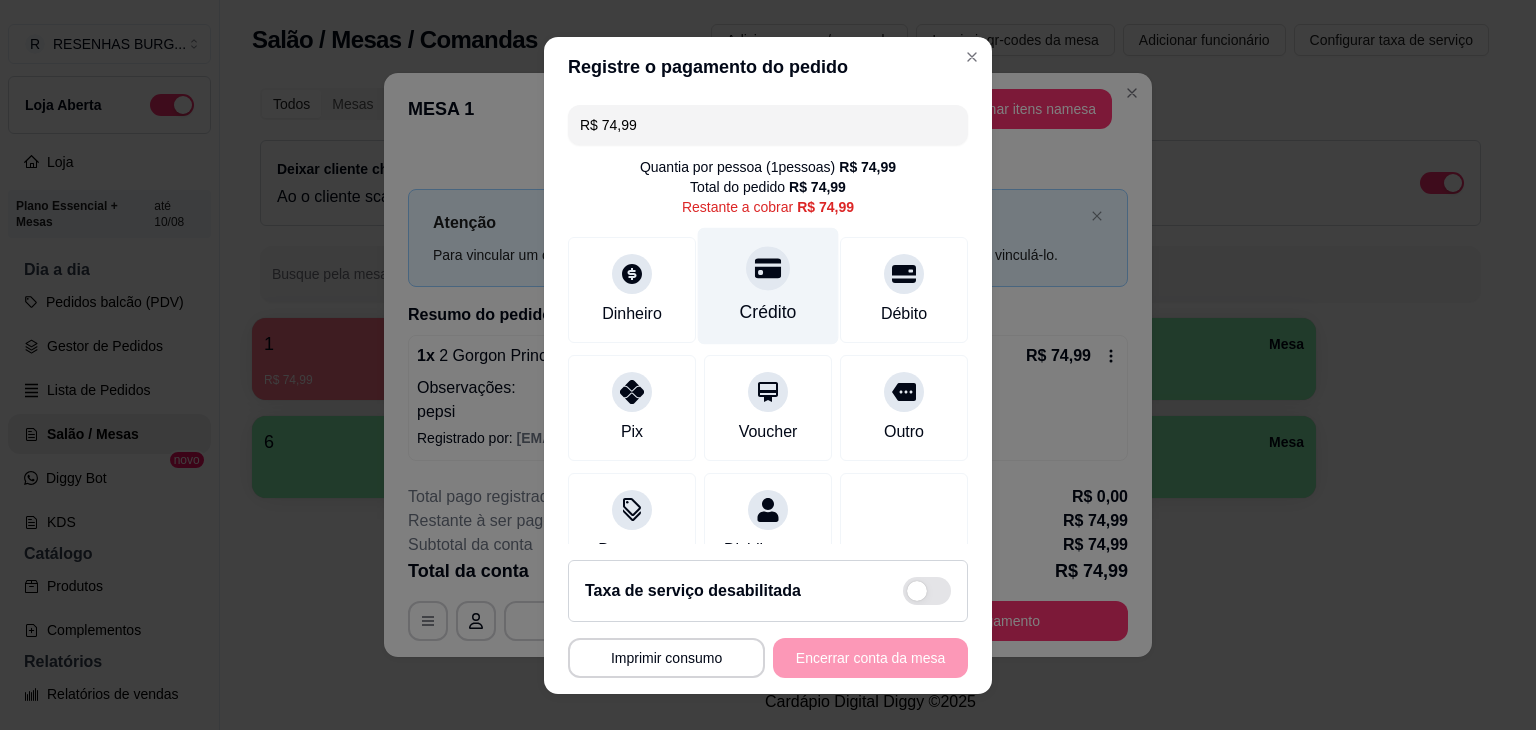 click at bounding box center [768, 268] 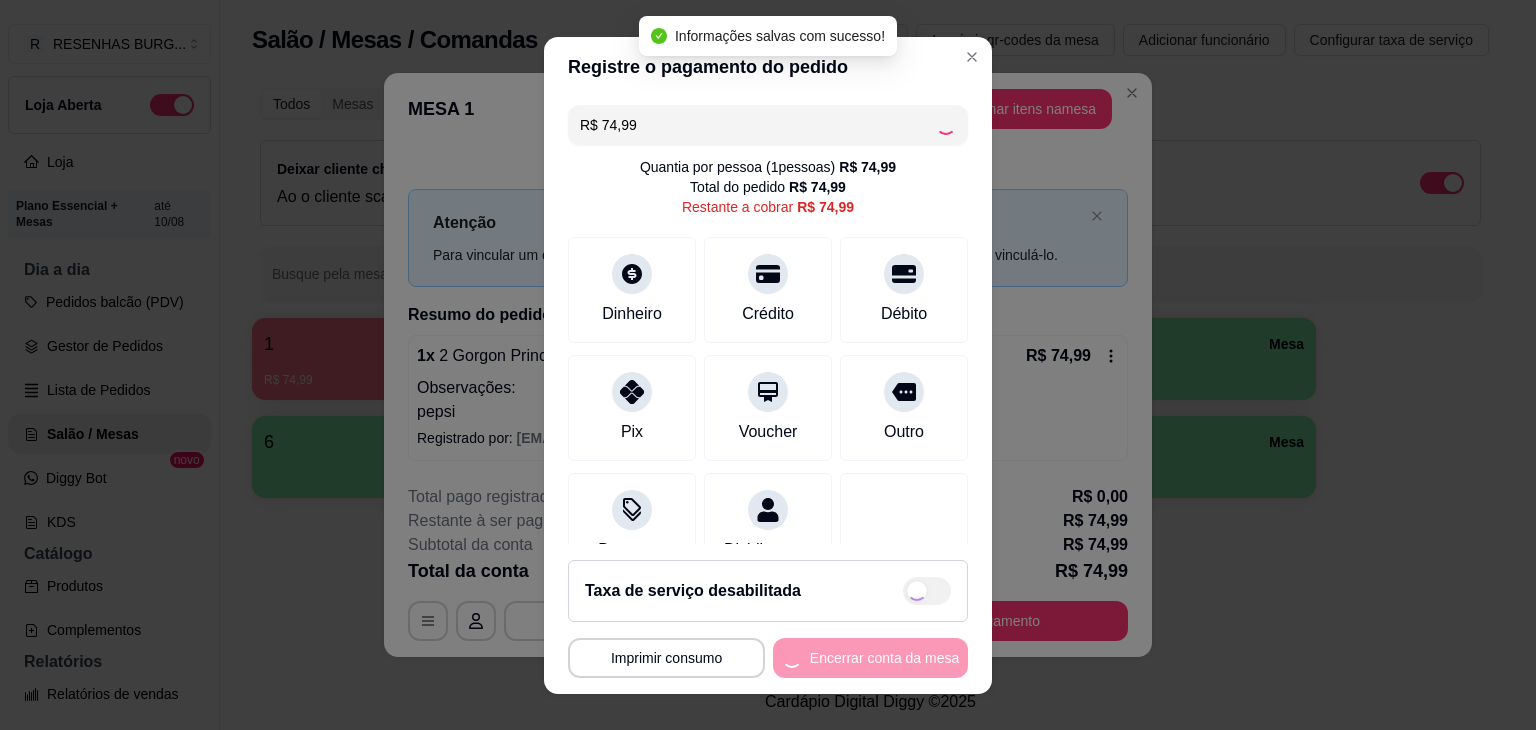 type on "R$ 0,00" 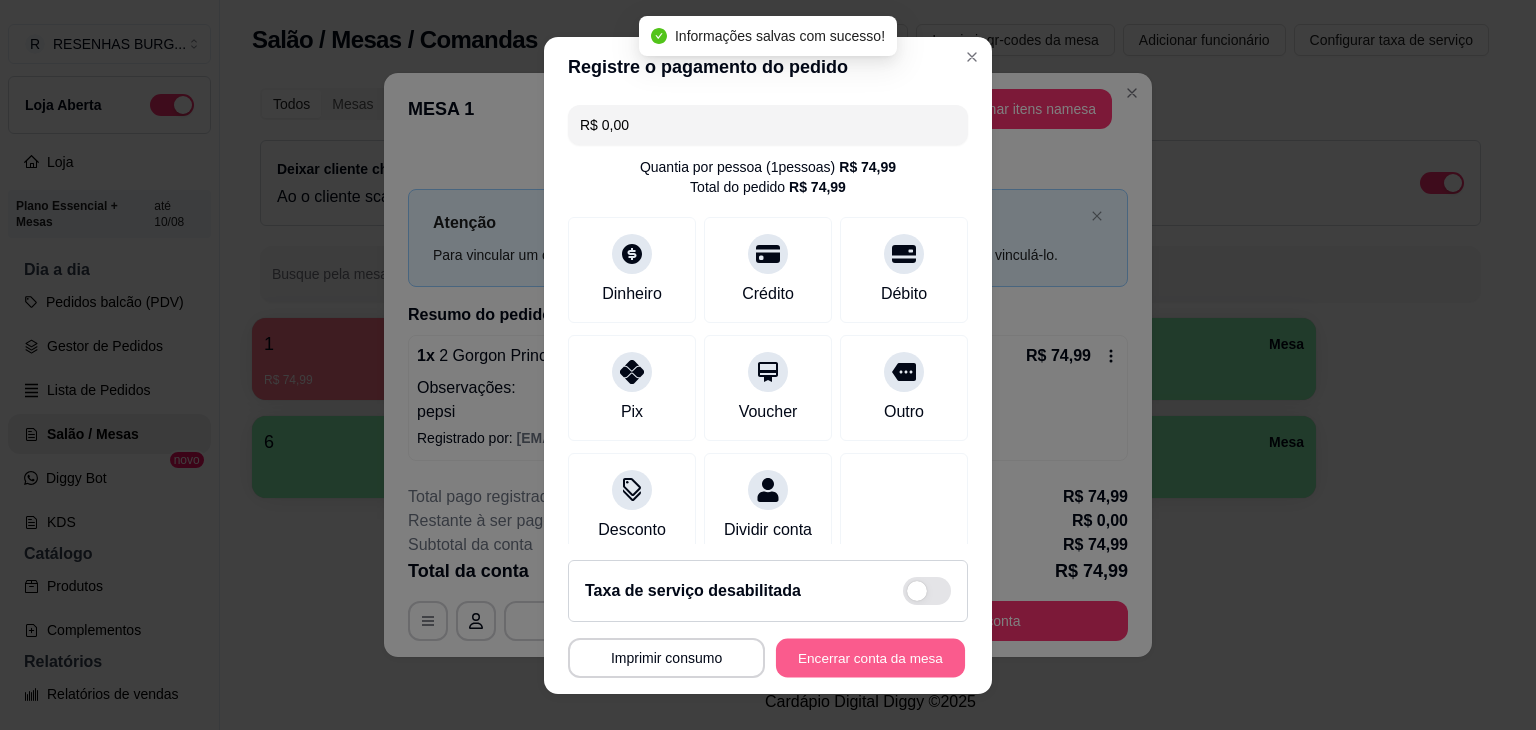 click on "Encerrar conta da mesa" at bounding box center (870, 657) 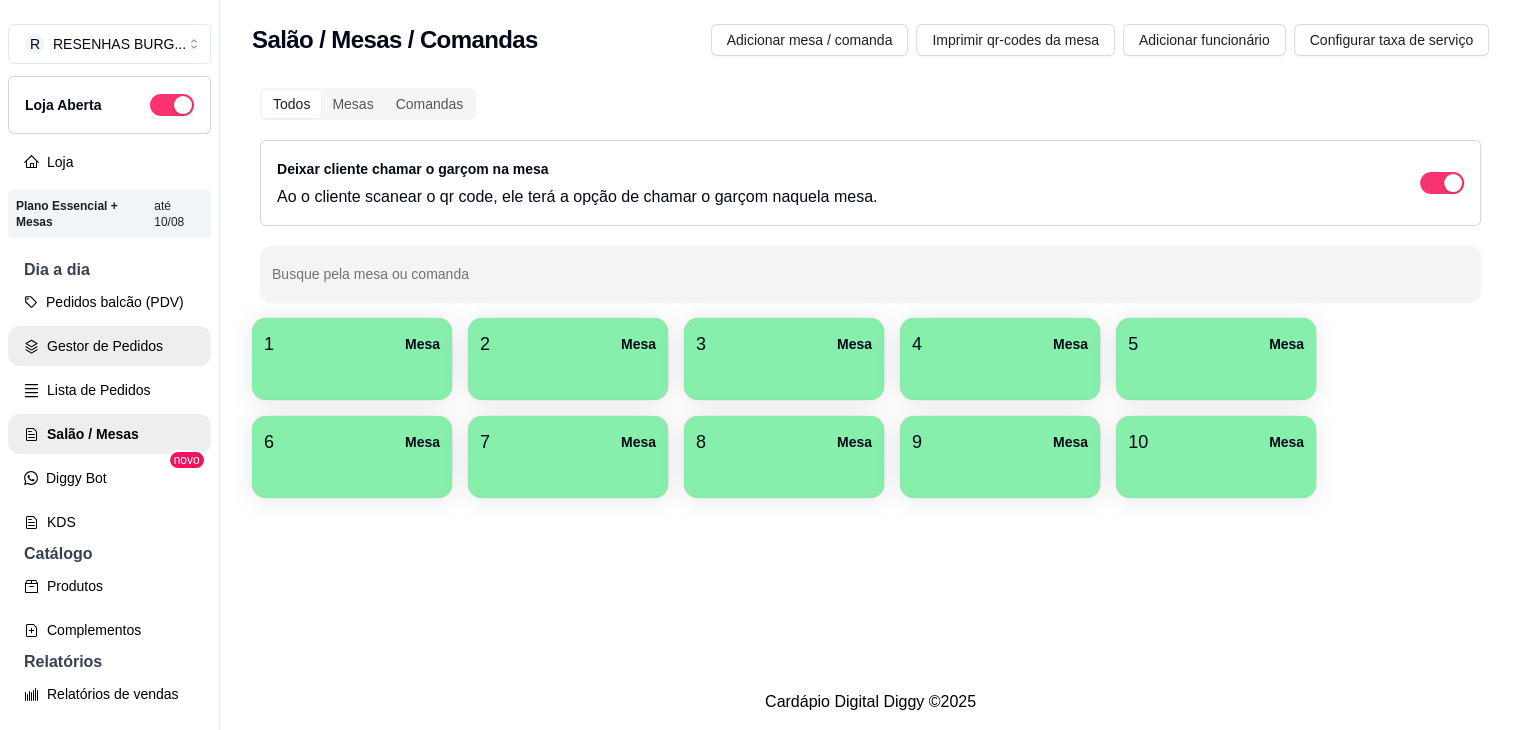 click on "Gestor de Pedidos" at bounding box center (109, 346) 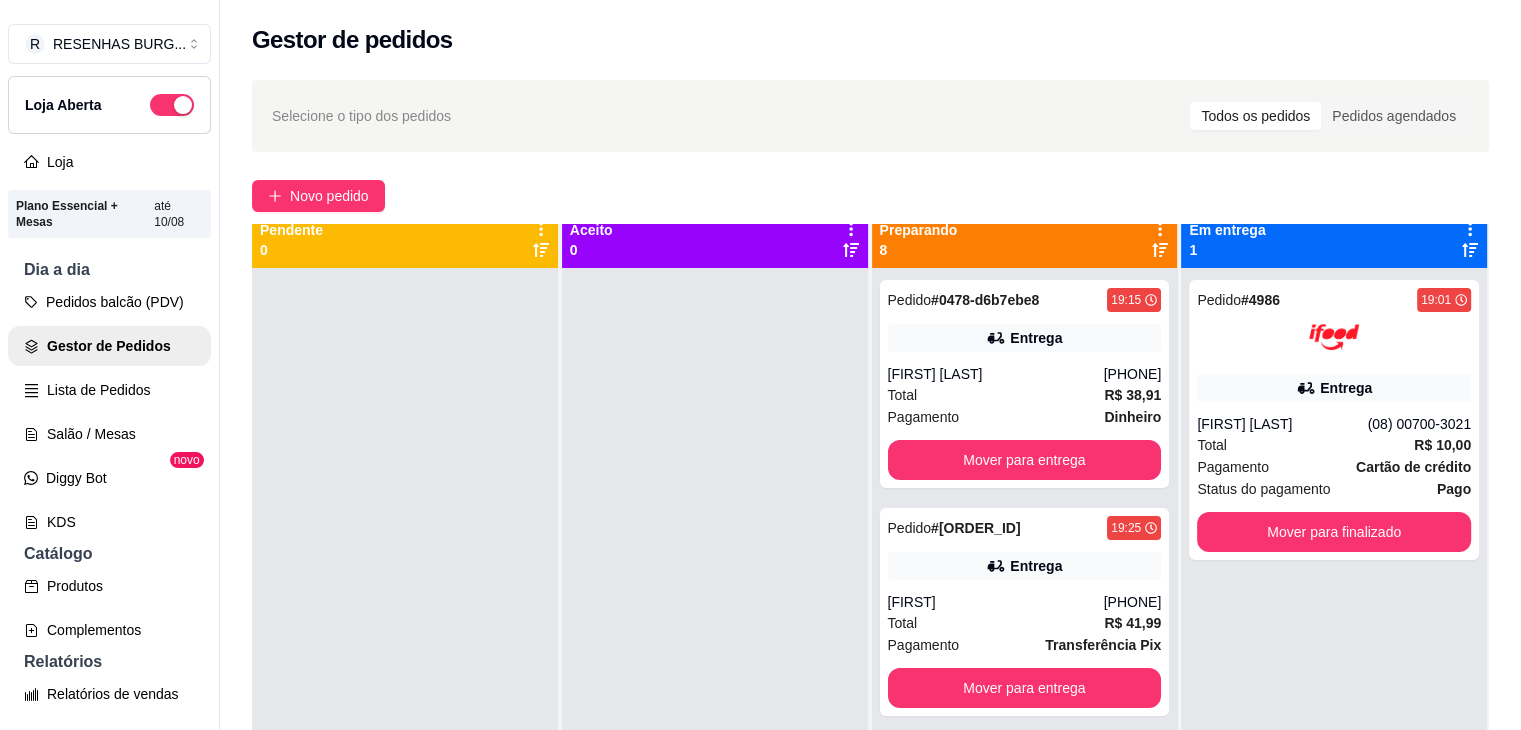 scroll, scrollTop: 0, scrollLeft: 0, axis: both 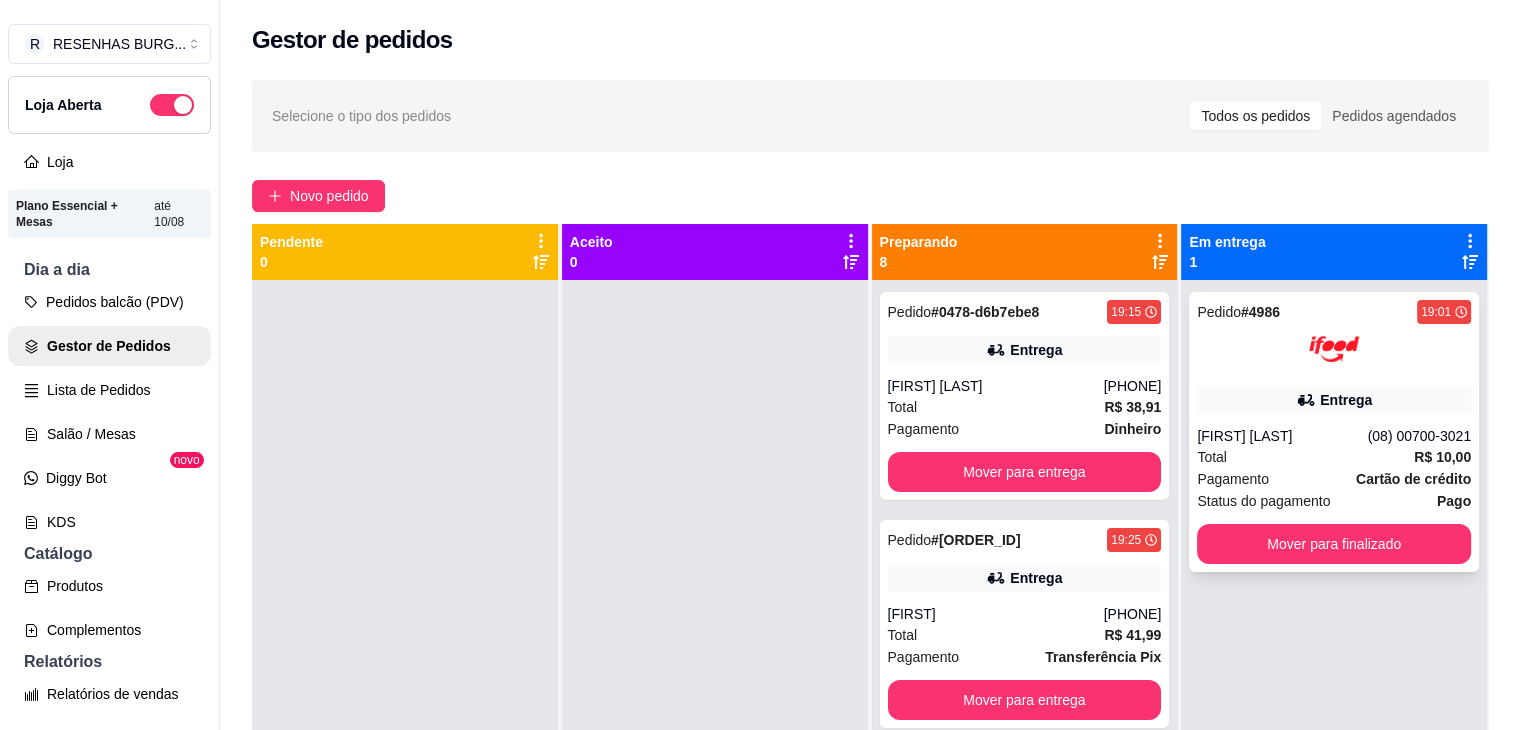 click on "Entrega" at bounding box center [1346, 400] 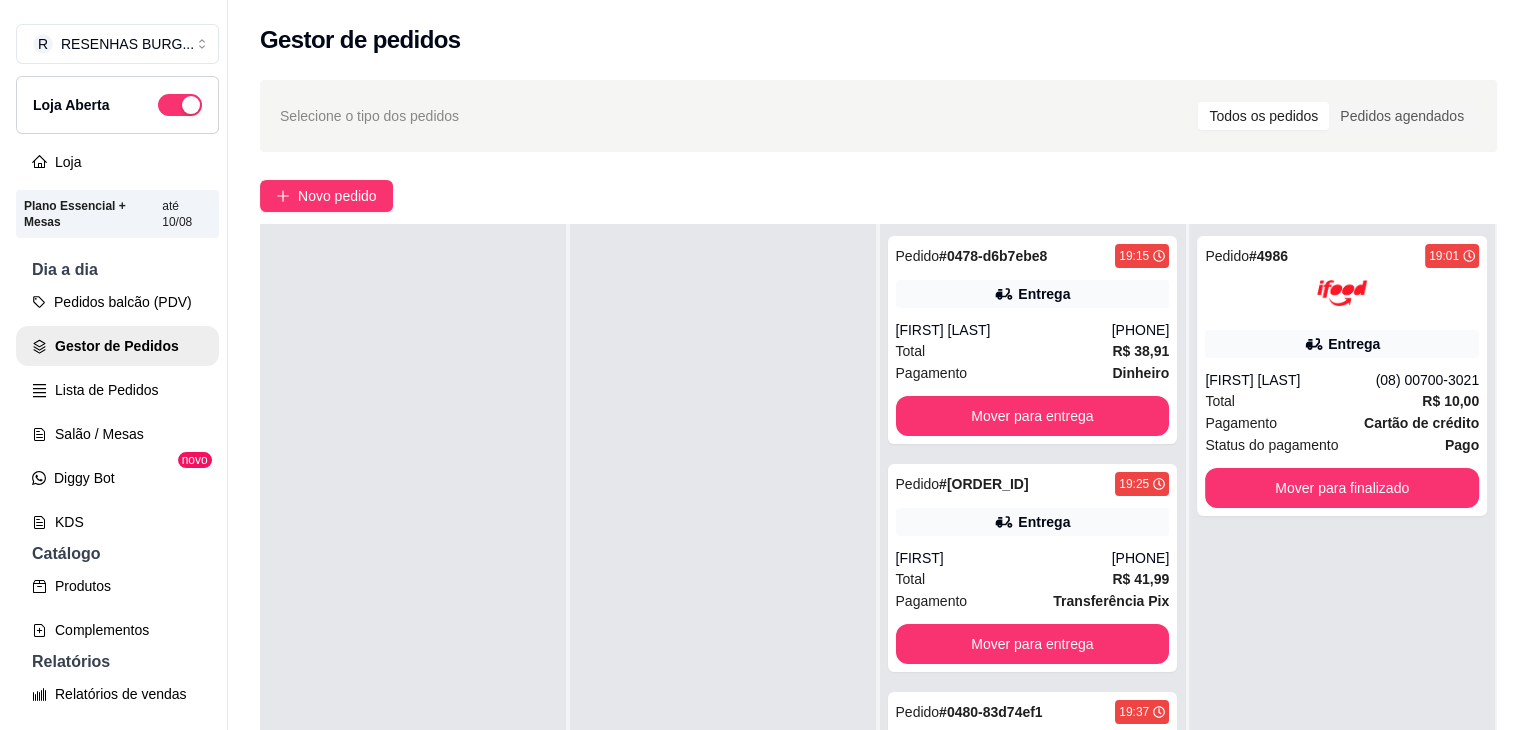 scroll, scrollTop: 0, scrollLeft: 0, axis: both 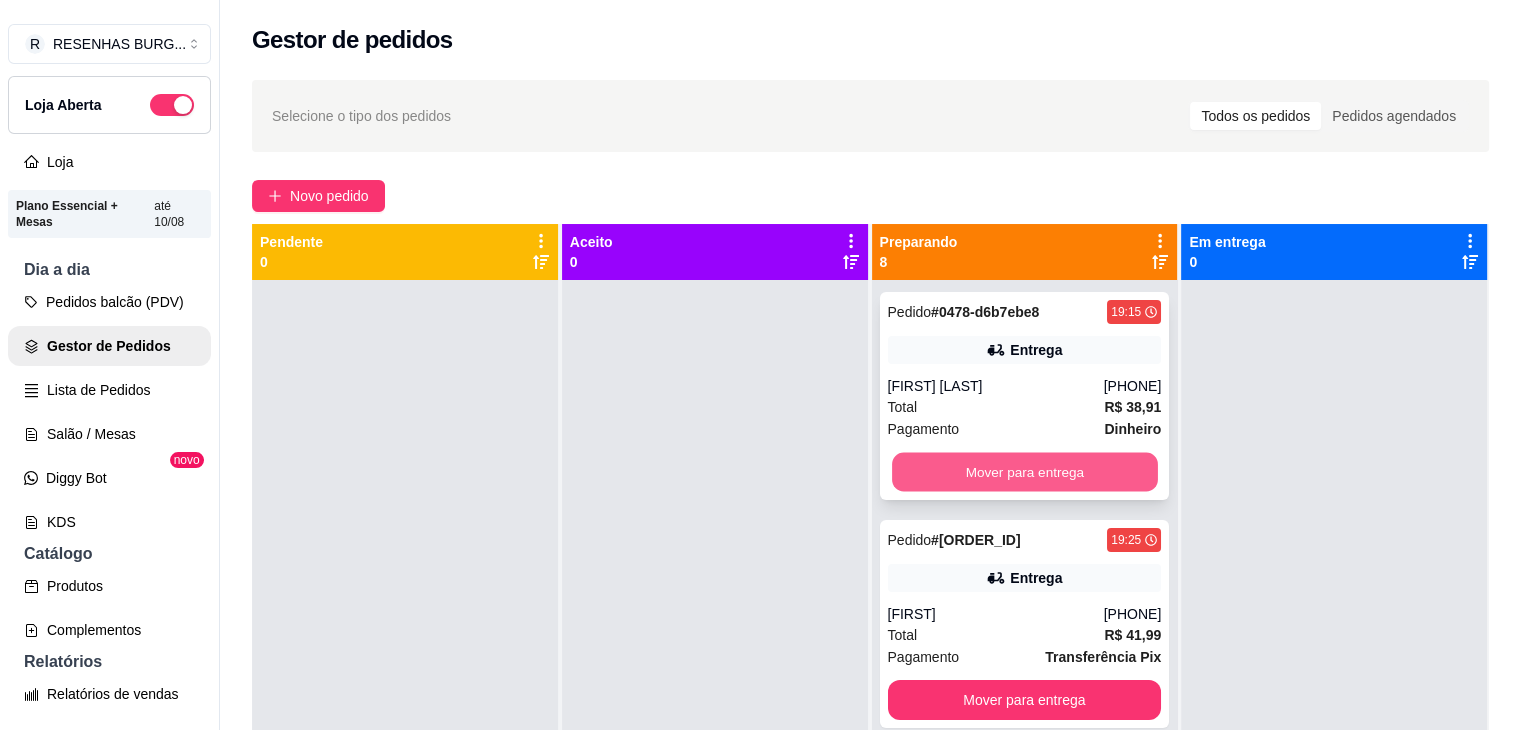 click on "Mover para entrega" at bounding box center (1025, 472) 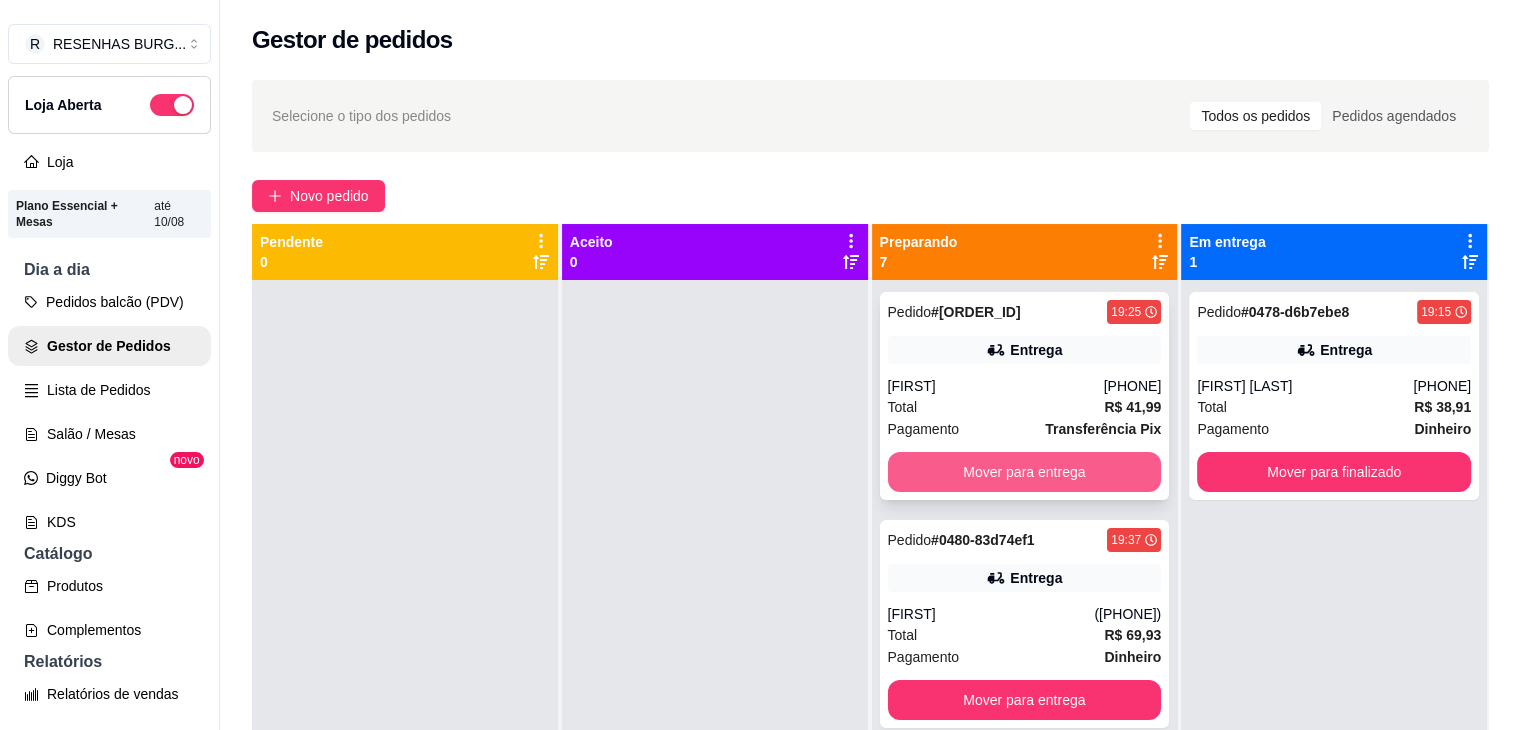 click on "Mover para entrega" at bounding box center (1025, 472) 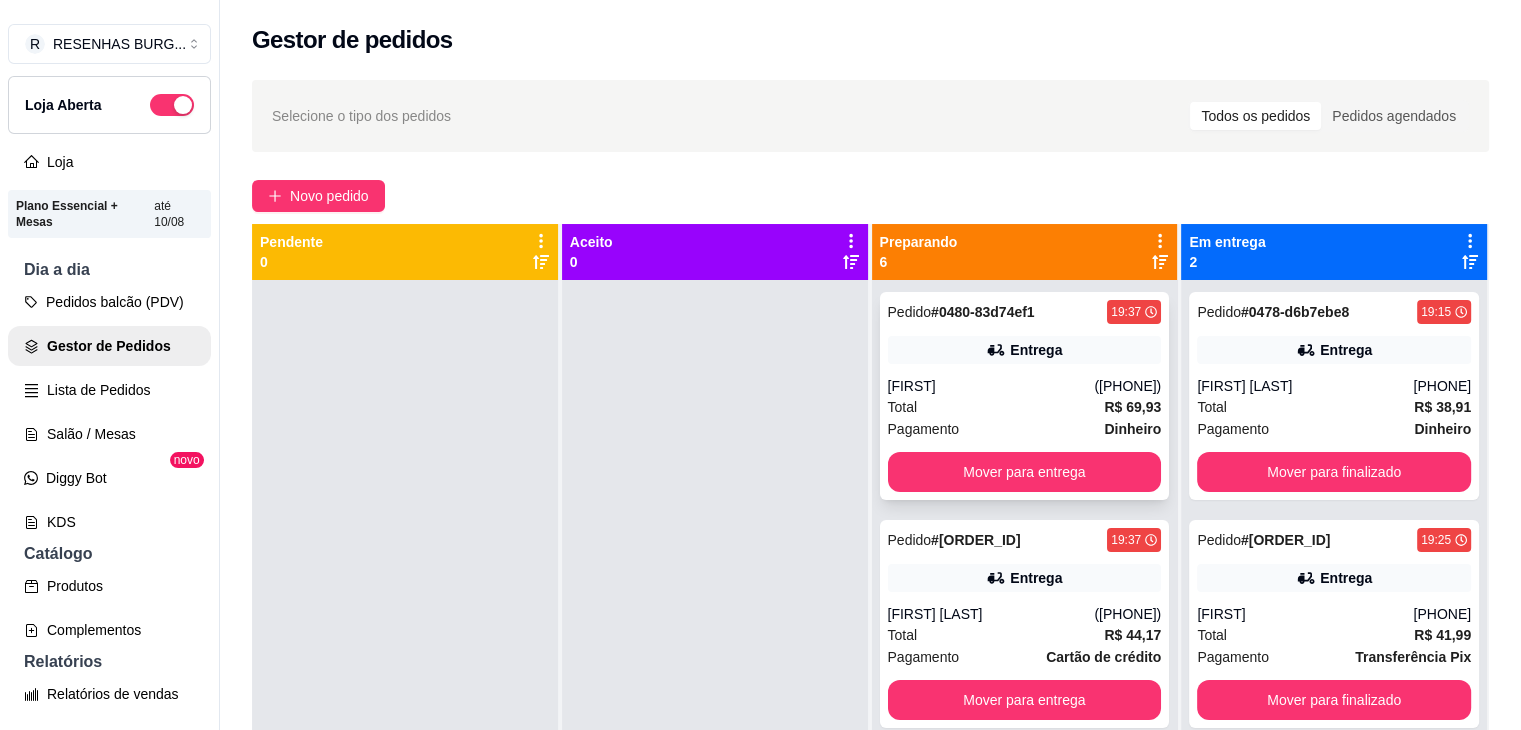 click on "Total R$ 69,93" at bounding box center (1025, 407) 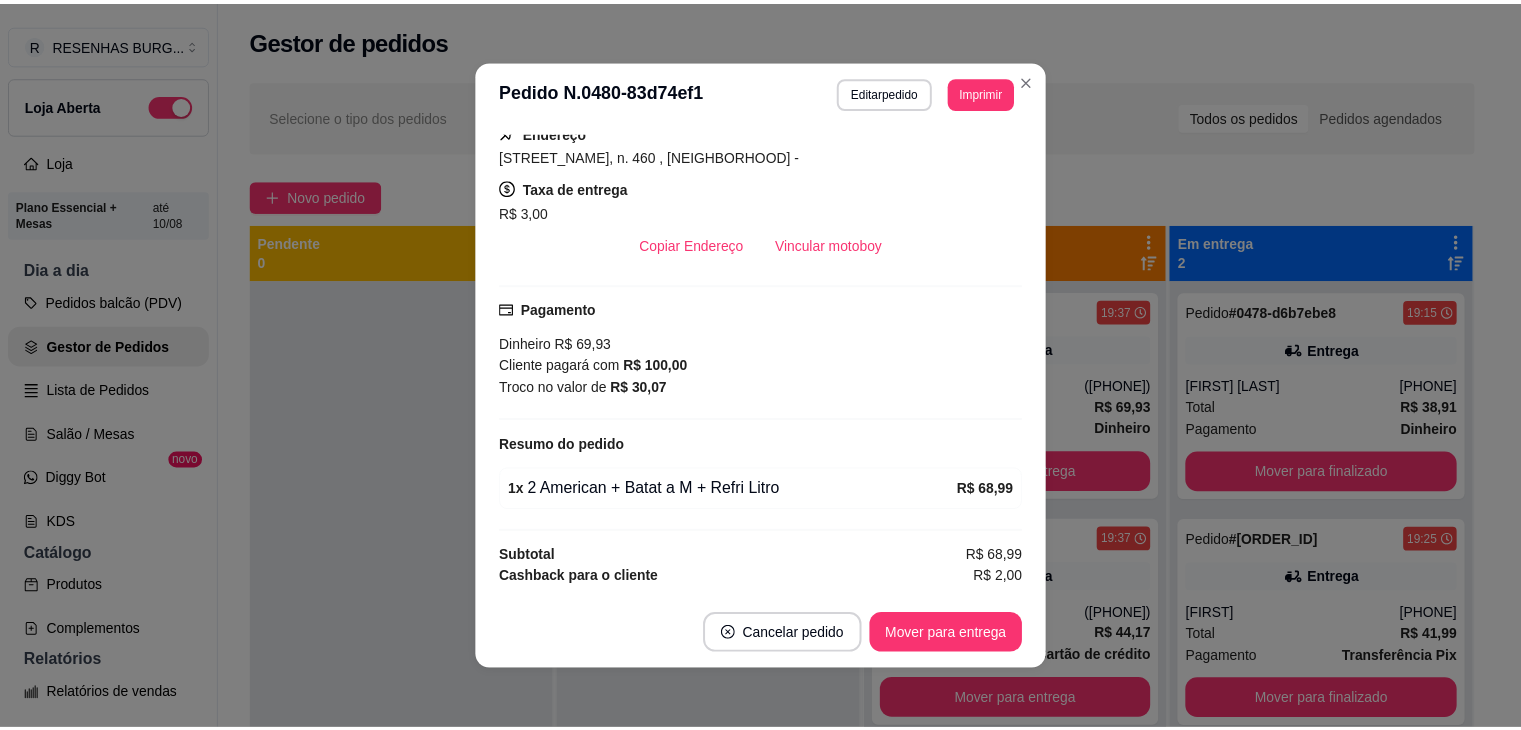 scroll, scrollTop: 400, scrollLeft: 0, axis: vertical 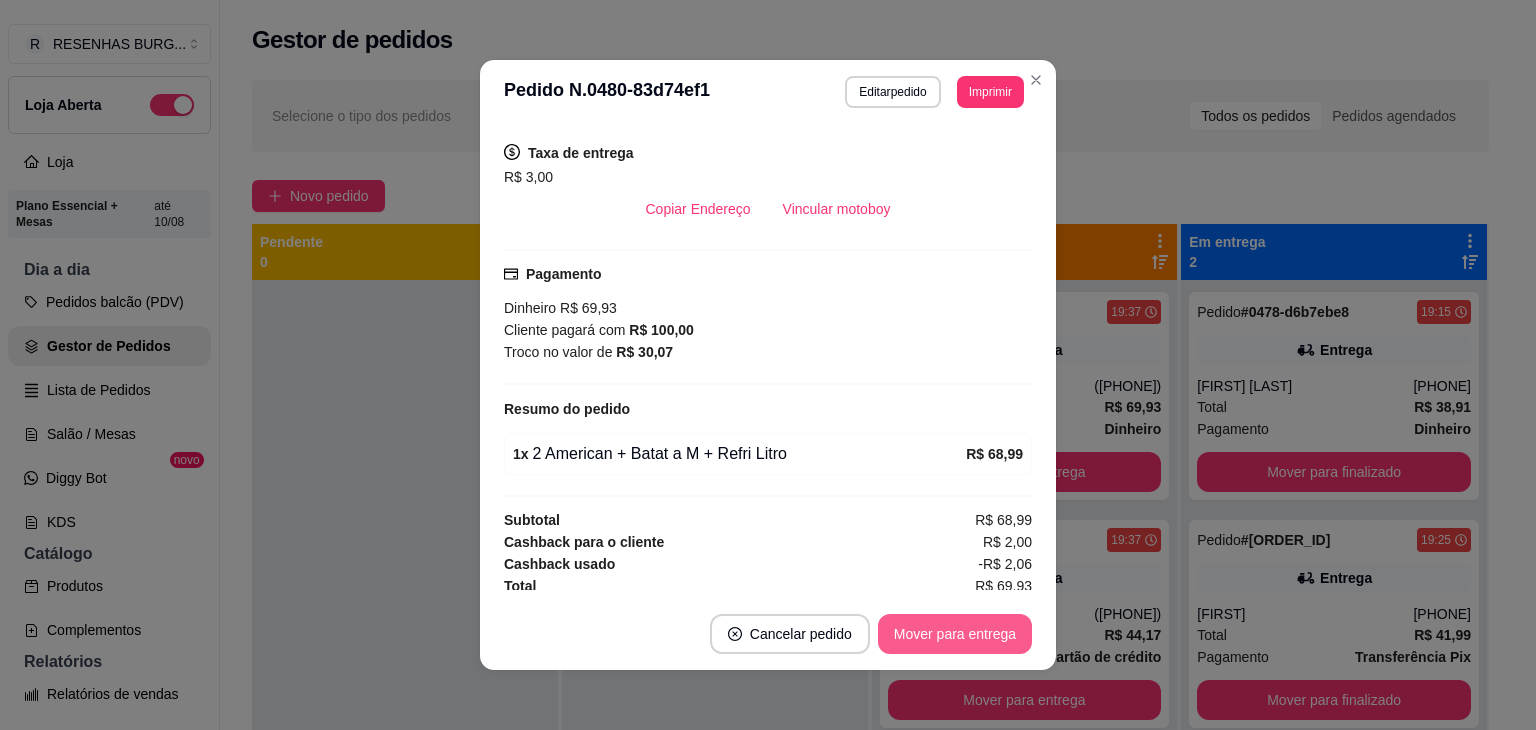 click on "Mover para entrega" at bounding box center [955, 634] 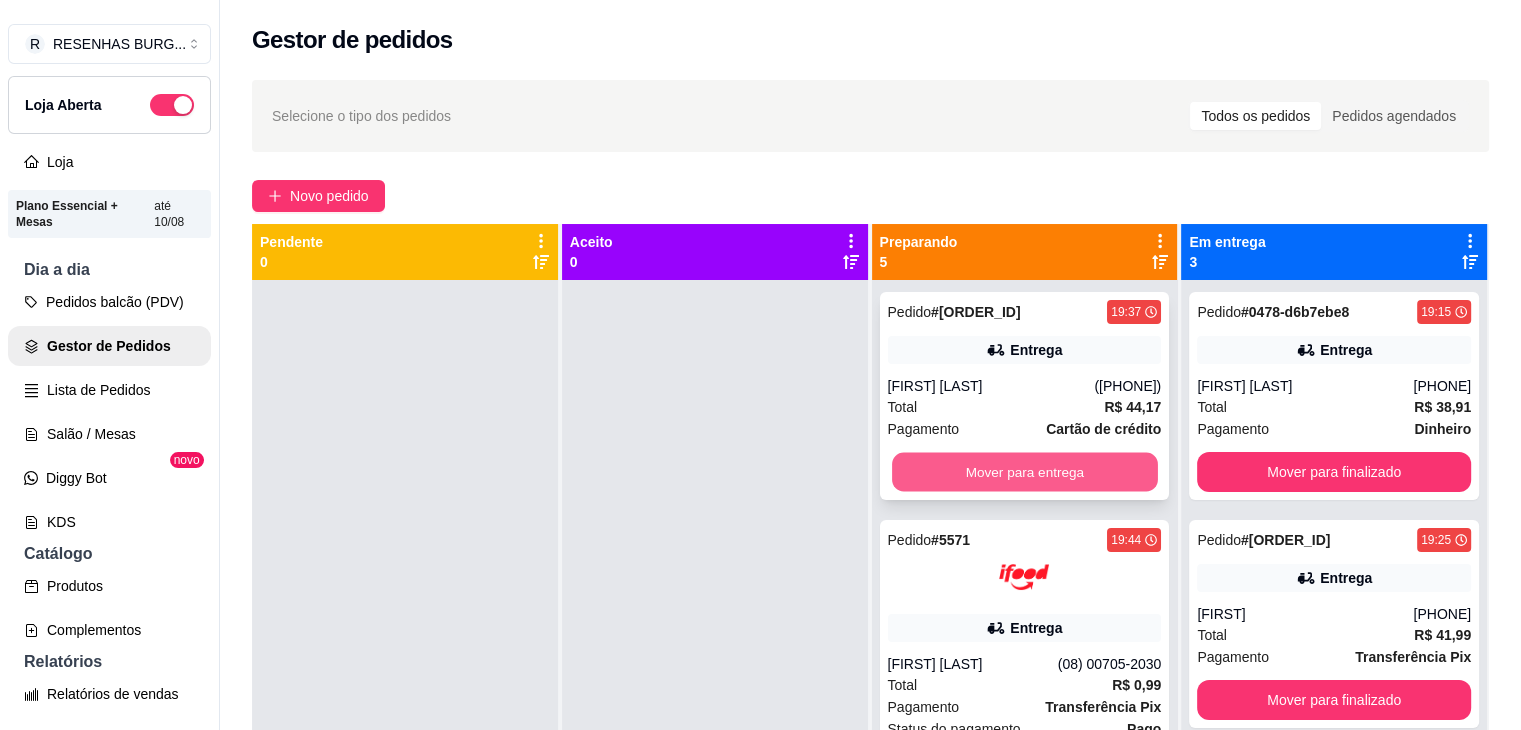 click on "Mover para entrega" at bounding box center [1025, 472] 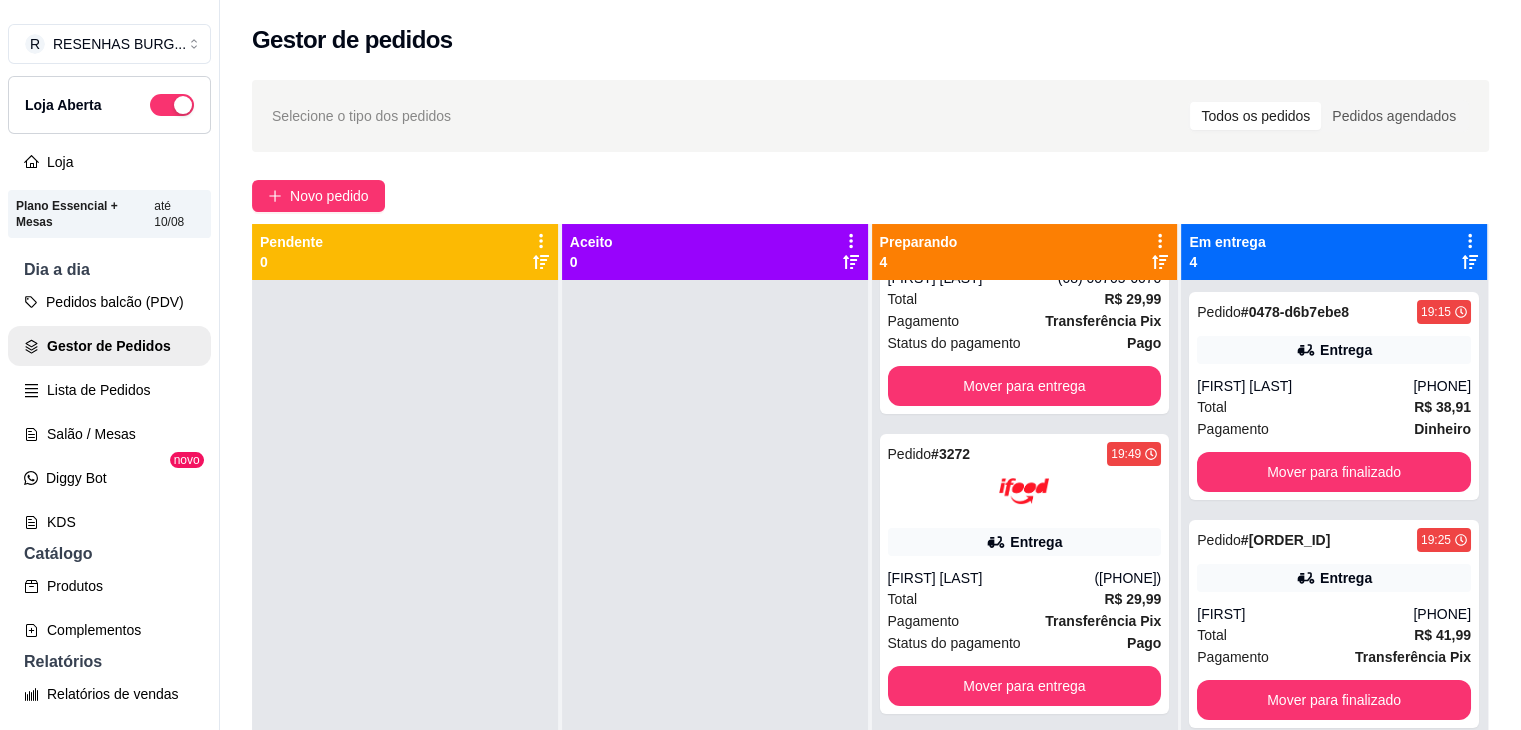 scroll, scrollTop: 490, scrollLeft: 0, axis: vertical 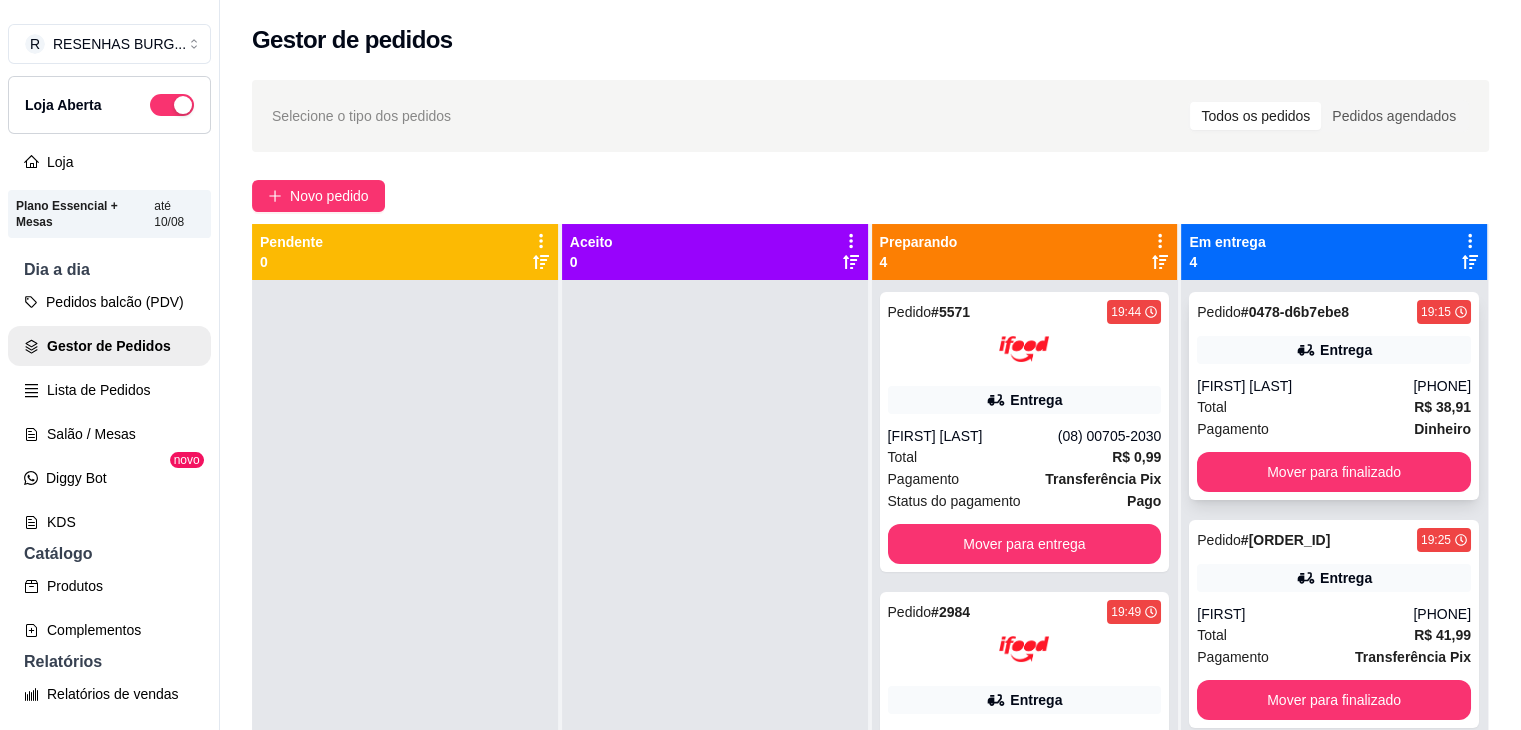 click on "Pedido  # [ORDER_ID] [TIME] Entrega [FIRST] [LAST] ([PHONE]) Total R$ 38,91 Pagamento Dinheiro Mover para finalizado" at bounding box center (1334, 396) 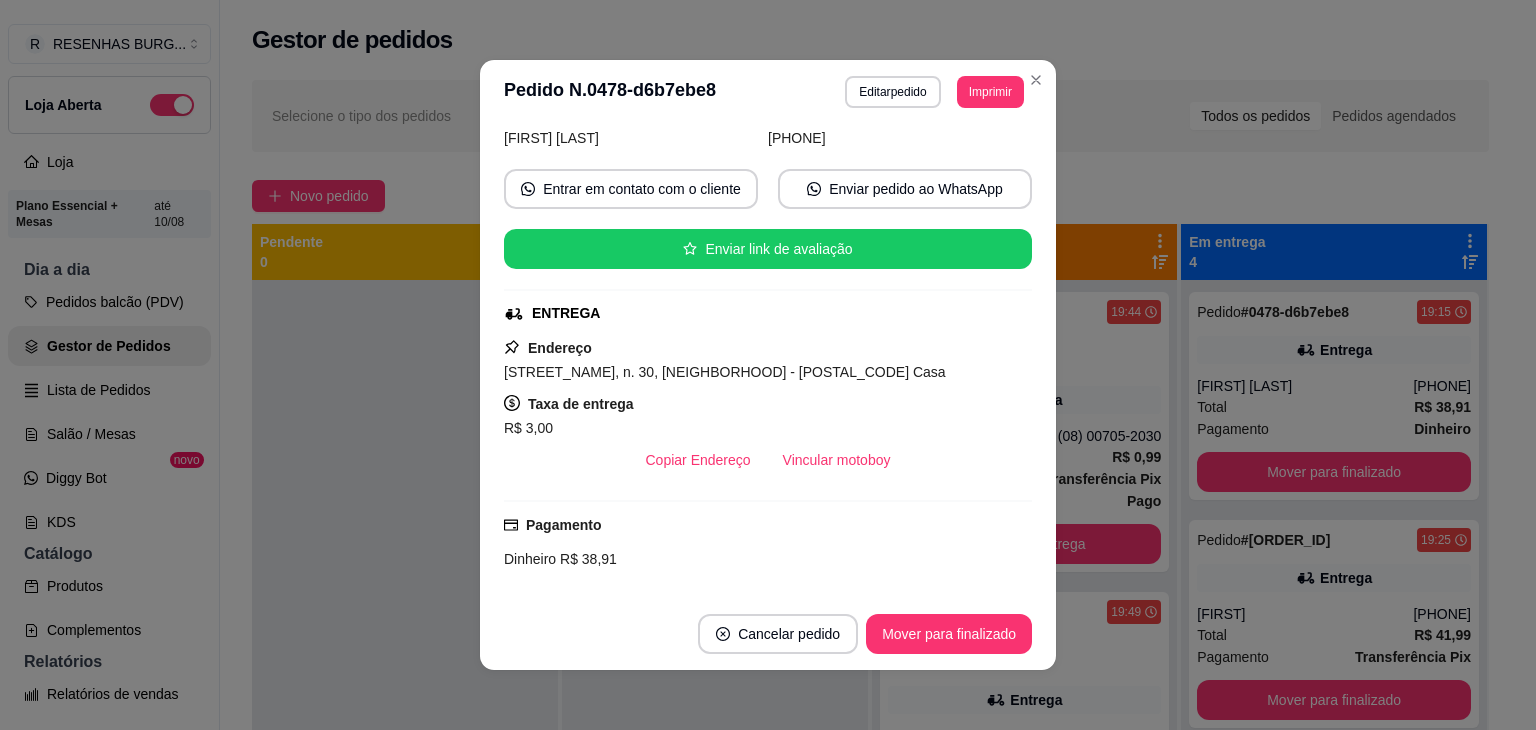 scroll, scrollTop: 200, scrollLeft: 0, axis: vertical 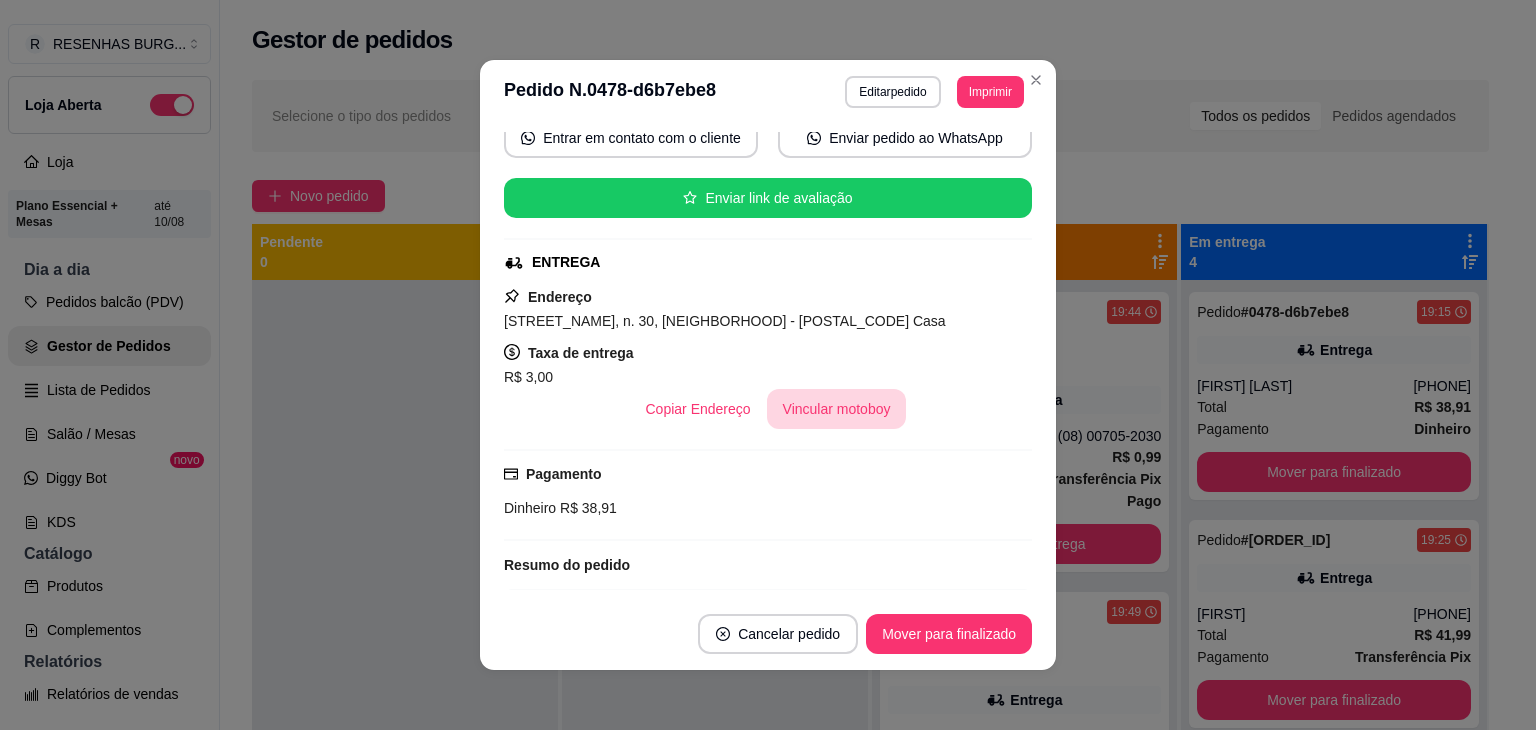 click on "Vincular motoboy" at bounding box center (837, 409) 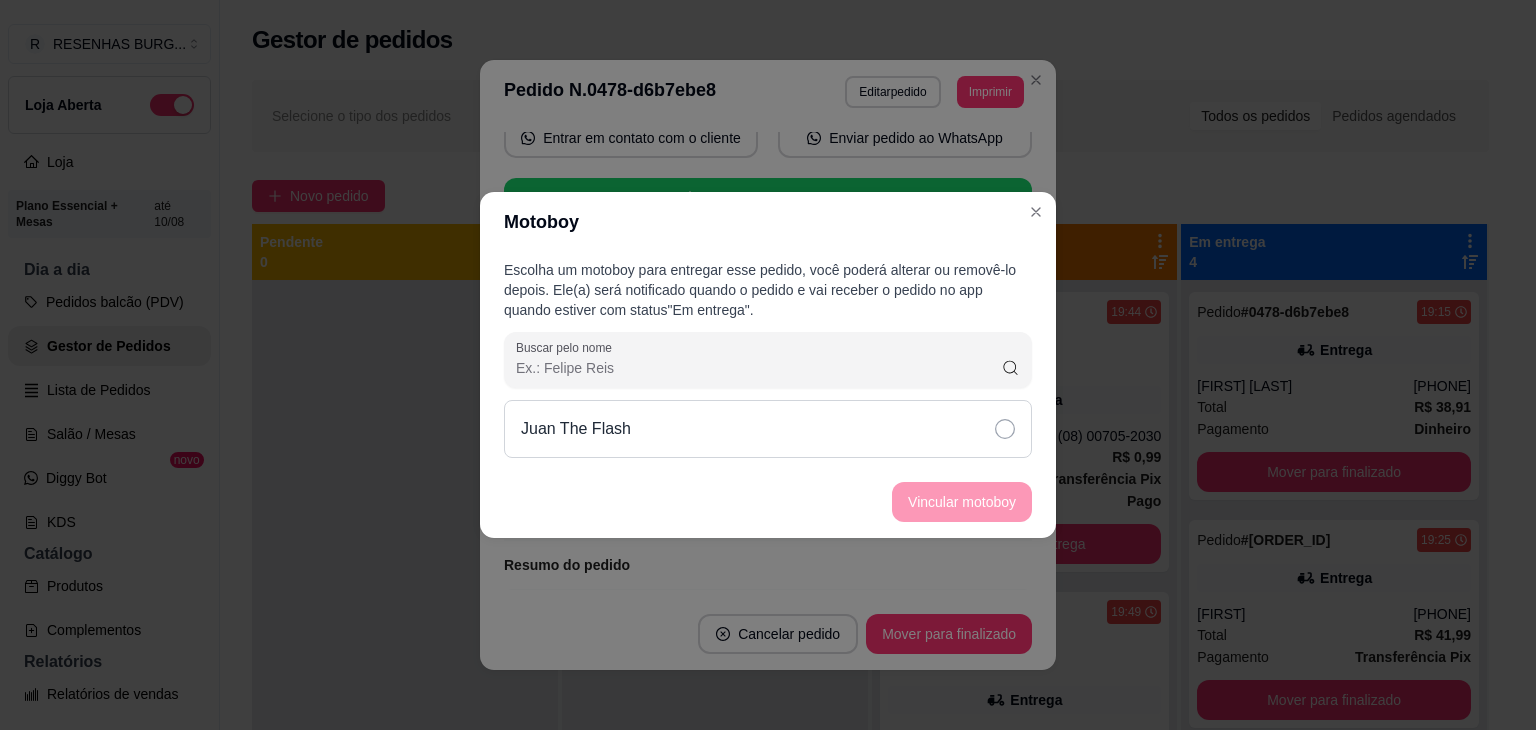 click on "Juan The Flash" at bounding box center (768, 429) 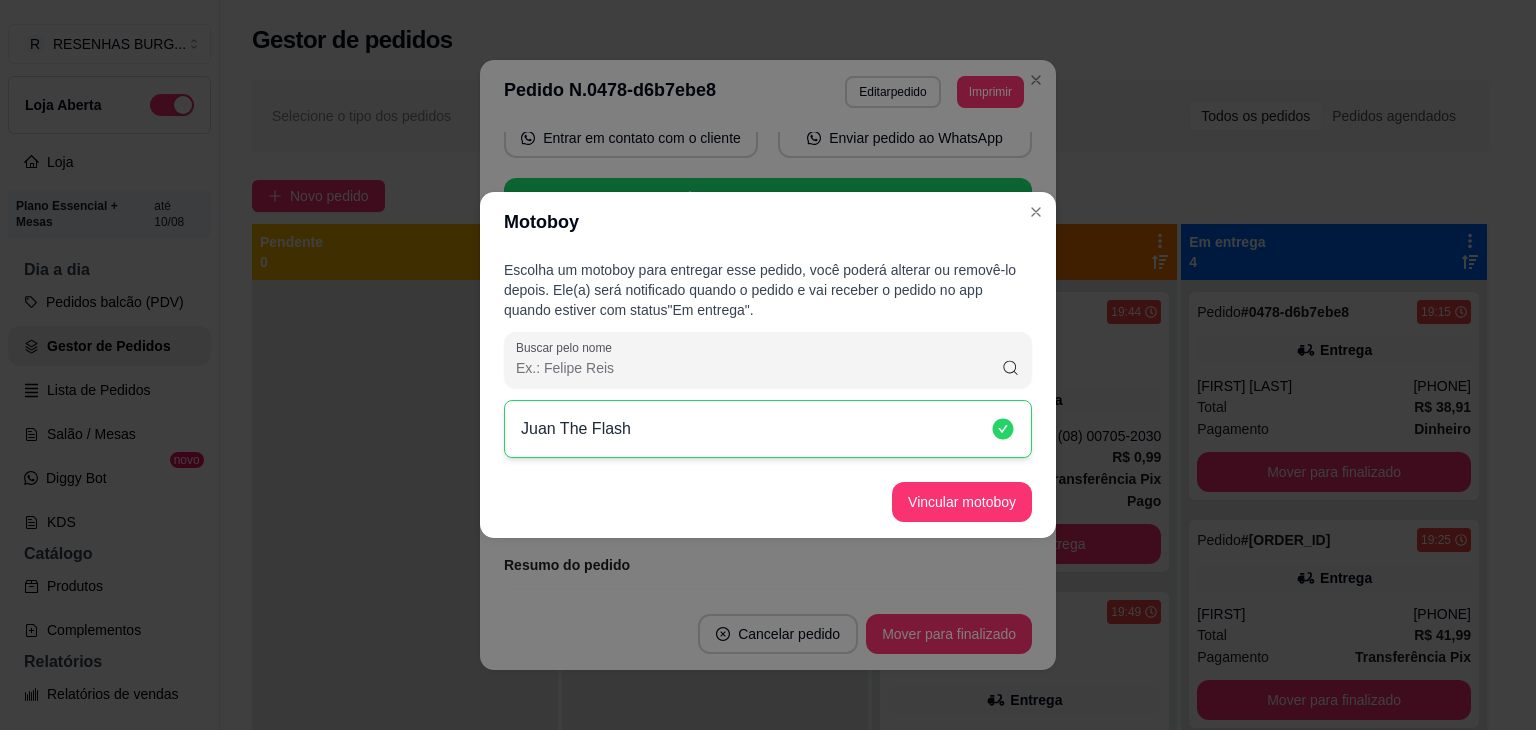 click on "Vincular motoboy" at bounding box center [962, 502] 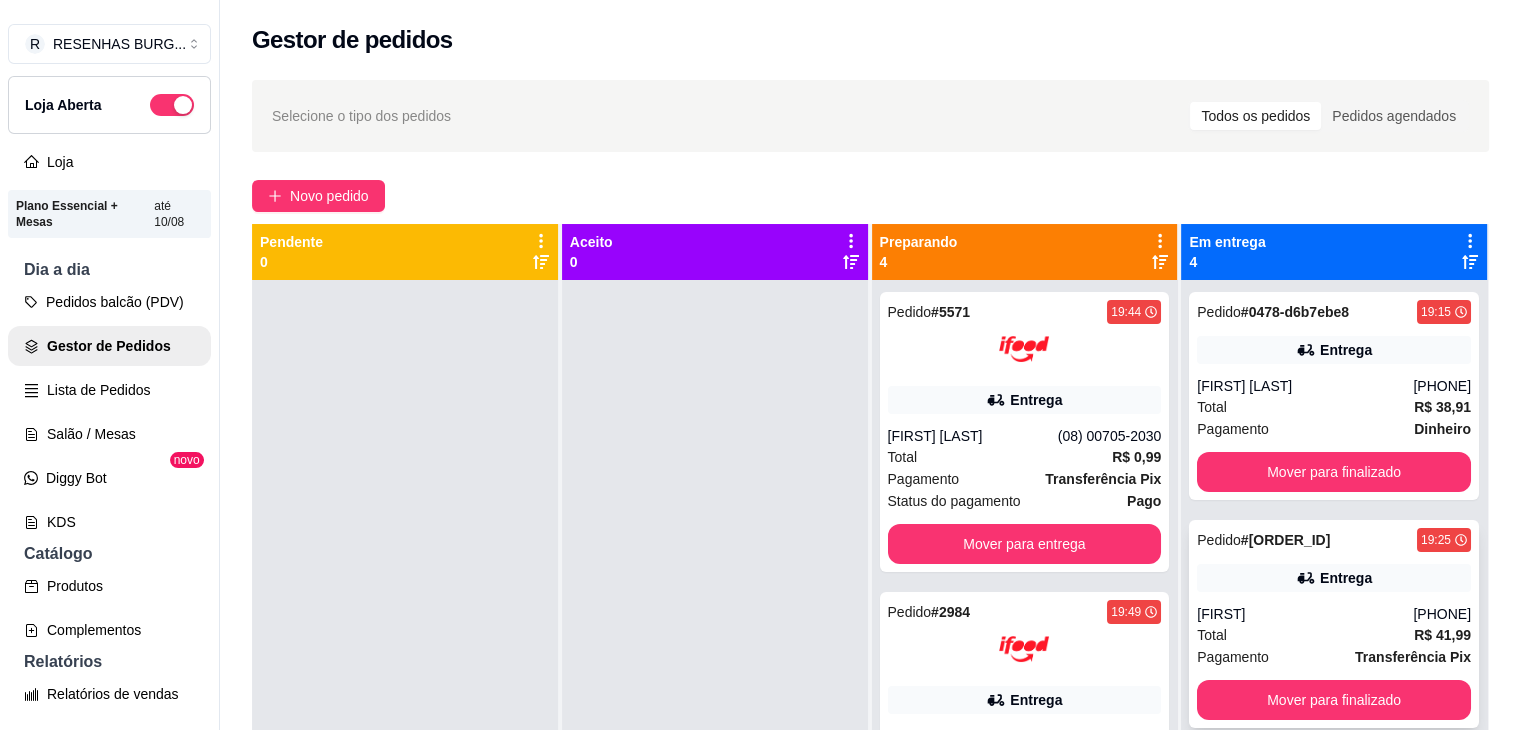 click on "Total R$ 41,99" at bounding box center (1334, 635) 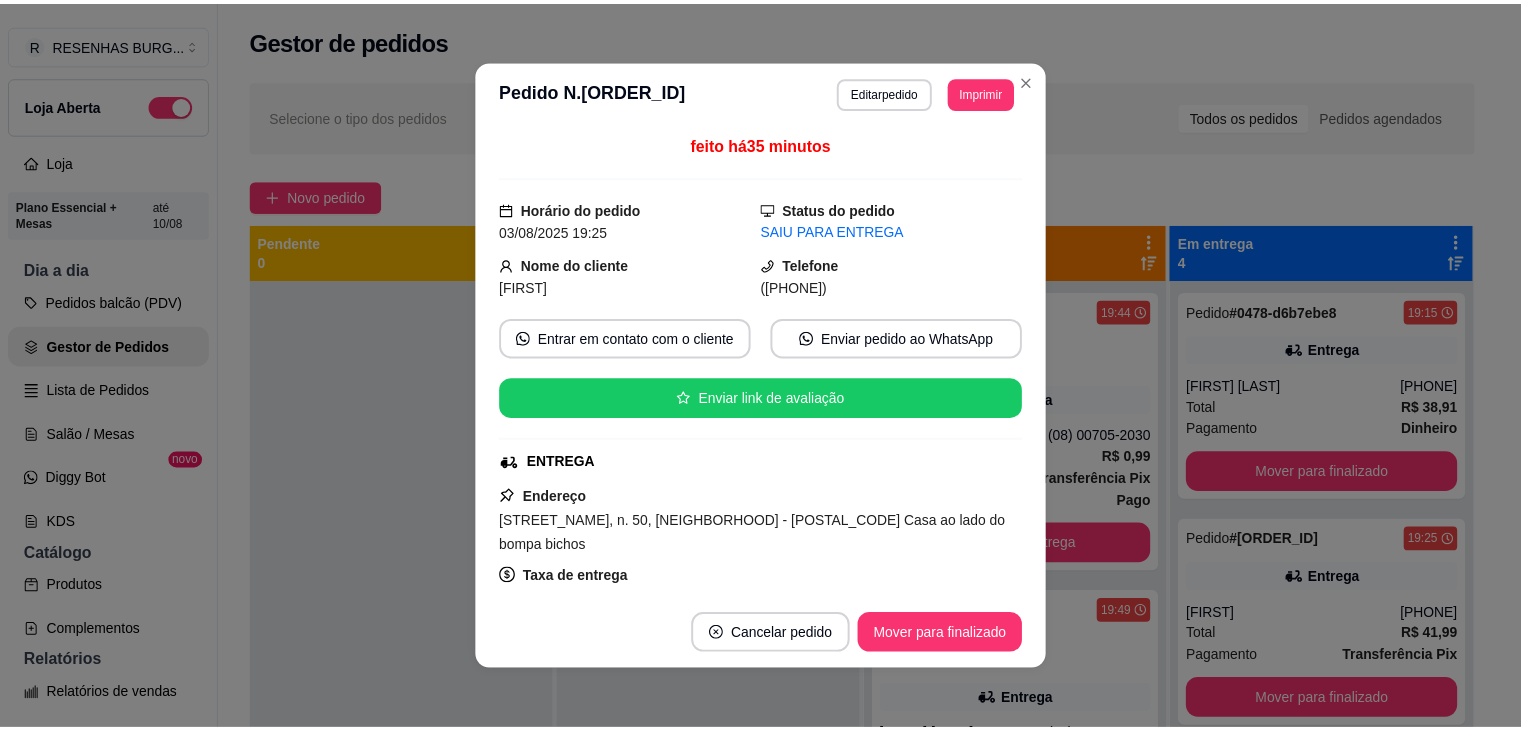 scroll, scrollTop: 200, scrollLeft: 0, axis: vertical 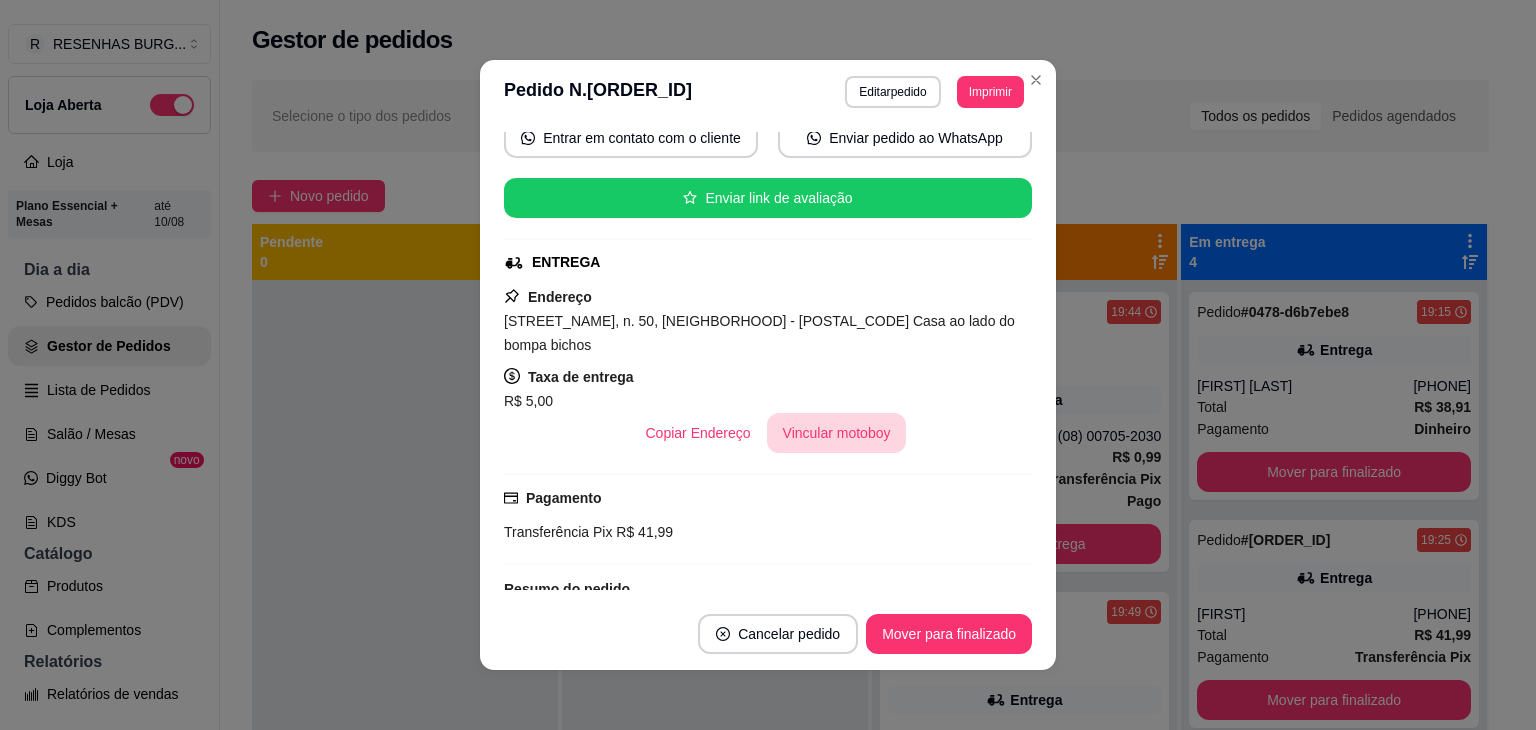 click on "Vincular motoboy" at bounding box center [837, 433] 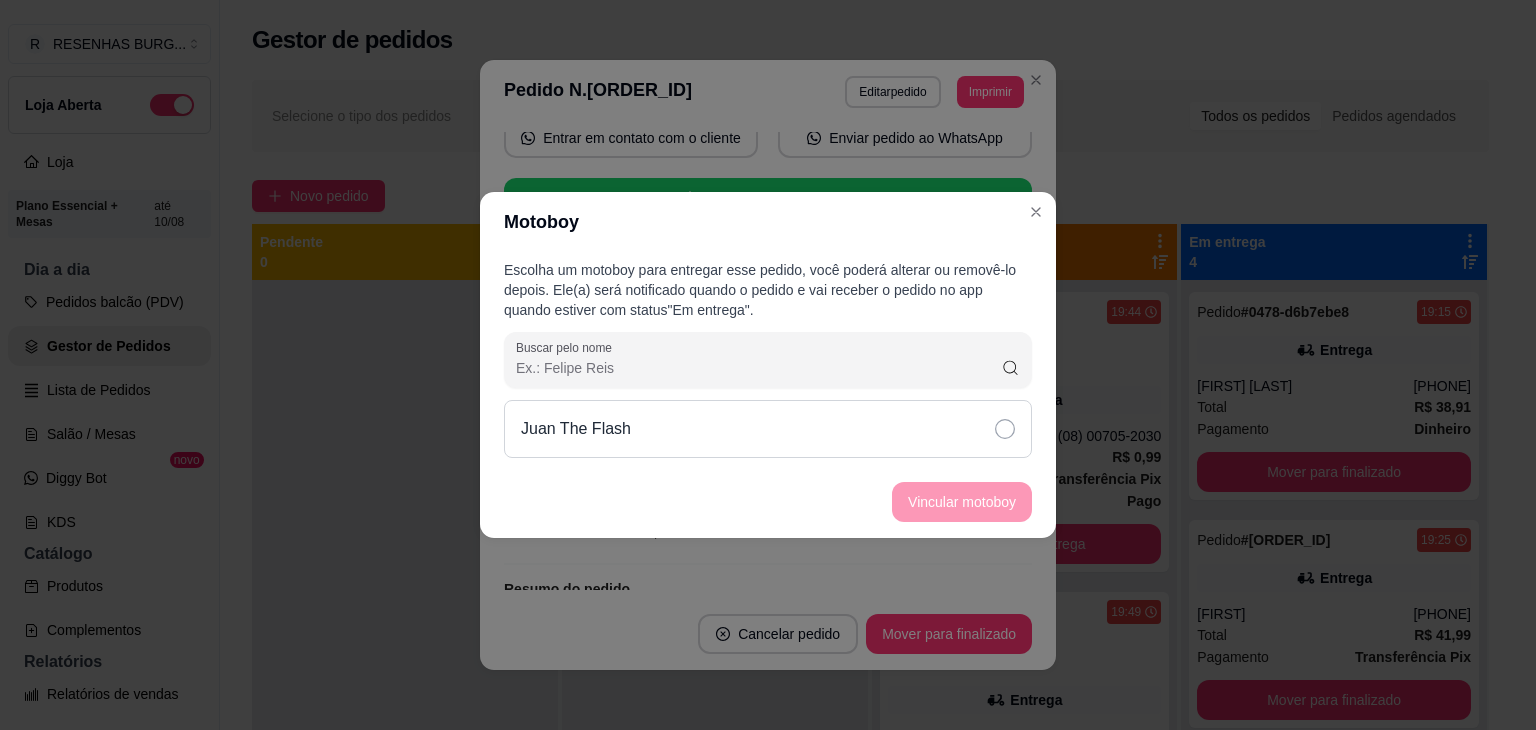 click 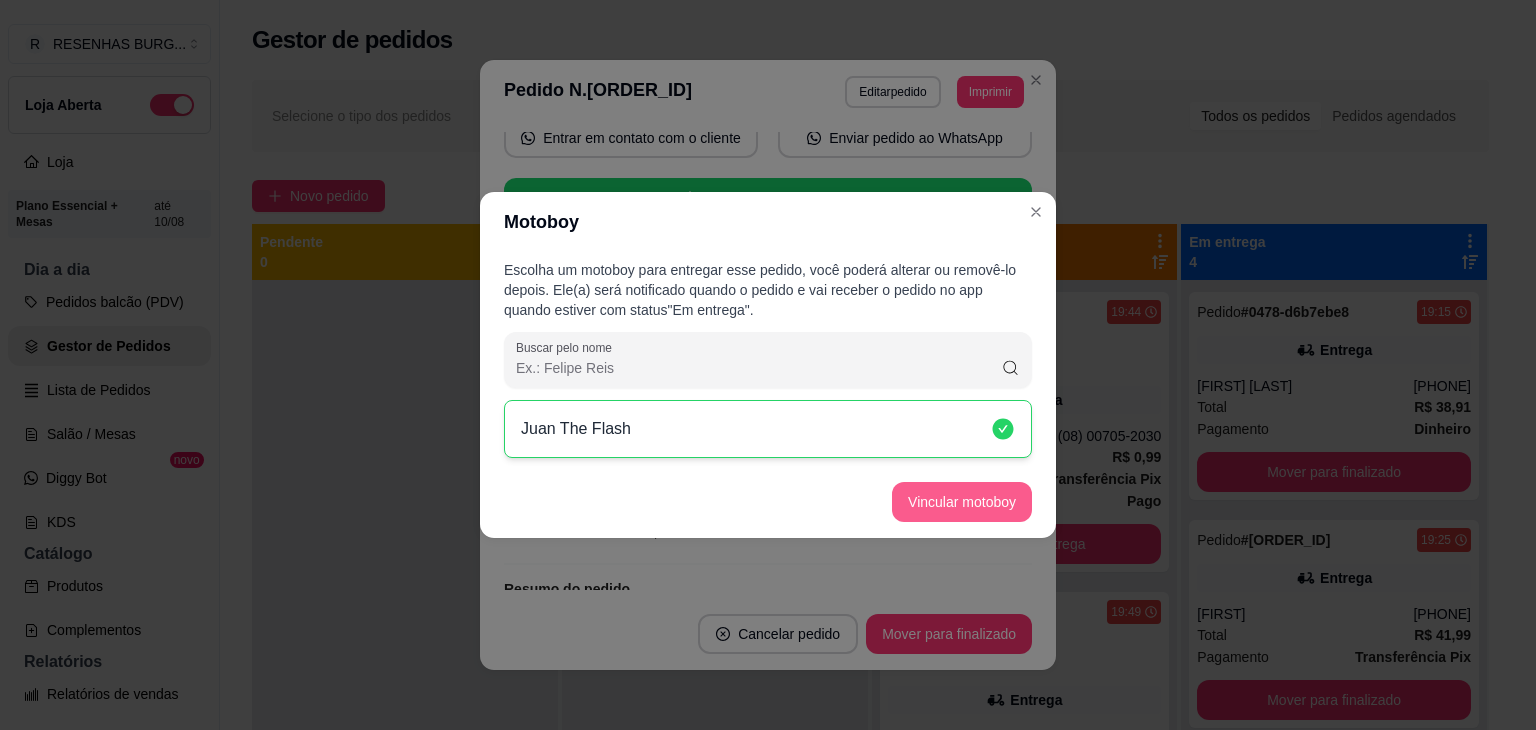 click on "Vincular motoboy" at bounding box center (962, 502) 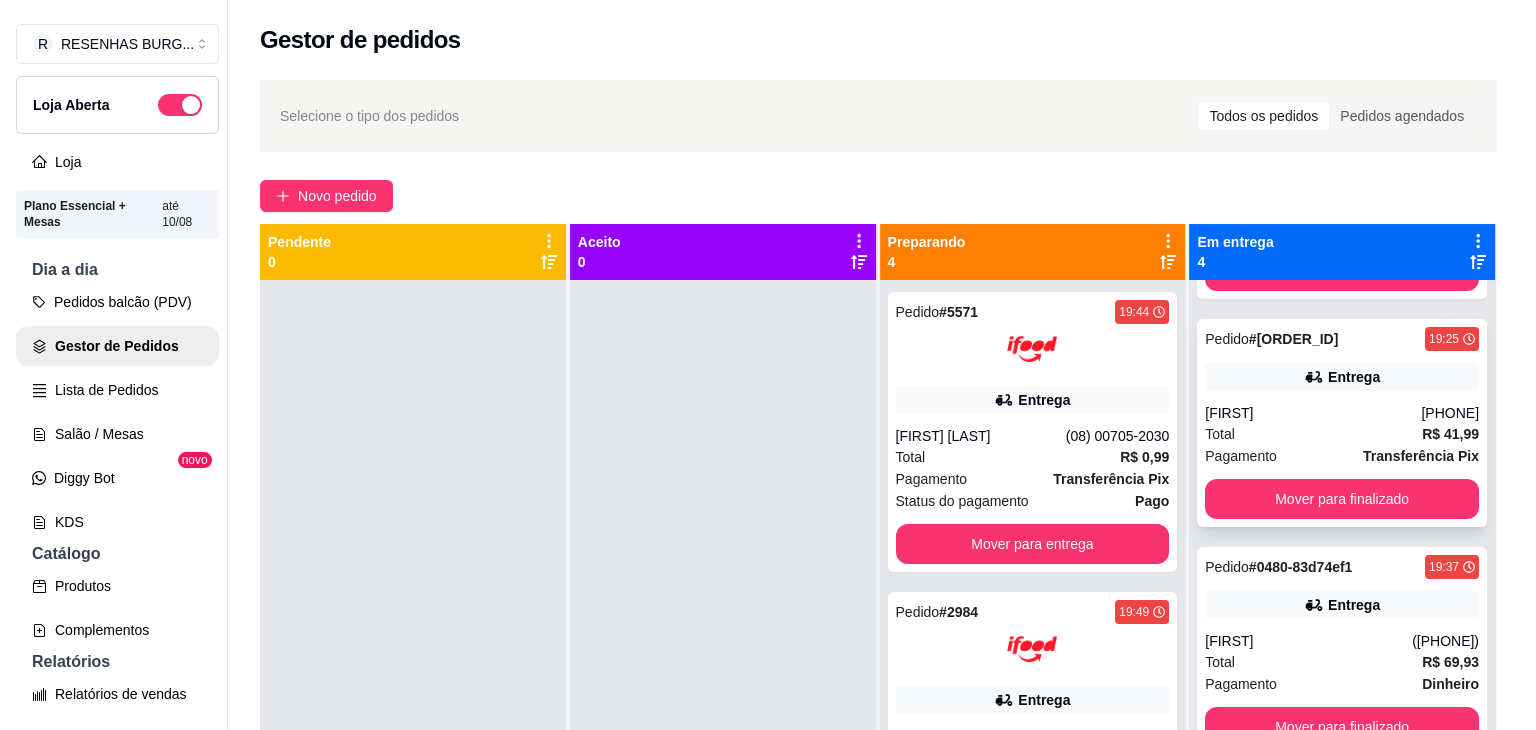 scroll, scrollTop: 222, scrollLeft: 0, axis: vertical 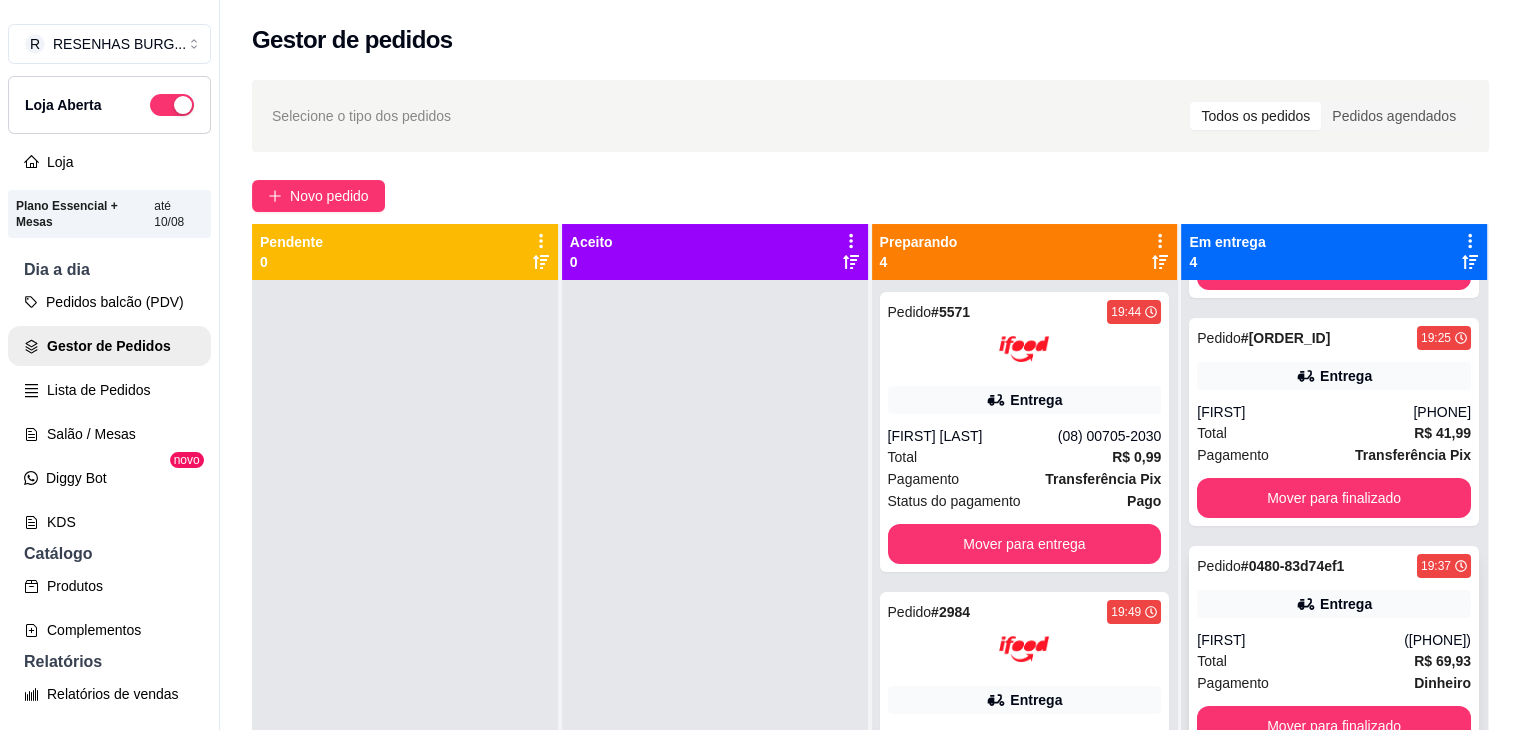 click on "Entrega" at bounding box center [1334, 604] 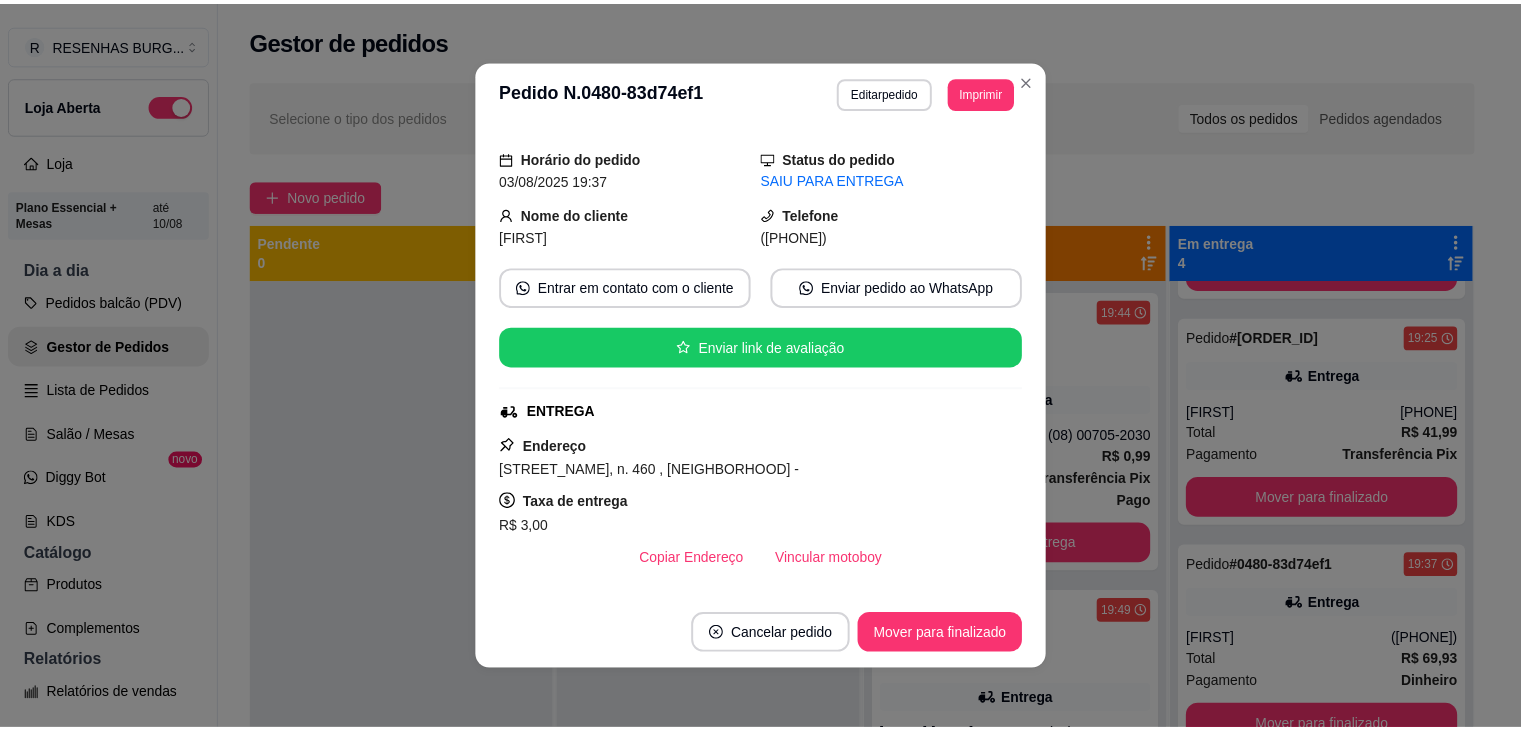 scroll, scrollTop: 100, scrollLeft: 0, axis: vertical 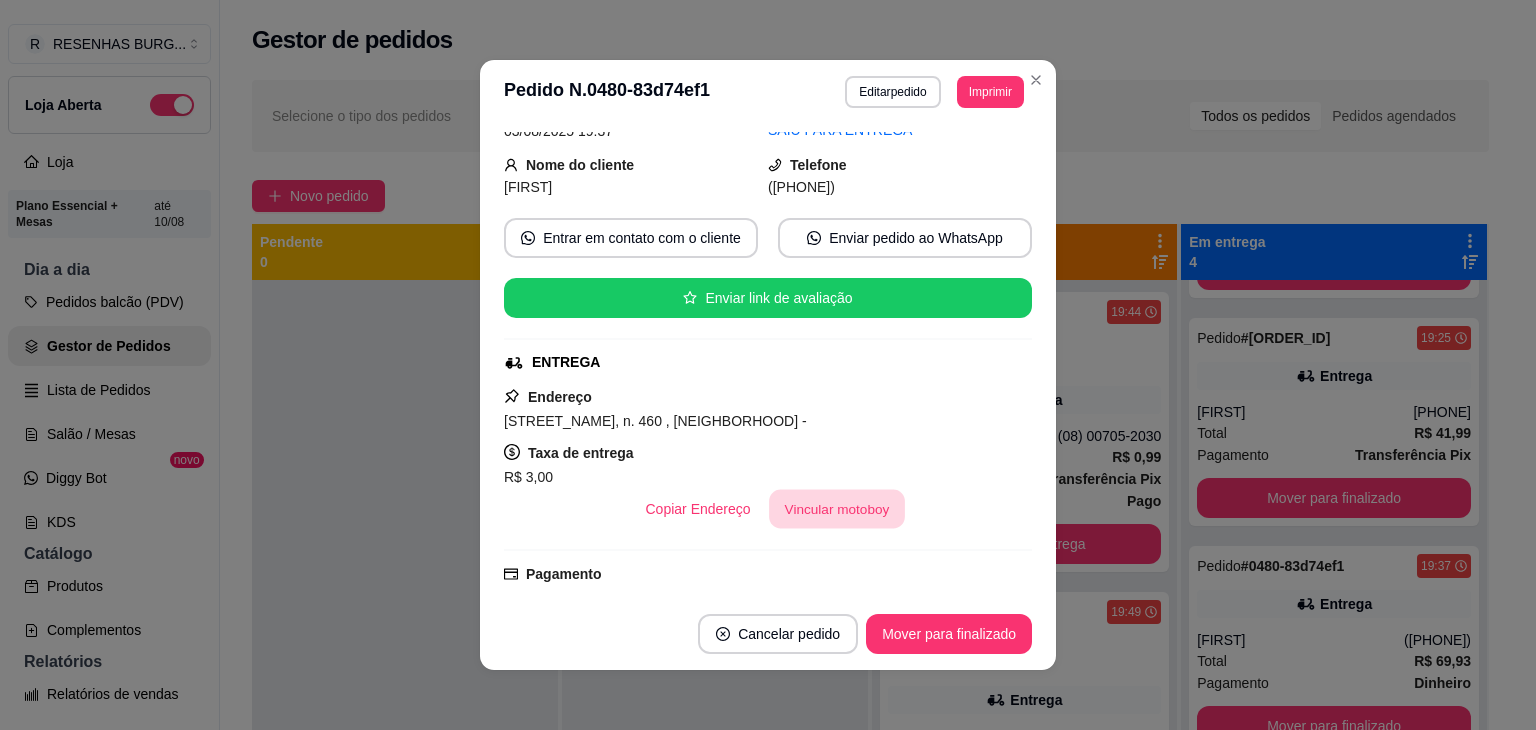 click on "Vincular motoboy" at bounding box center (837, 509) 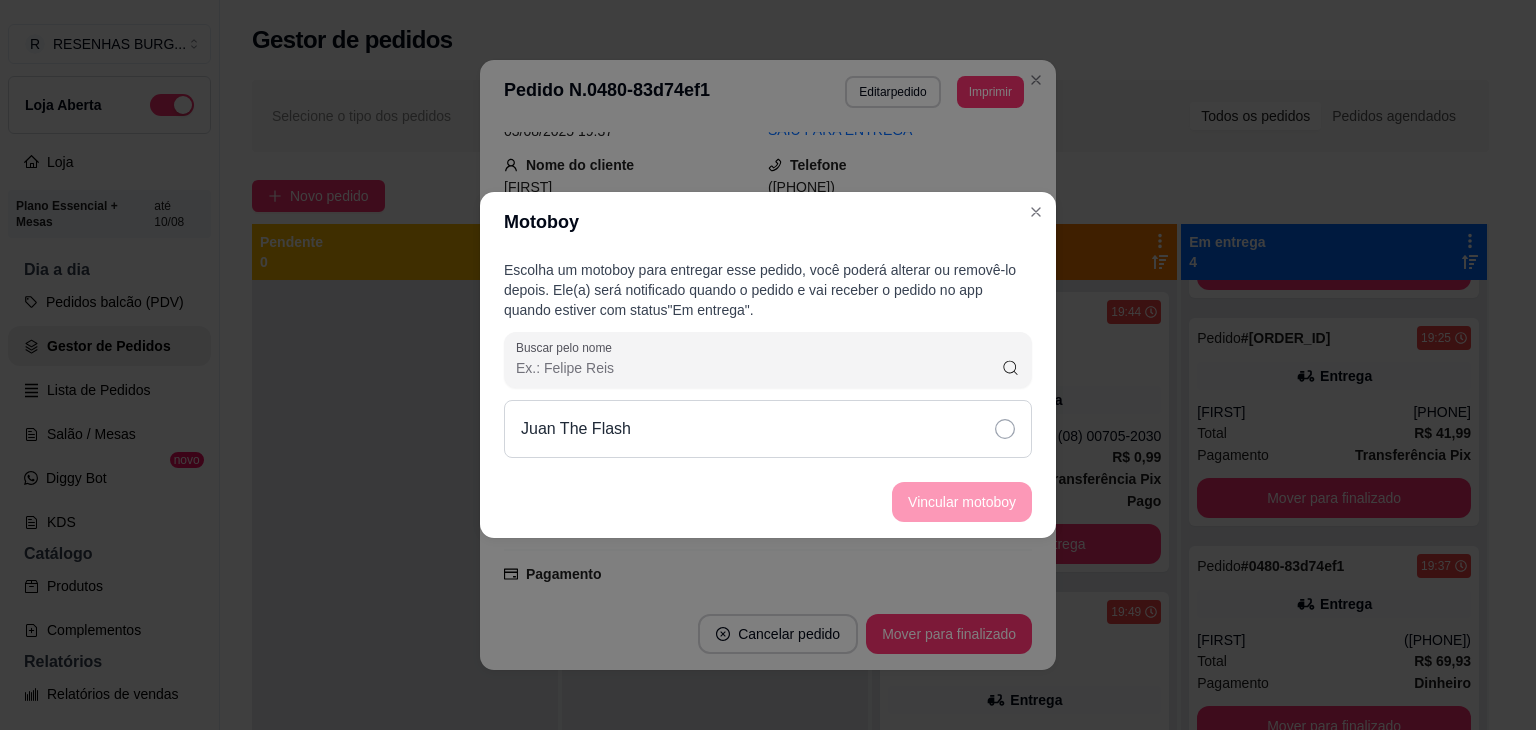 click on "Juan The Flash" at bounding box center [768, 429] 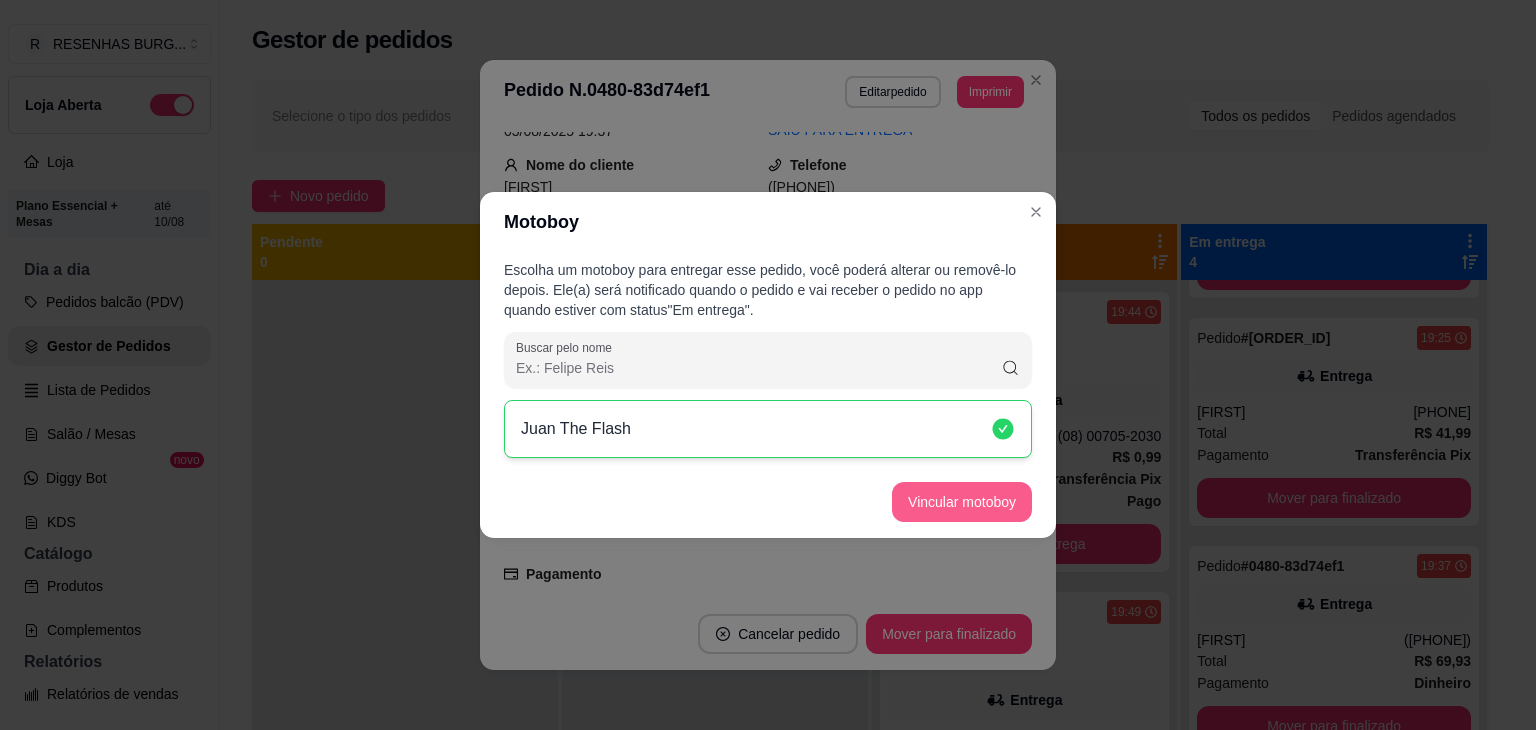 click on "Vincular motoboy" at bounding box center (962, 502) 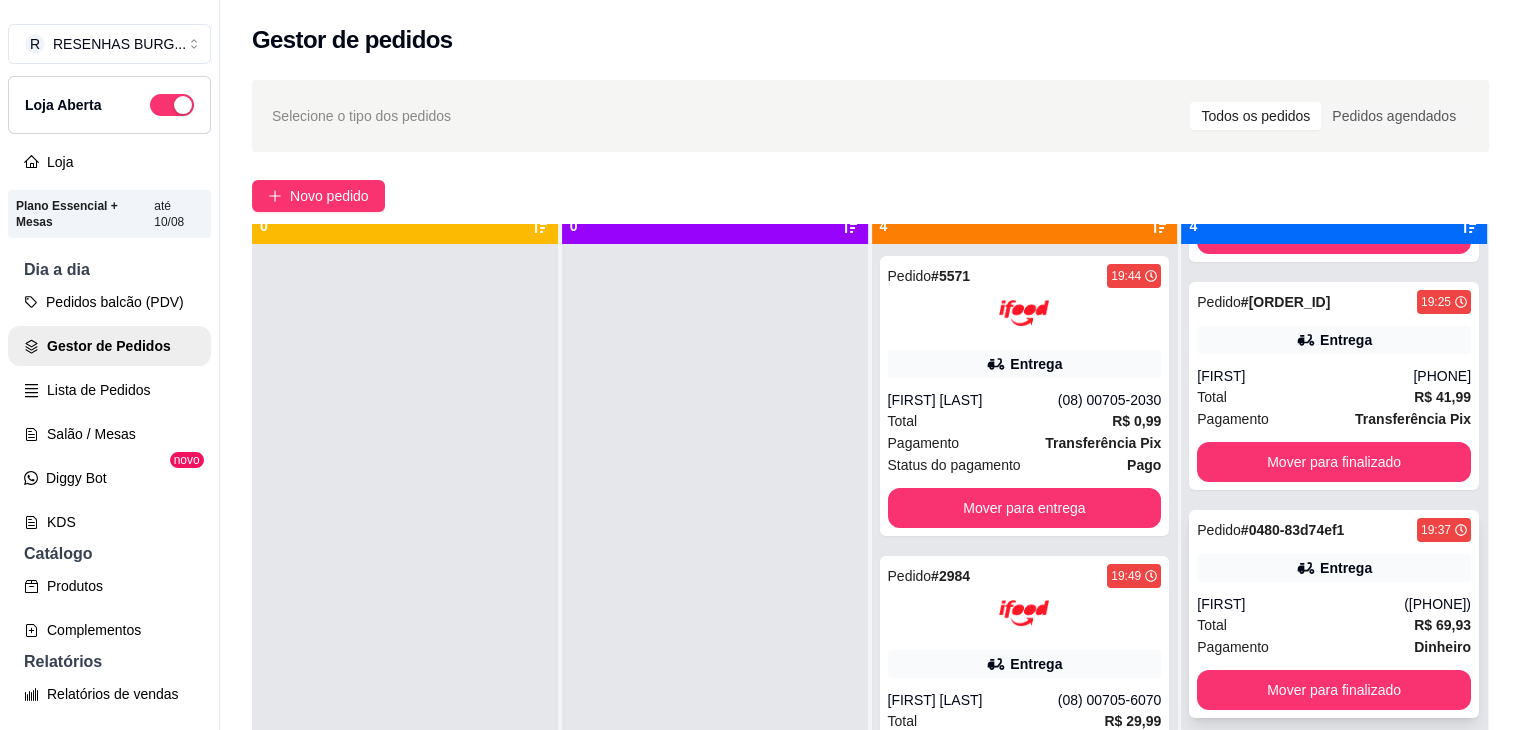 scroll, scrollTop: 56, scrollLeft: 0, axis: vertical 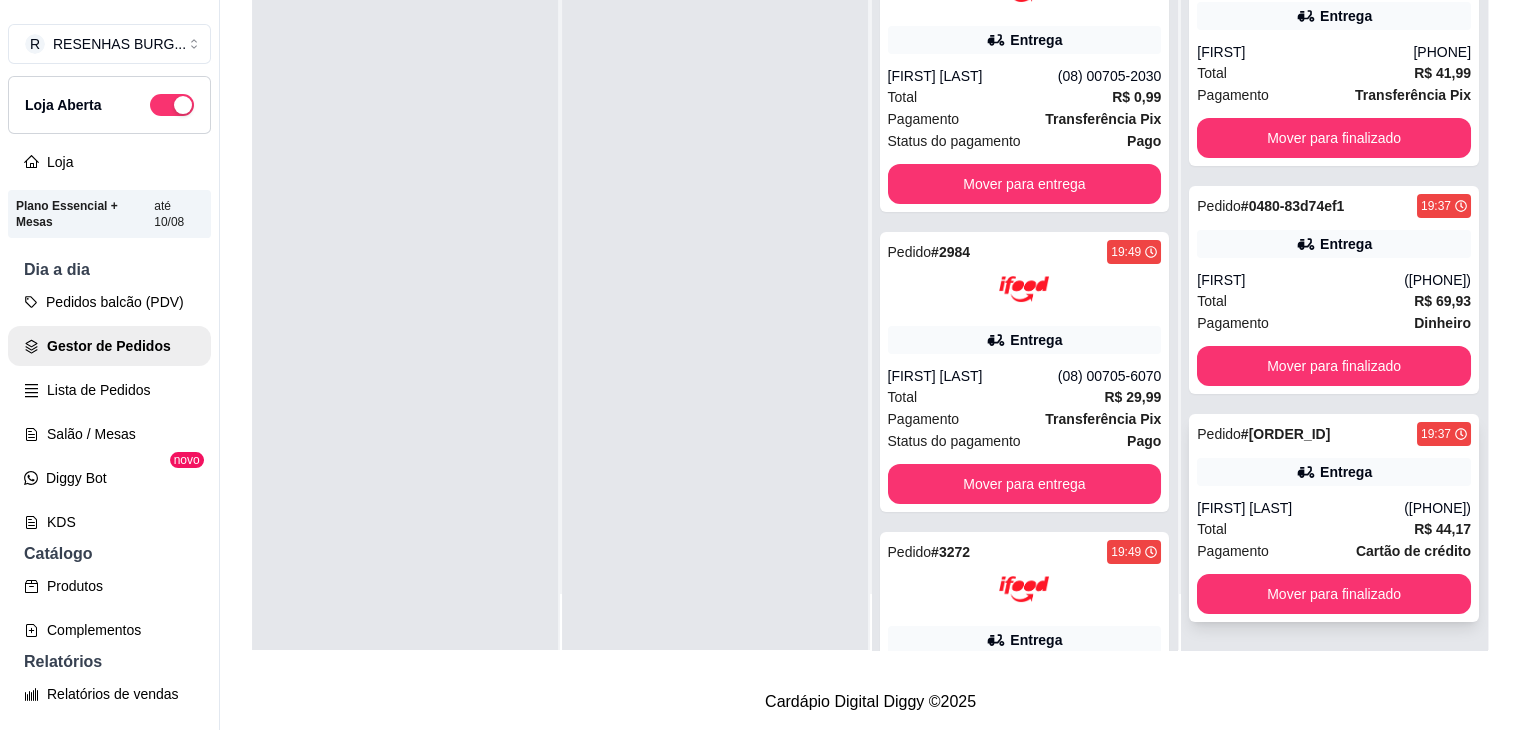 click on "[FIRST] [LAST]" at bounding box center [1300, 508] 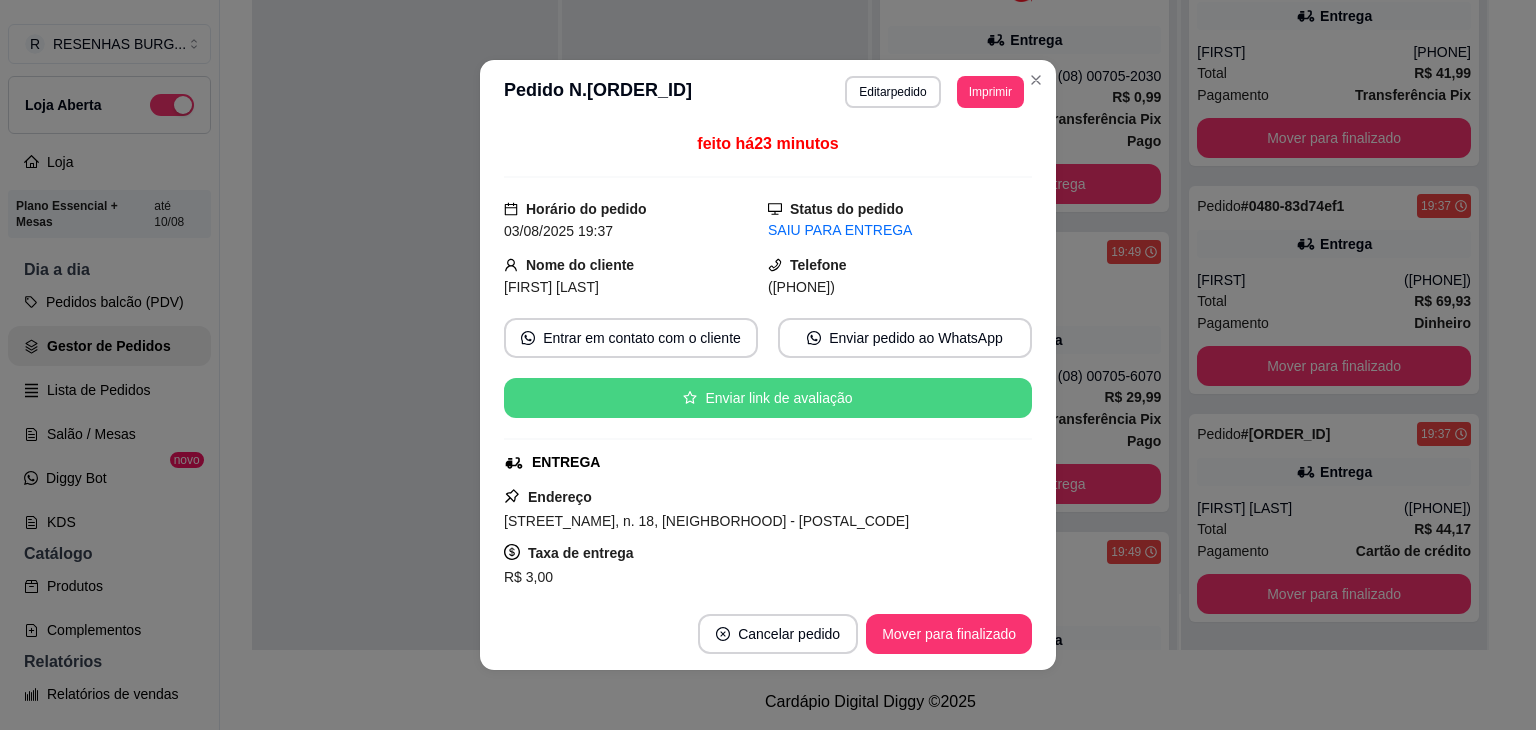 scroll, scrollTop: 100, scrollLeft: 0, axis: vertical 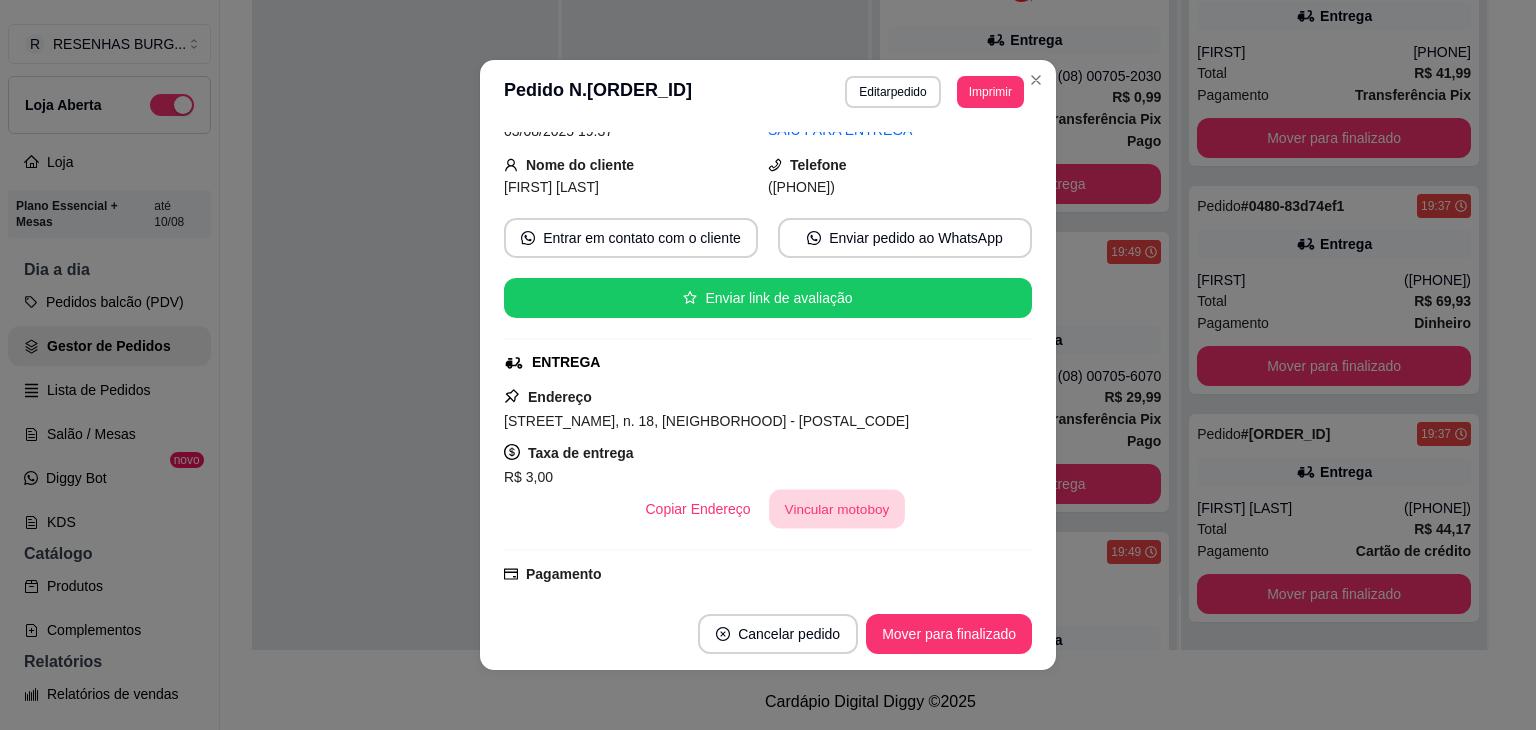 click on "Vincular motoboy" at bounding box center [837, 509] 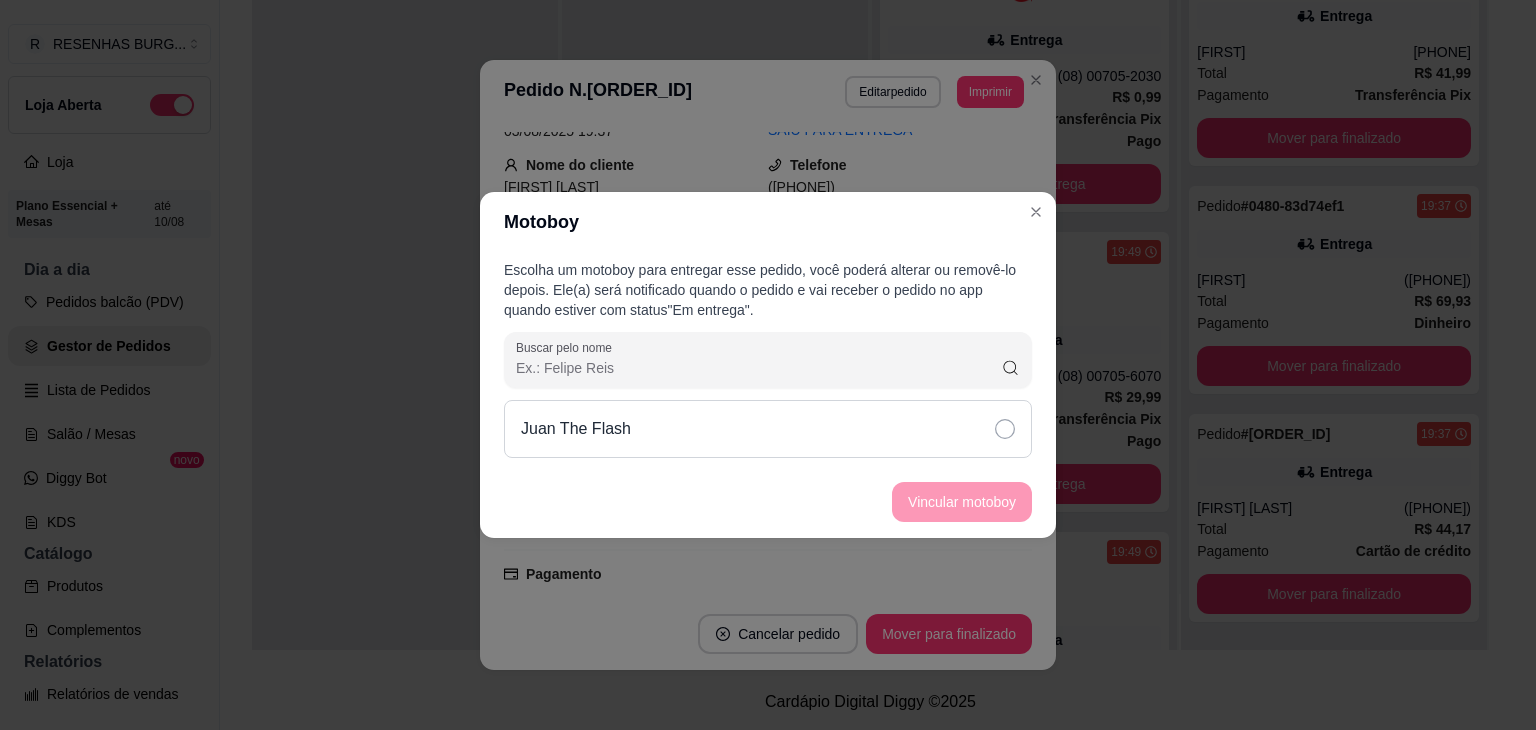 click on "Juan The Flash" at bounding box center (768, 429) 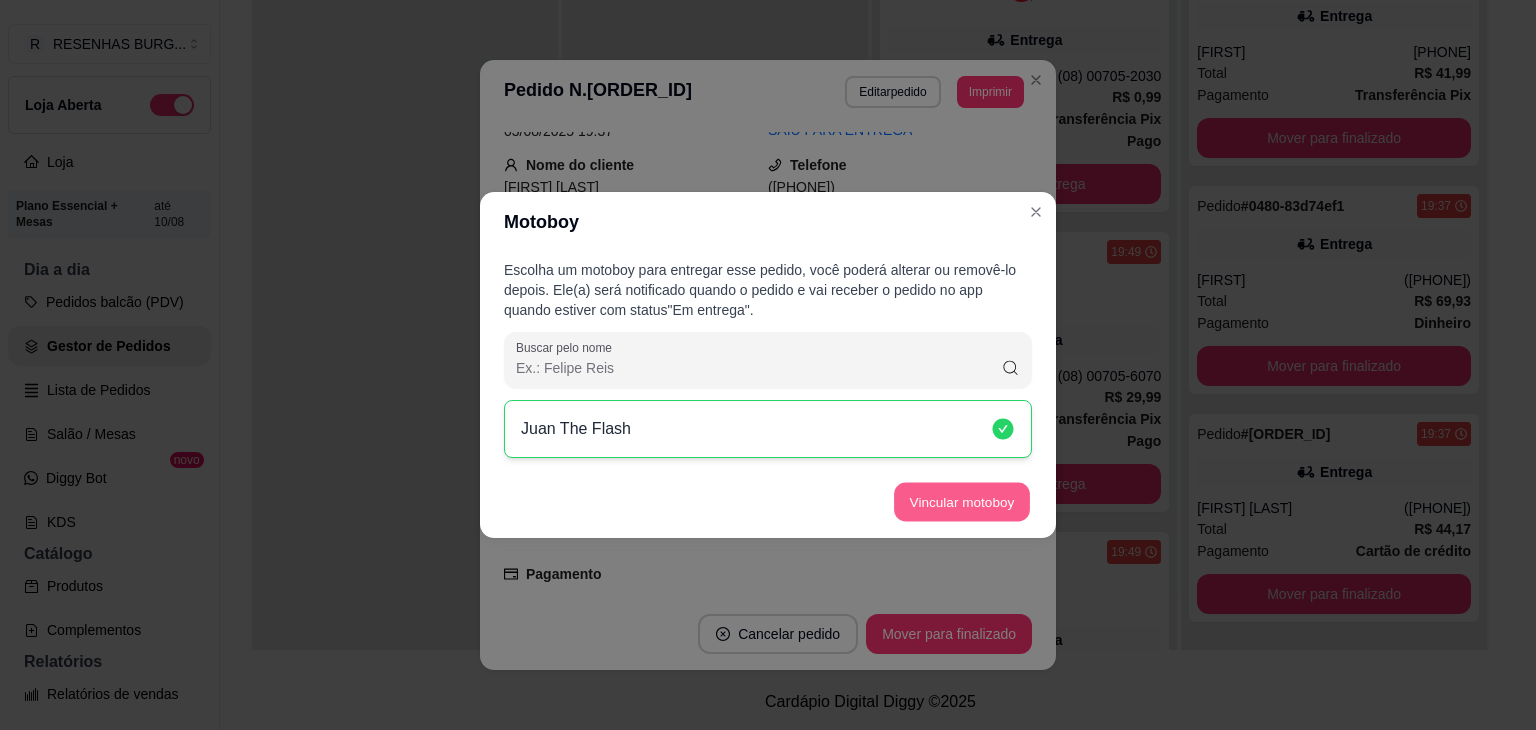 click on "Vincular motoboy" at bounding box center [962, 502] 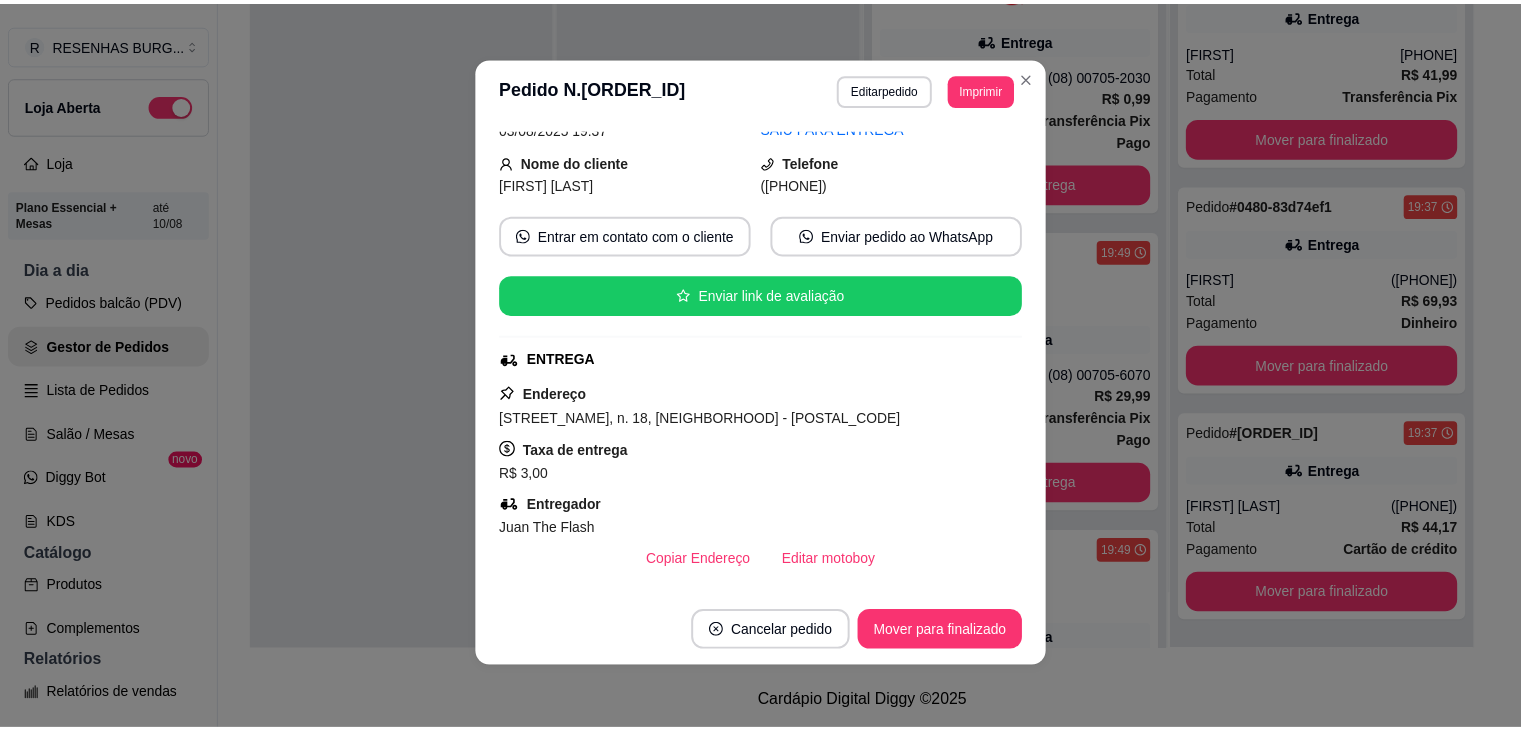 scroll, scrollTop: 4, scrollLeft: 0, axis: vertical 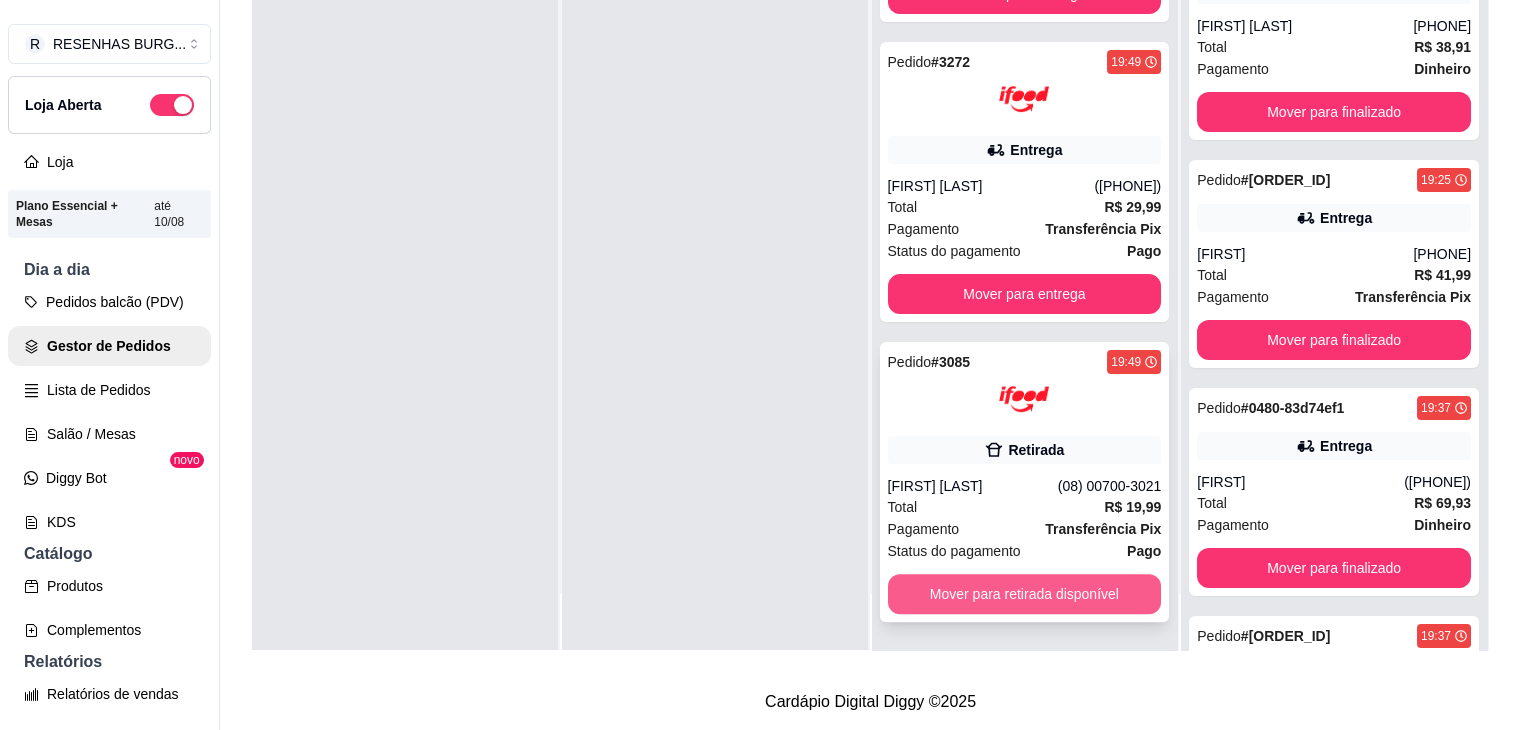 click on "Mover para retirada disponível" at bounding box center [1025, 594] 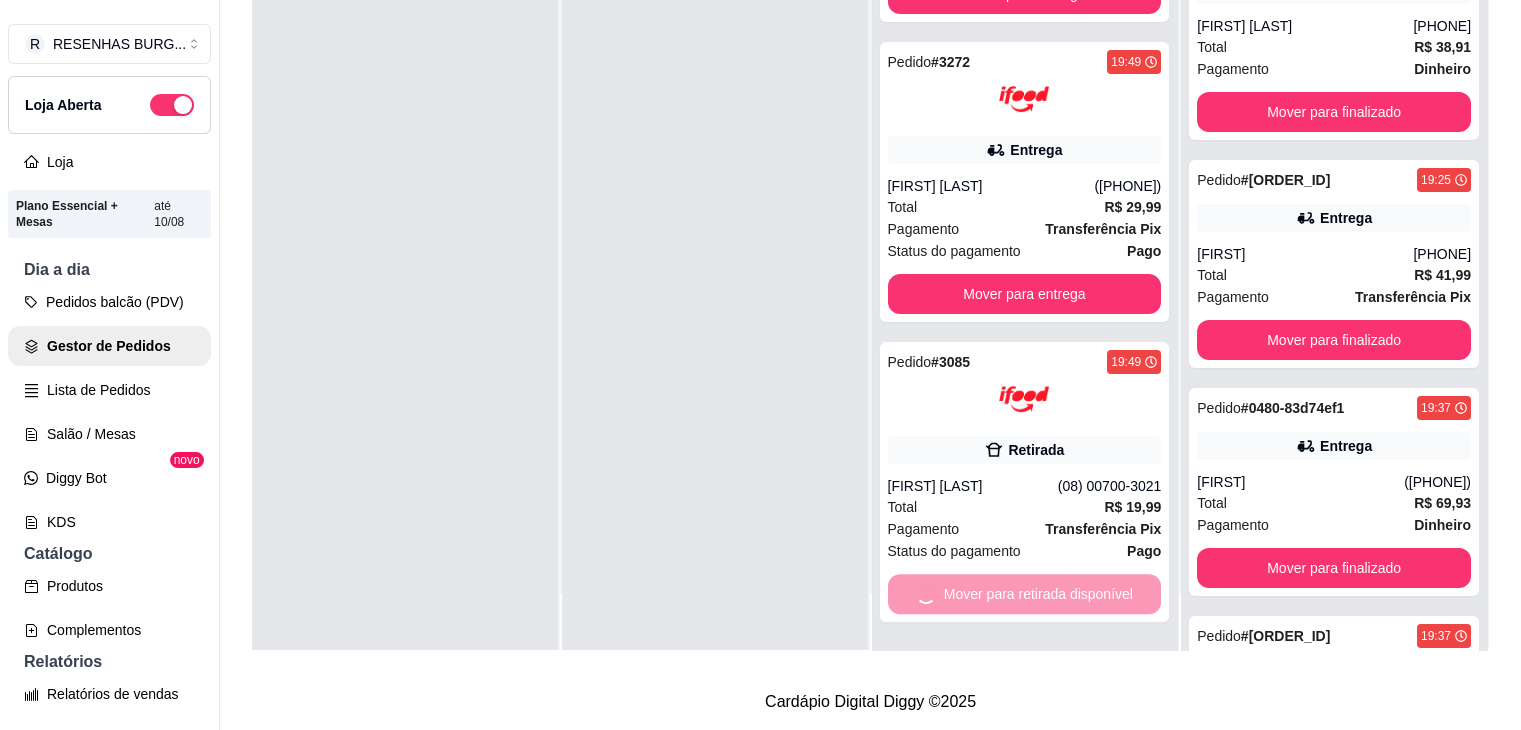 scroll, scrollTop: 190, scrollLeft: 0, axis: vertical 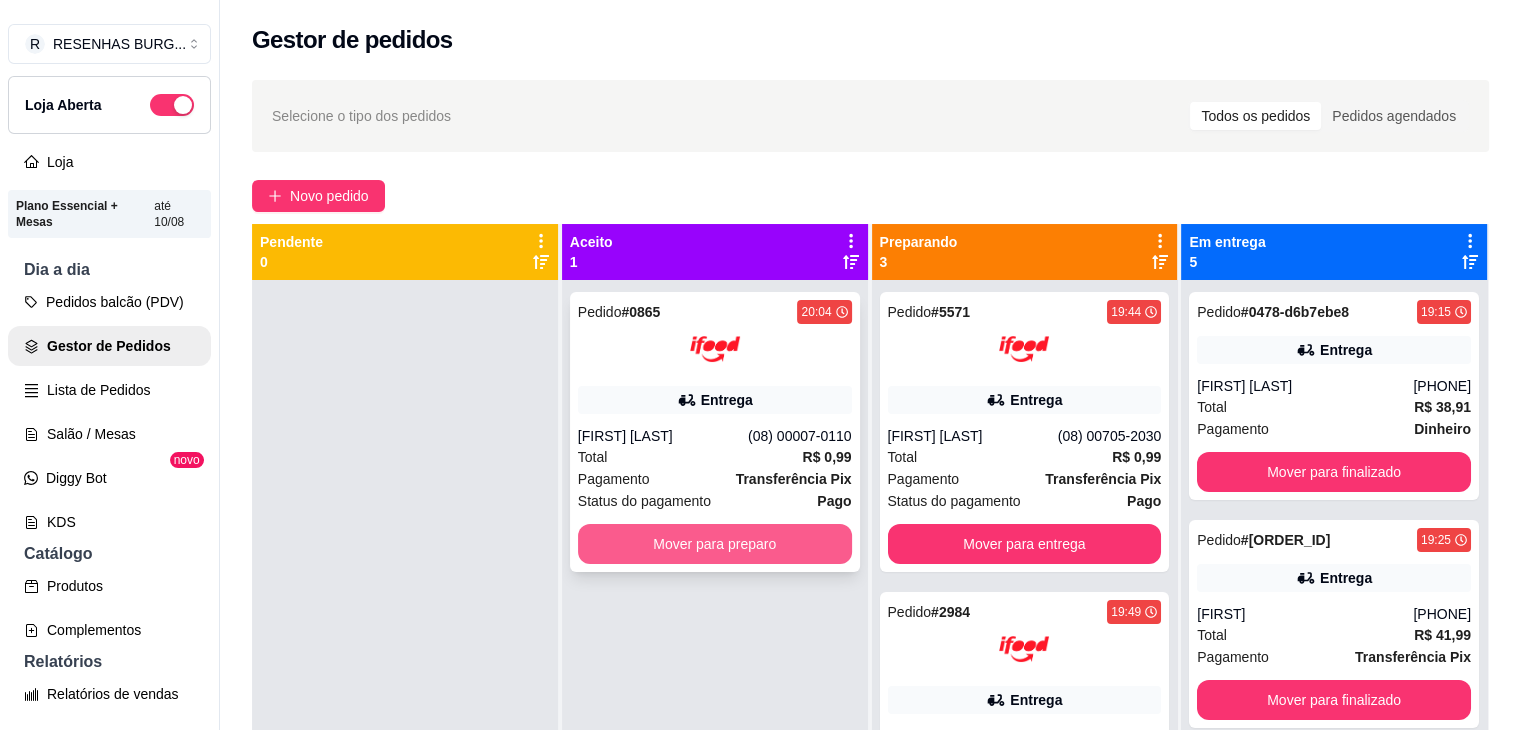 click on "Mover para preparo" at bounding box center [715, 544] 